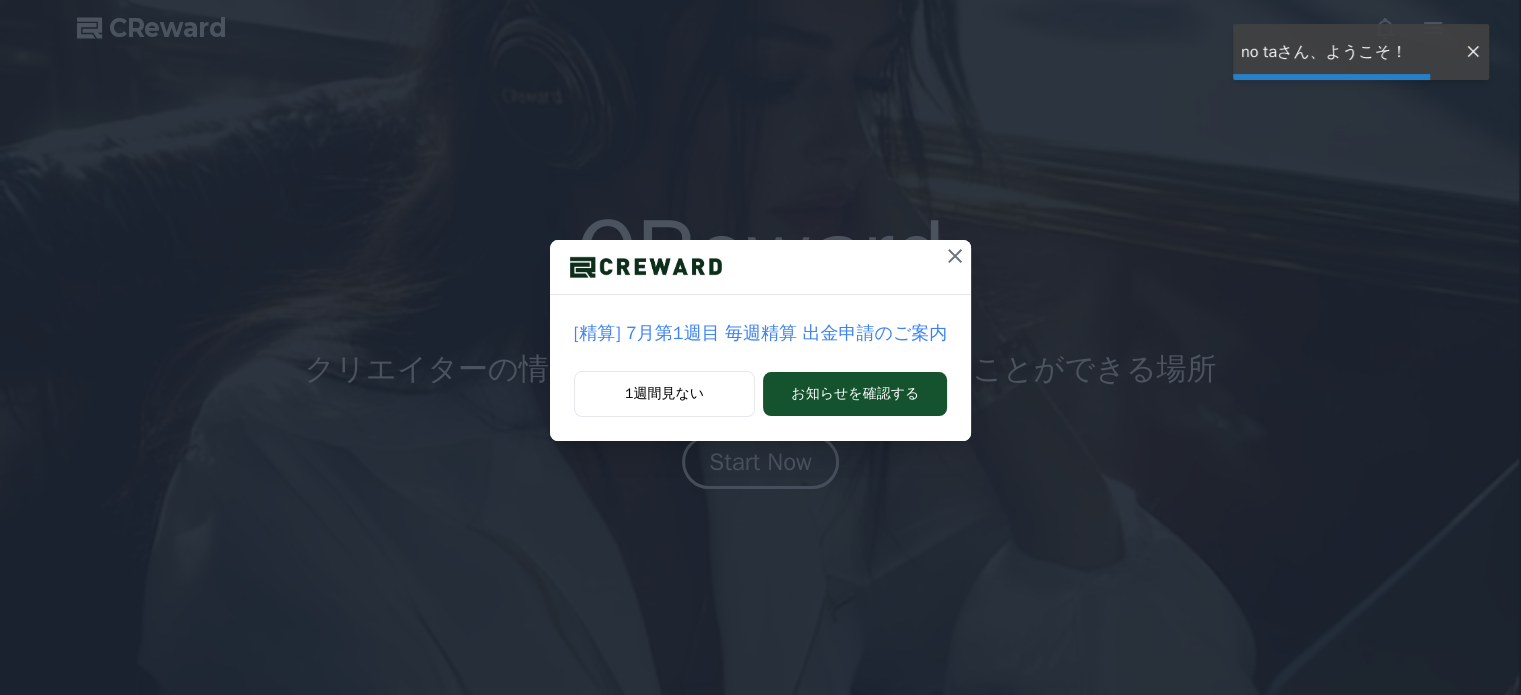 scroll, scrollTop: 0, scrollLeft: 0, axis: both 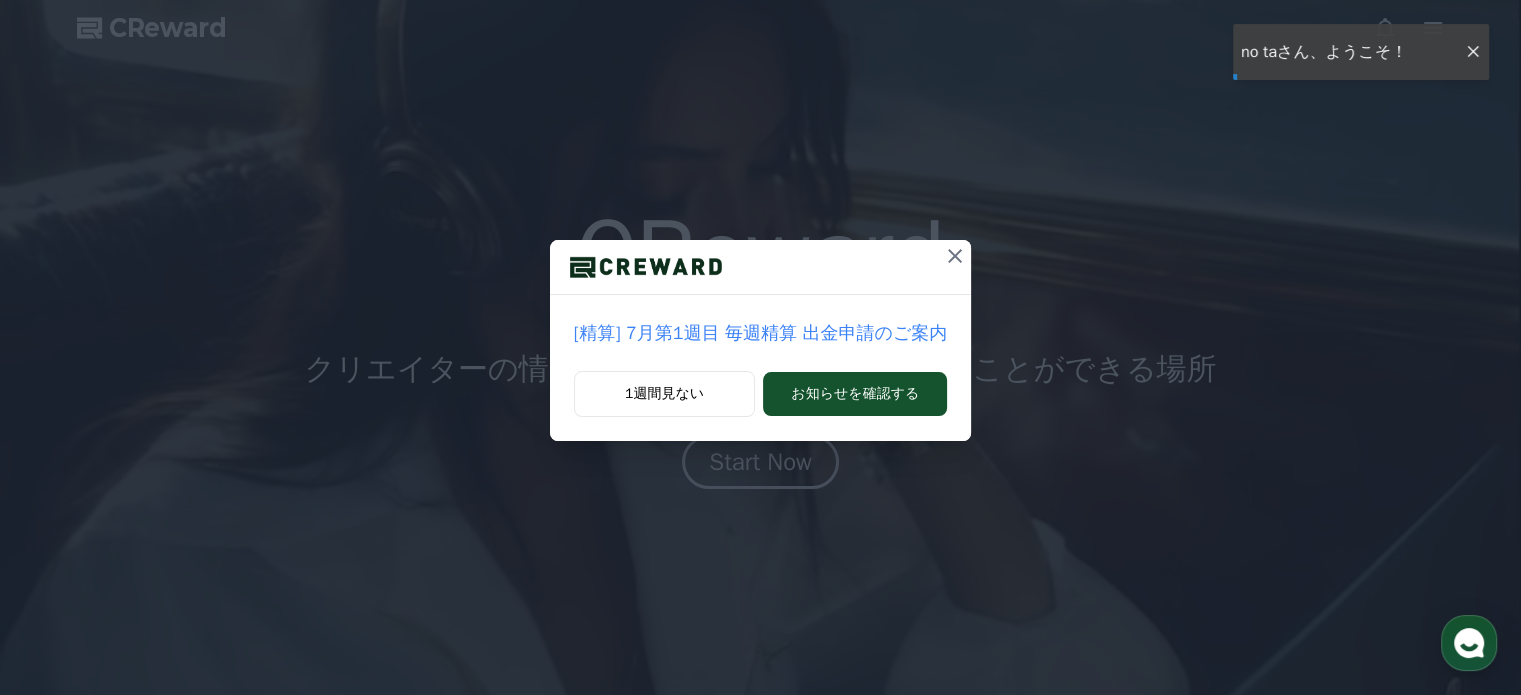 click on "CReward                           CReward   クリエイターの 情熱 と 価値創造 を 報酬 で受け取ることができる場所     Start Now   01   What is   CReward Music?   音楽収益化サービス,   CReward Music   YouTube Shorts動画に背景音楽を追加し、コンテンツから収益を生み出しましょう。 CReward Musicは独自の著作権を持つ無料の音楽を提供しています。これらのトラックを動画に使用し、著作権収益が発生した場合、CRewardはその収益をあなたと共有します。       02   業界最高の音楽収益   私たちは流通手数料を最小限に抑え、 業界最高の収益率 を提供します。   クリエイターの収益を最大化するため、流通マージンを最小限にしました。 YouTubeパートナープログラム（YPP）の収益に加え、追加の収益を得ることができます。すでに多くのクリエイターが恩恵を受けています！       CREWARD MUSIC" at bounding box center [0, 0] 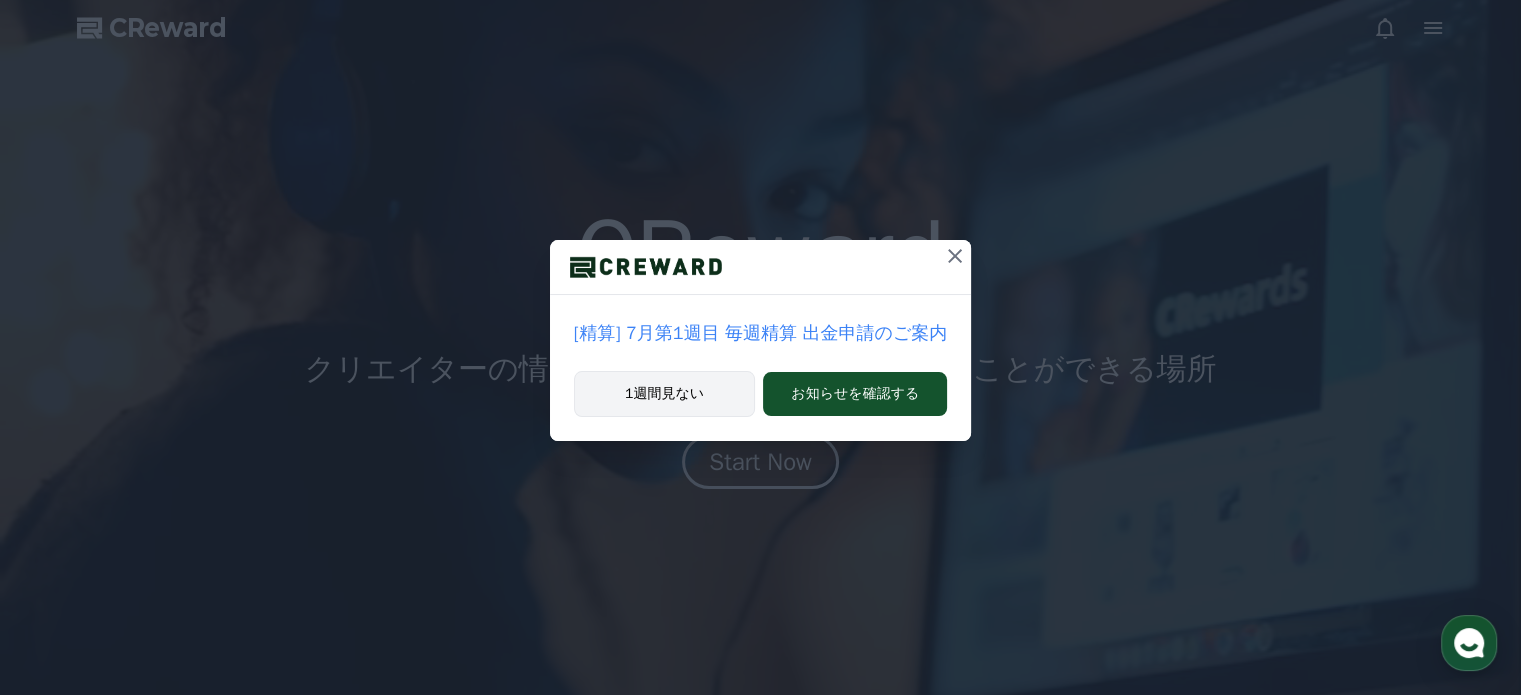 click on "1週間見ない" at bounding box center [664, 394] 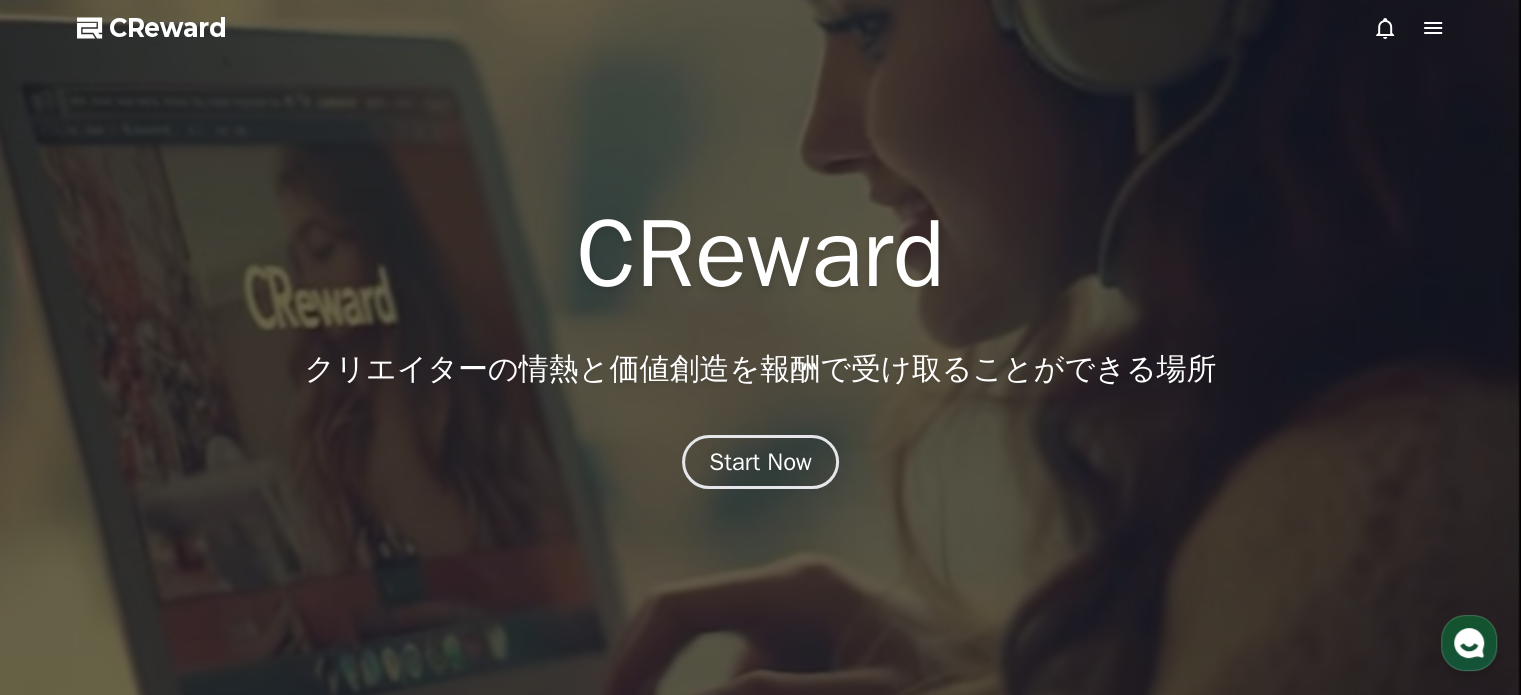 click 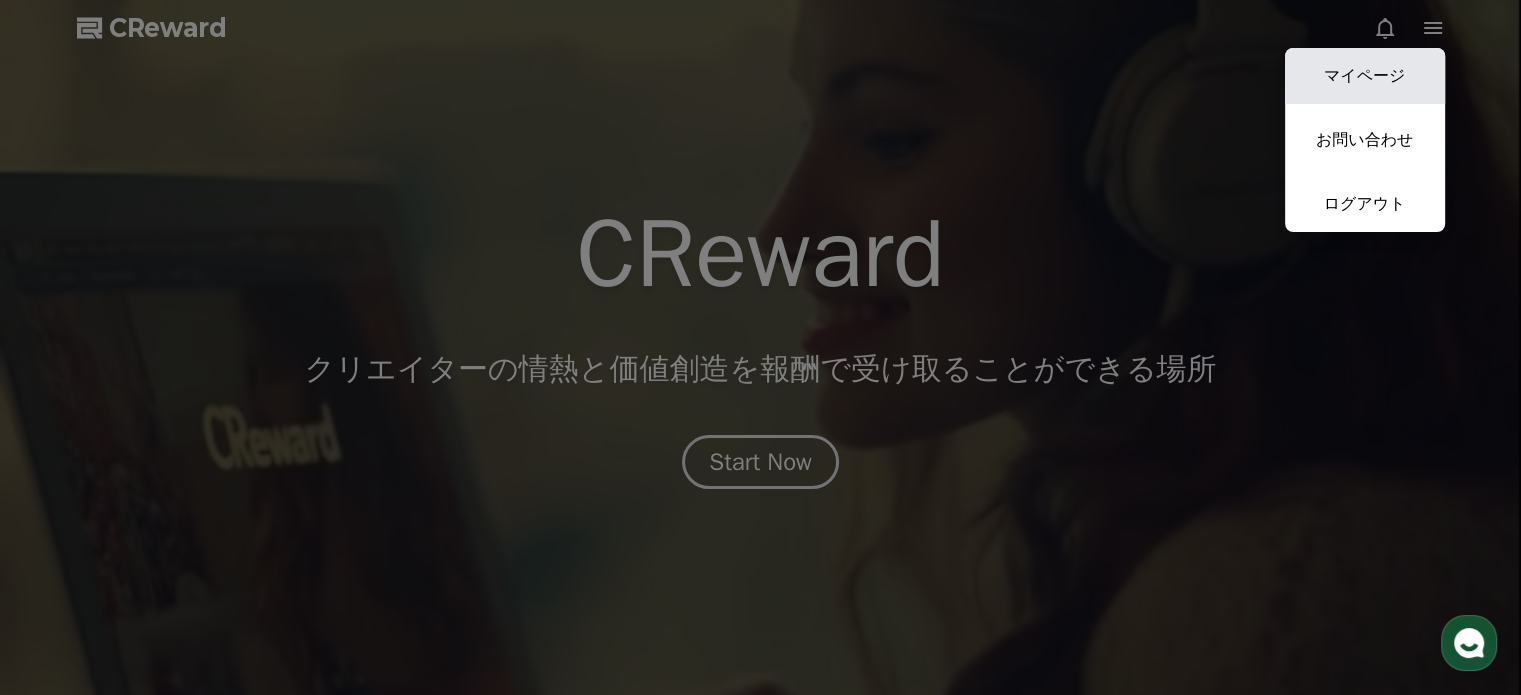 click on "マイページ" at bounding box center [1365, 76] 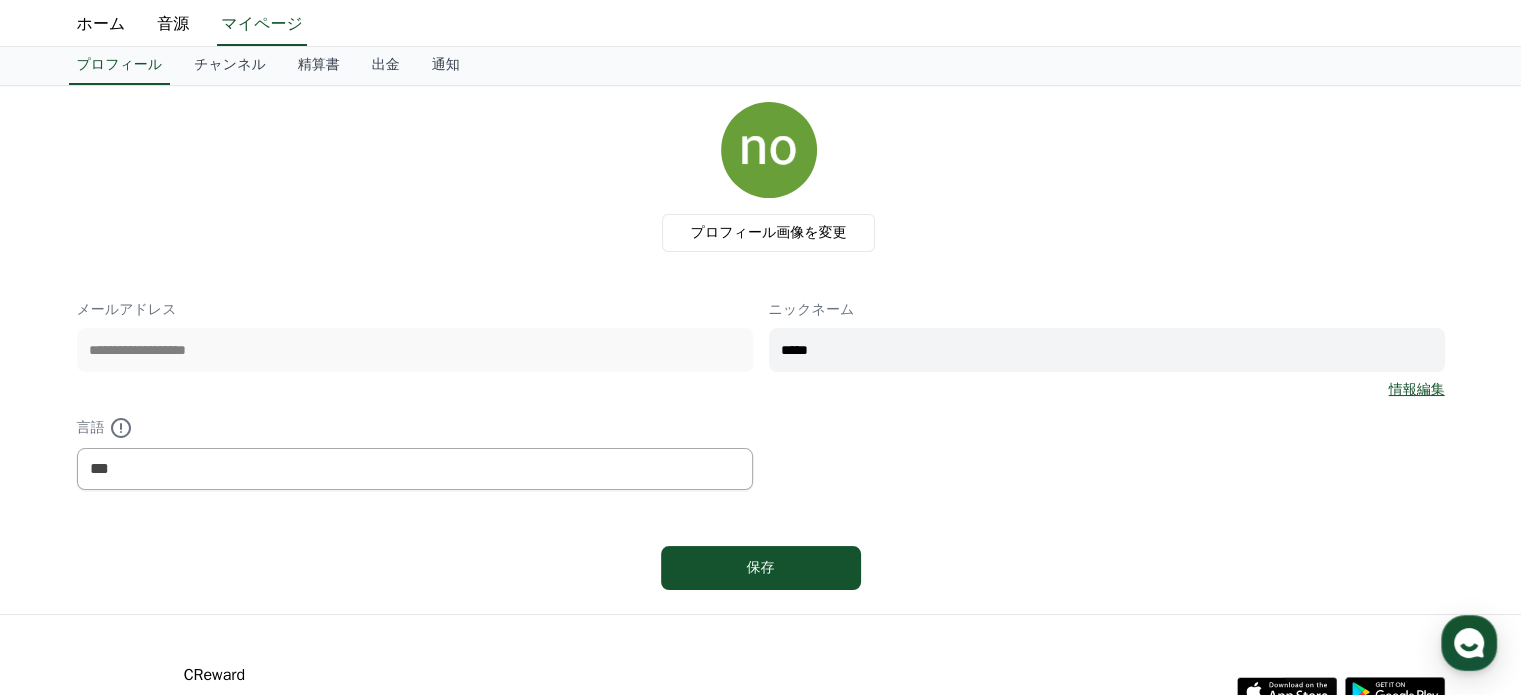 scroll, scrollTop: 200, scrollLeft: 0, axis: vertical 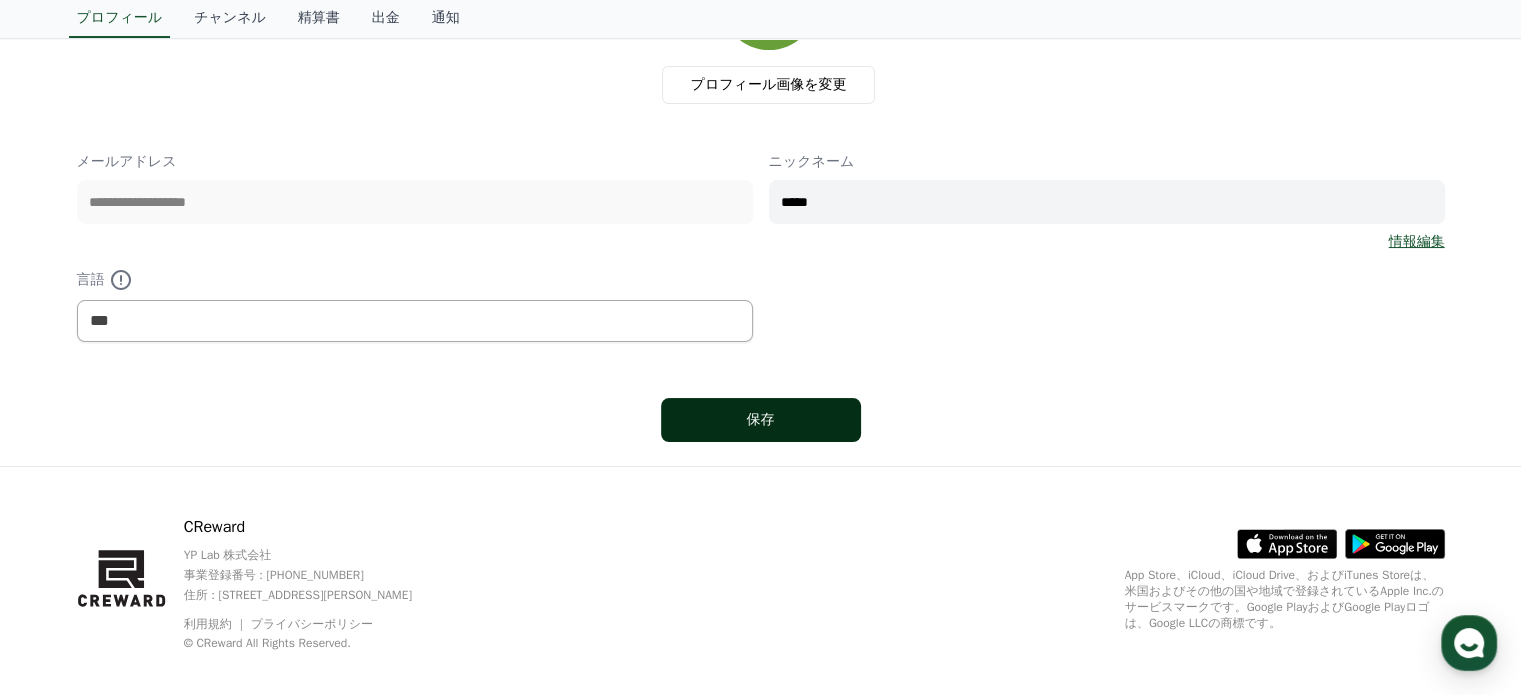 click on "保存" at bounding box center (761, 420) 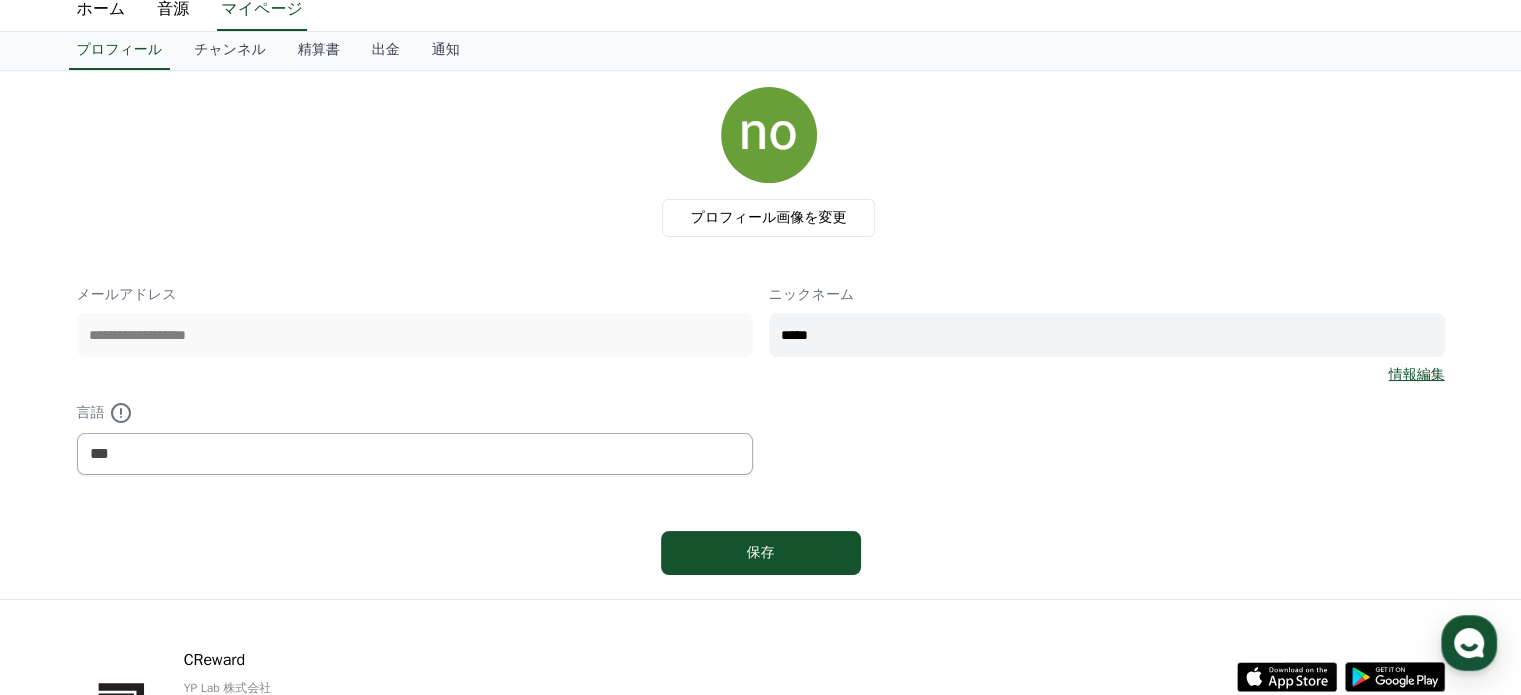 scroll, scrollTop: 0, scrollLeft: 0, axis: both 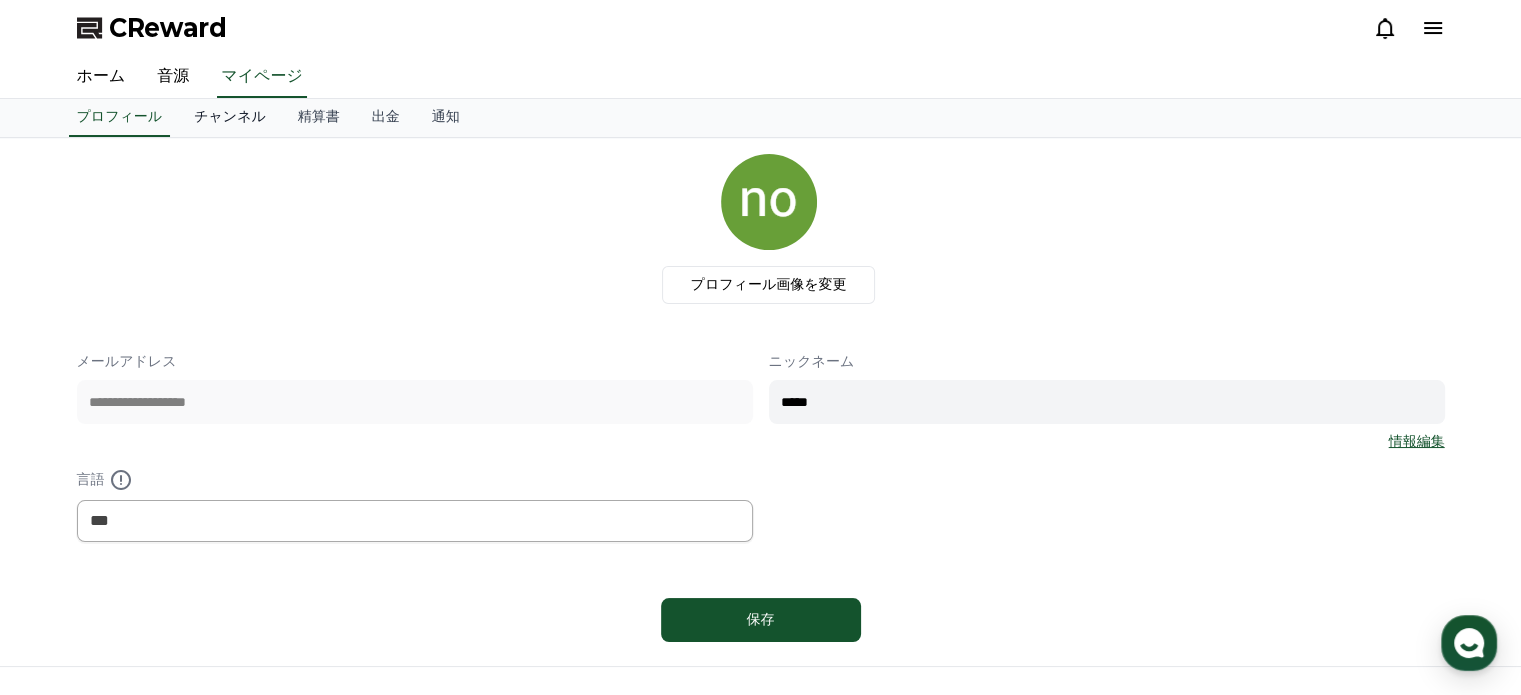 click on "チャンネル" at bounding box center (230, 118) 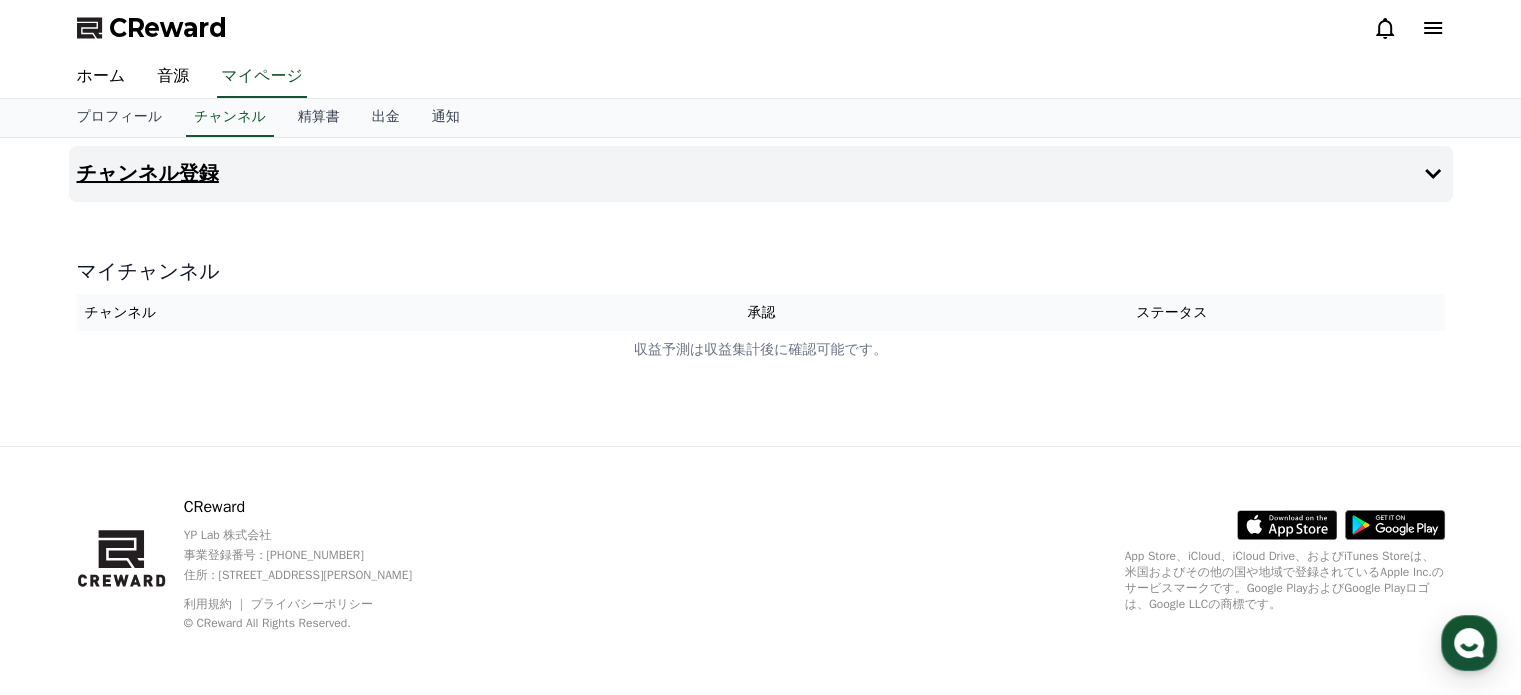 click on "チャンネル登録" at bounding box center [148, 174] 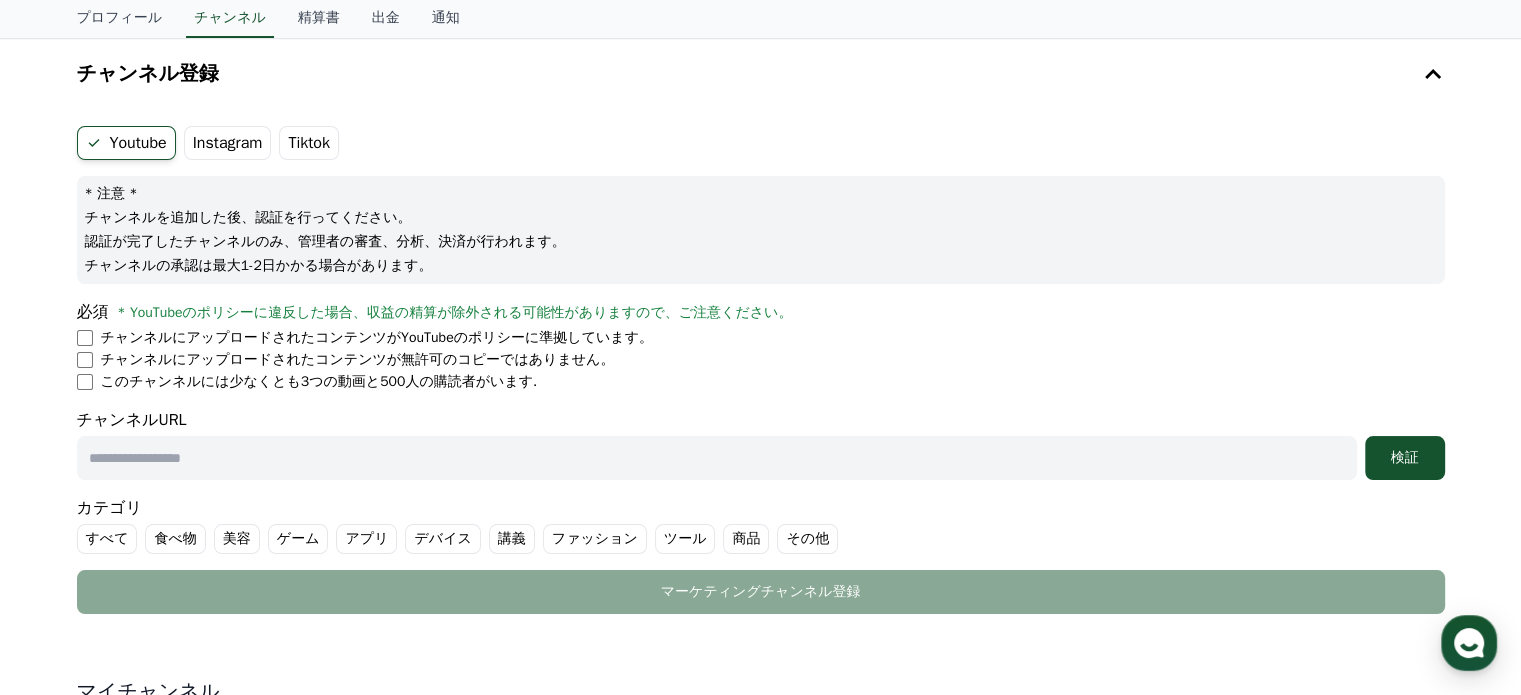 scroll, scrollTop: 200, scrollLeft: 0, axis: vertical 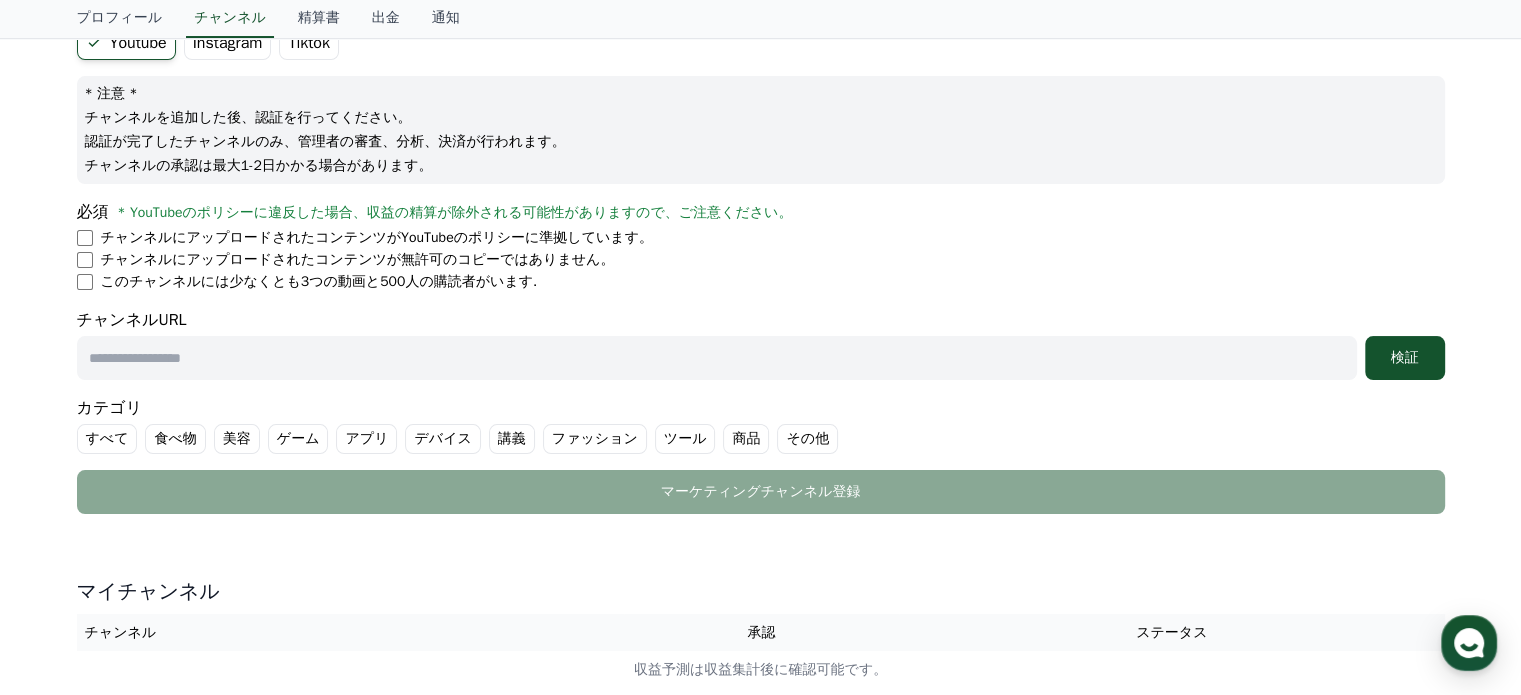 click at bounding box center [717, 358] 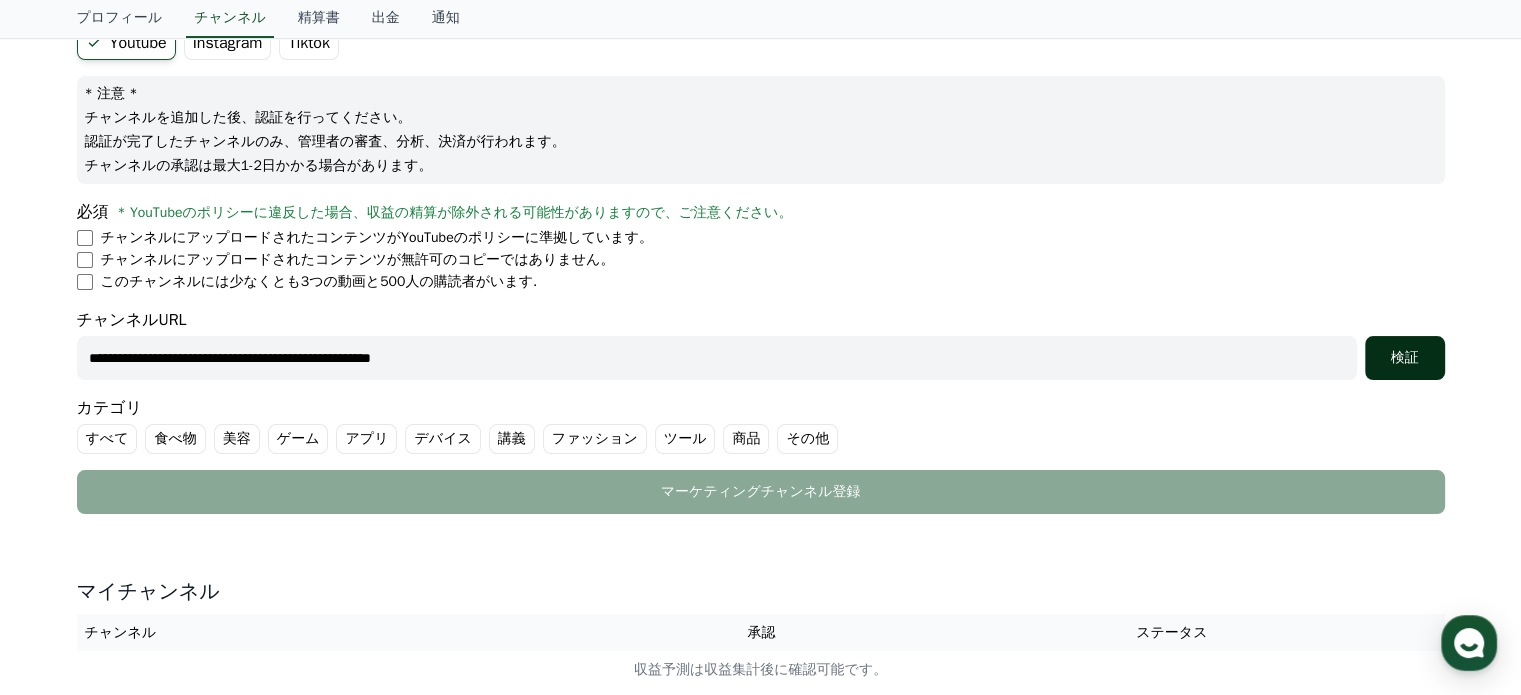 type on "**********" 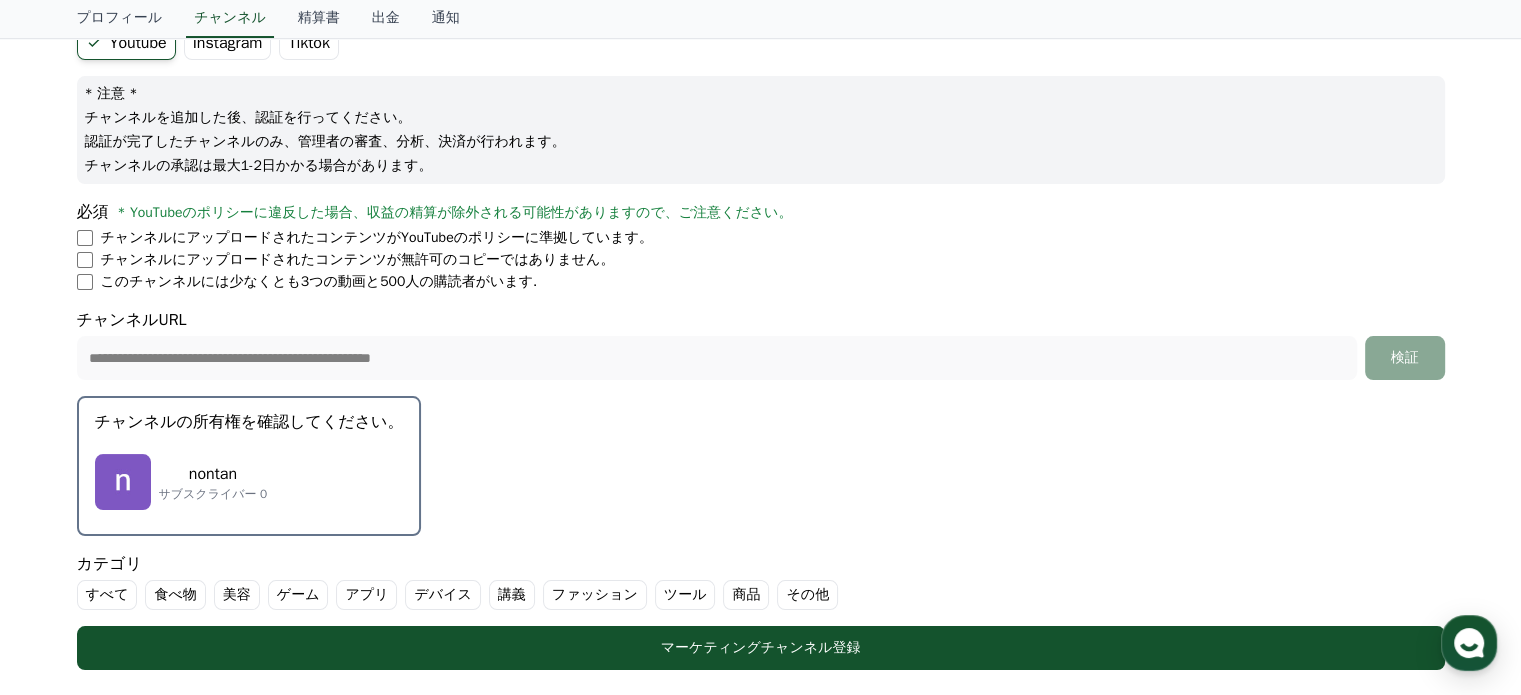 scroll, scrollTop: 0, scrollLeft: 0, axis: both 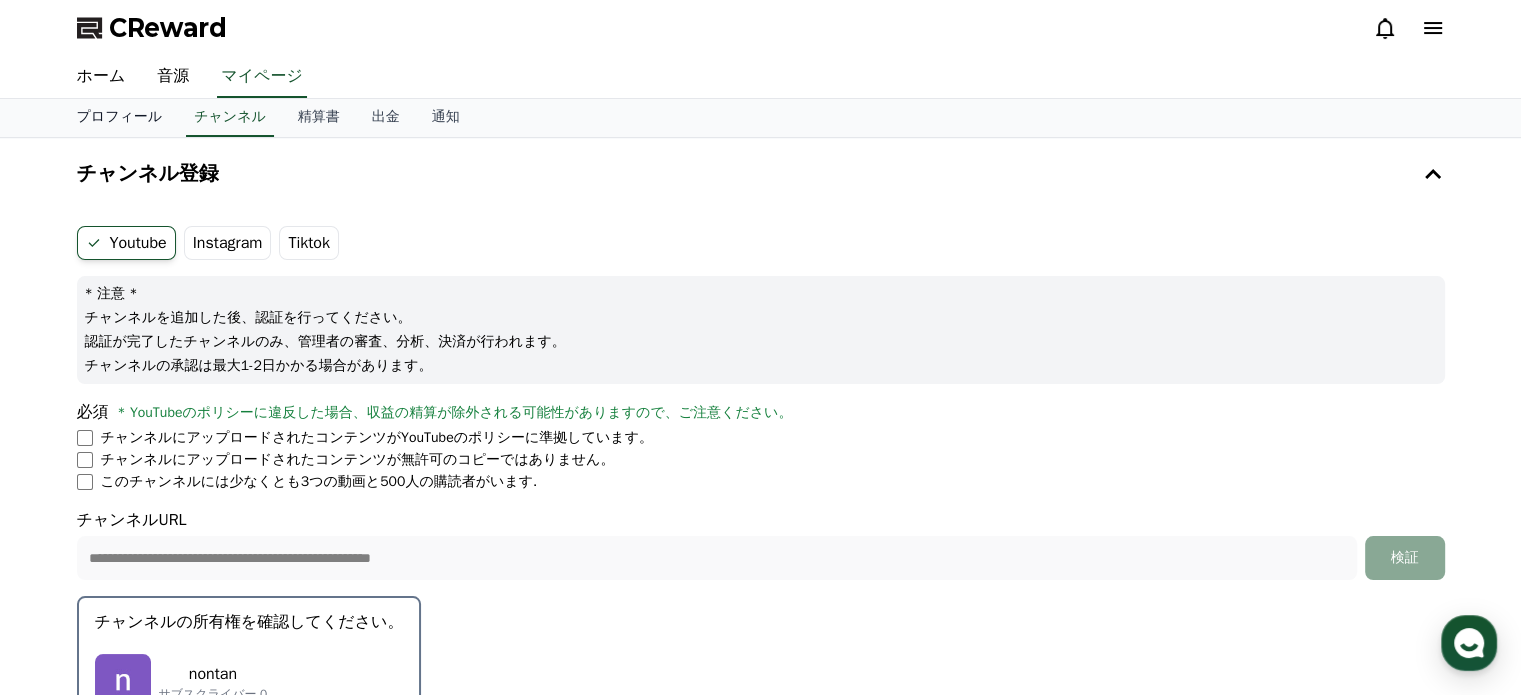 click on "プロフィール" at bounding box center [120, 118] 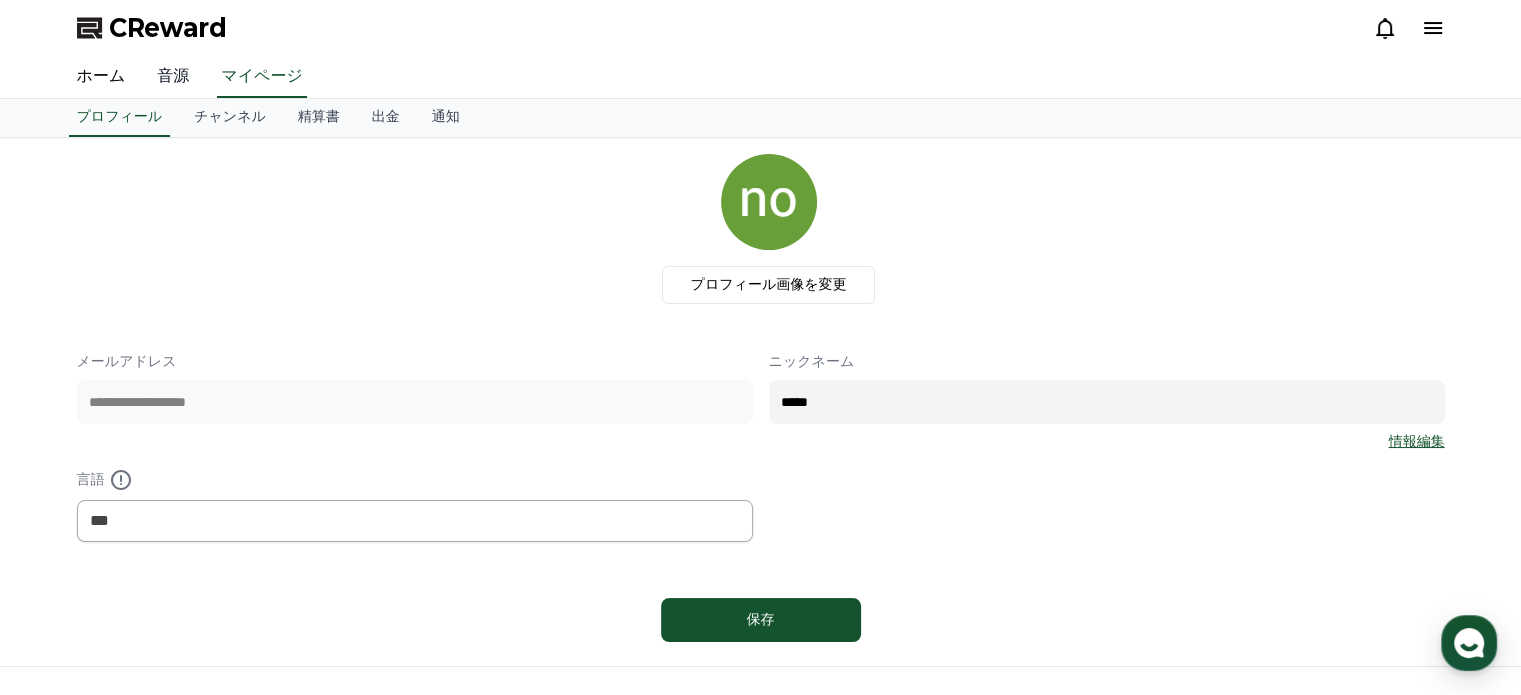 click on "音源" at bounding box center [173, 77] 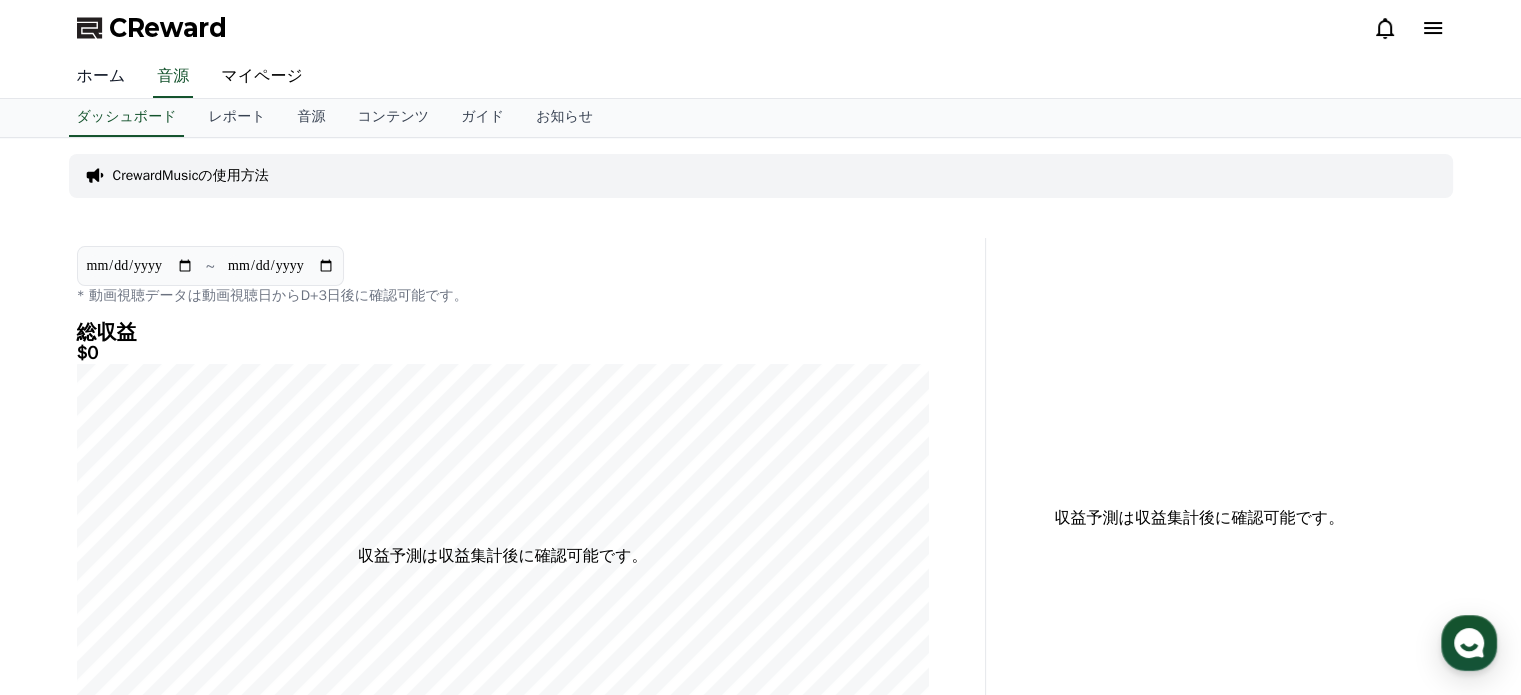 click on "ホーム" at bounding box center (101, 77) 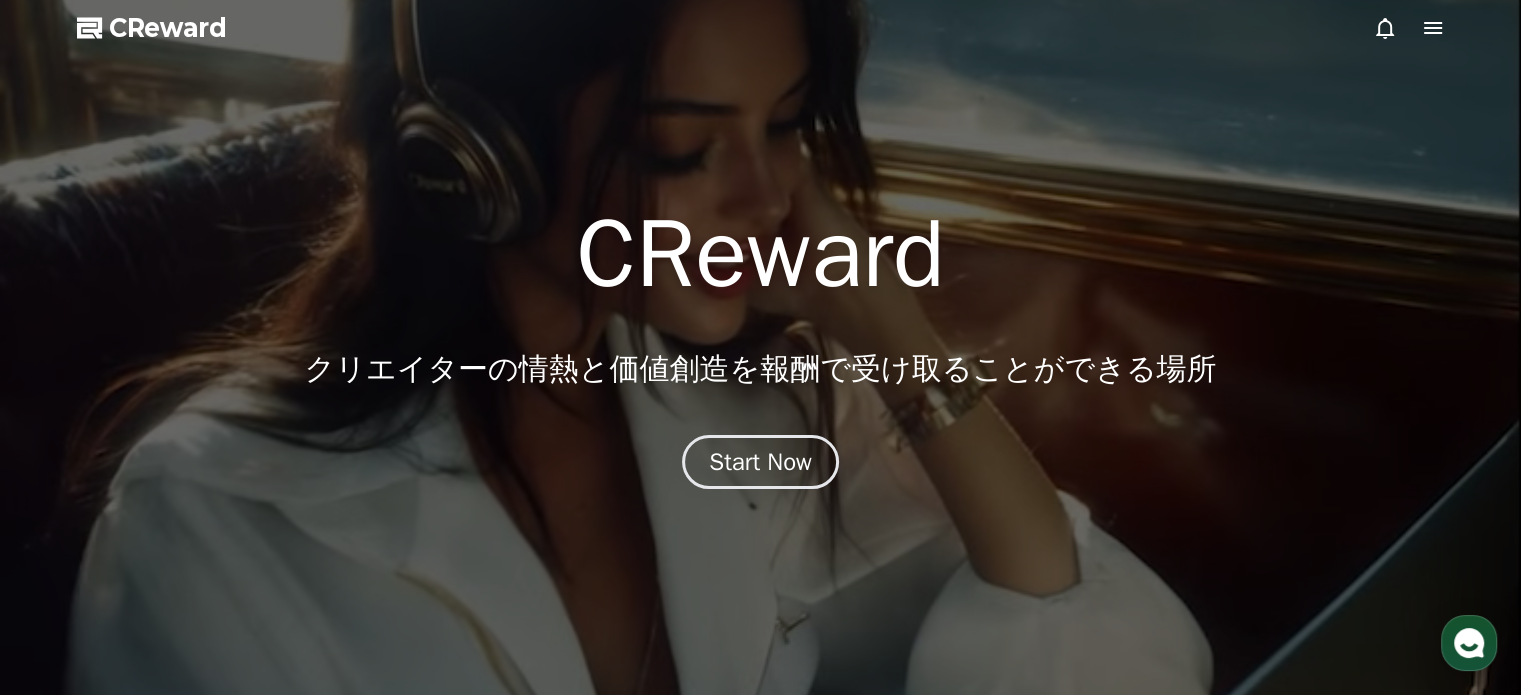 click at bounding box center [760, 347] 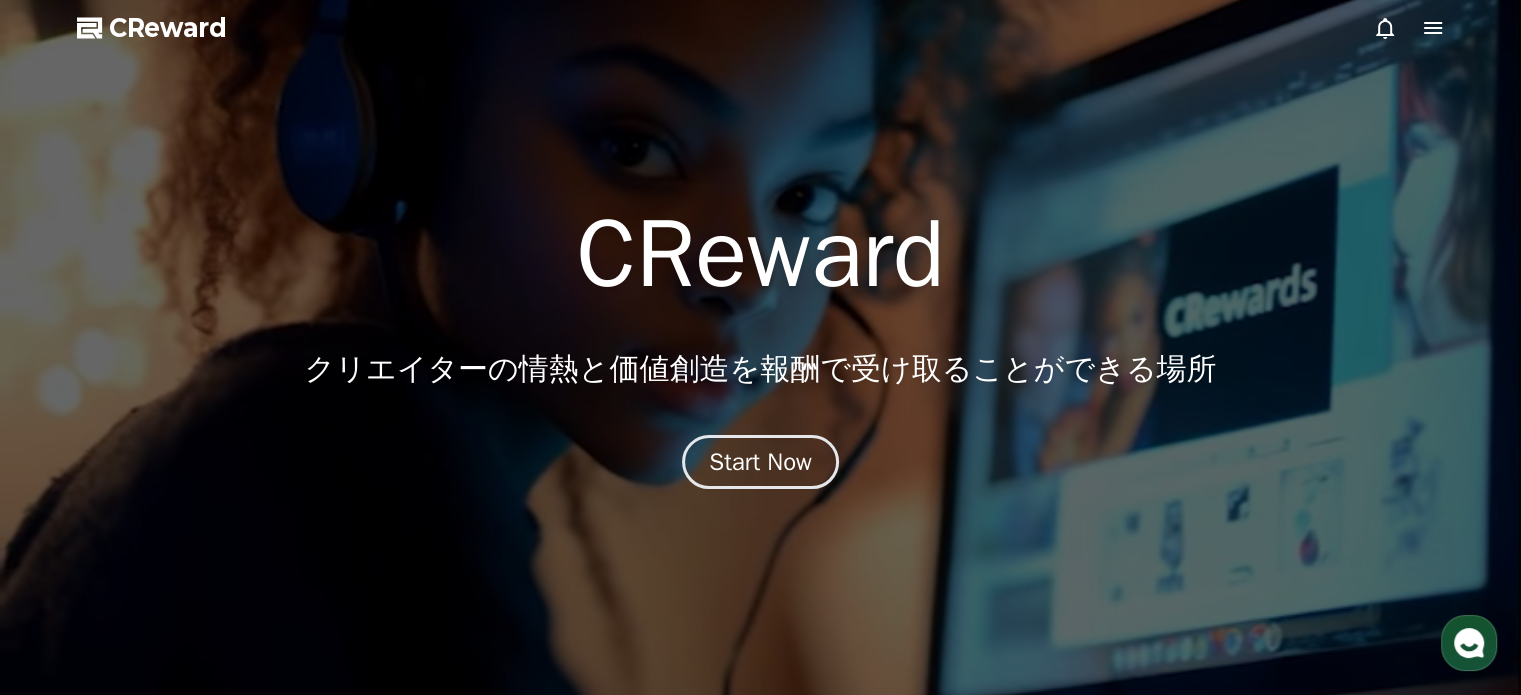 click 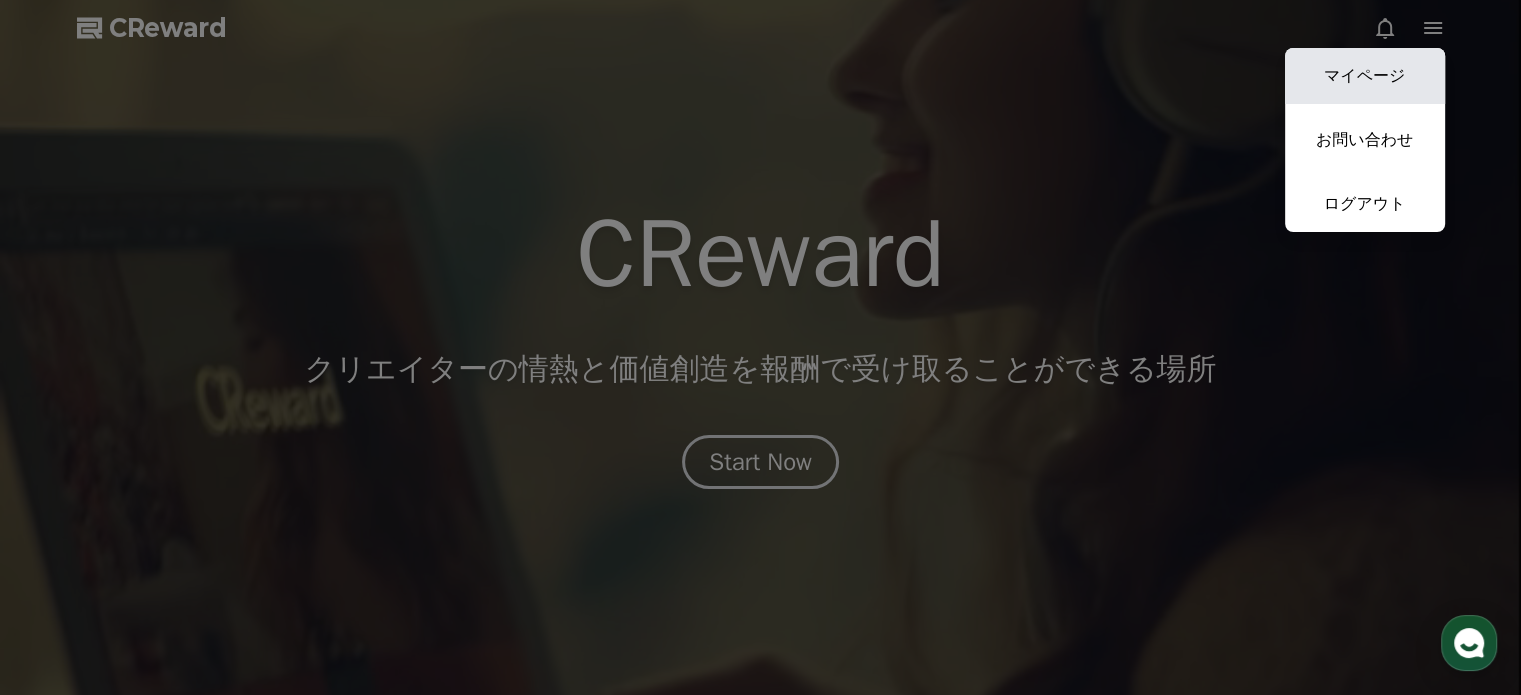 click on "マイページ" at bounding box center [1365, 76] 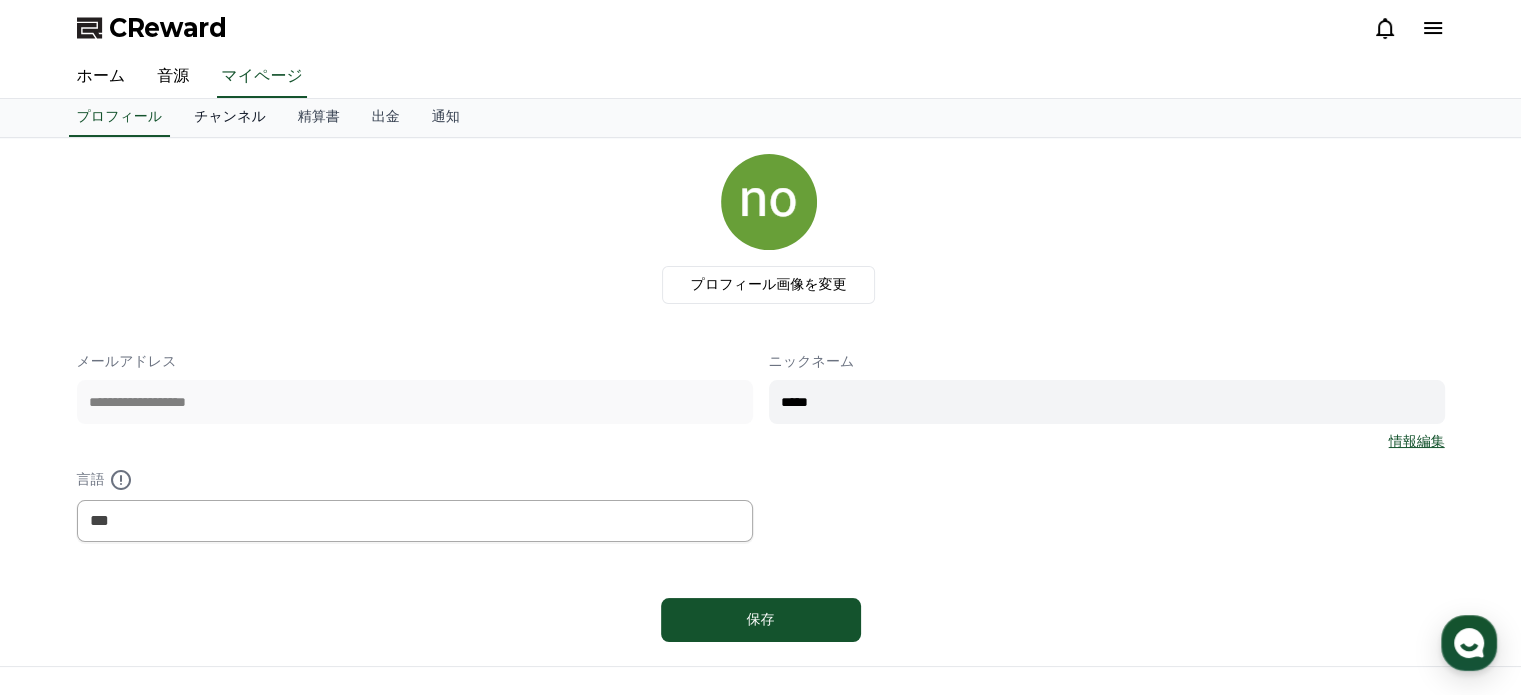 click on "チャンネル" at bounding box center [230, 118] 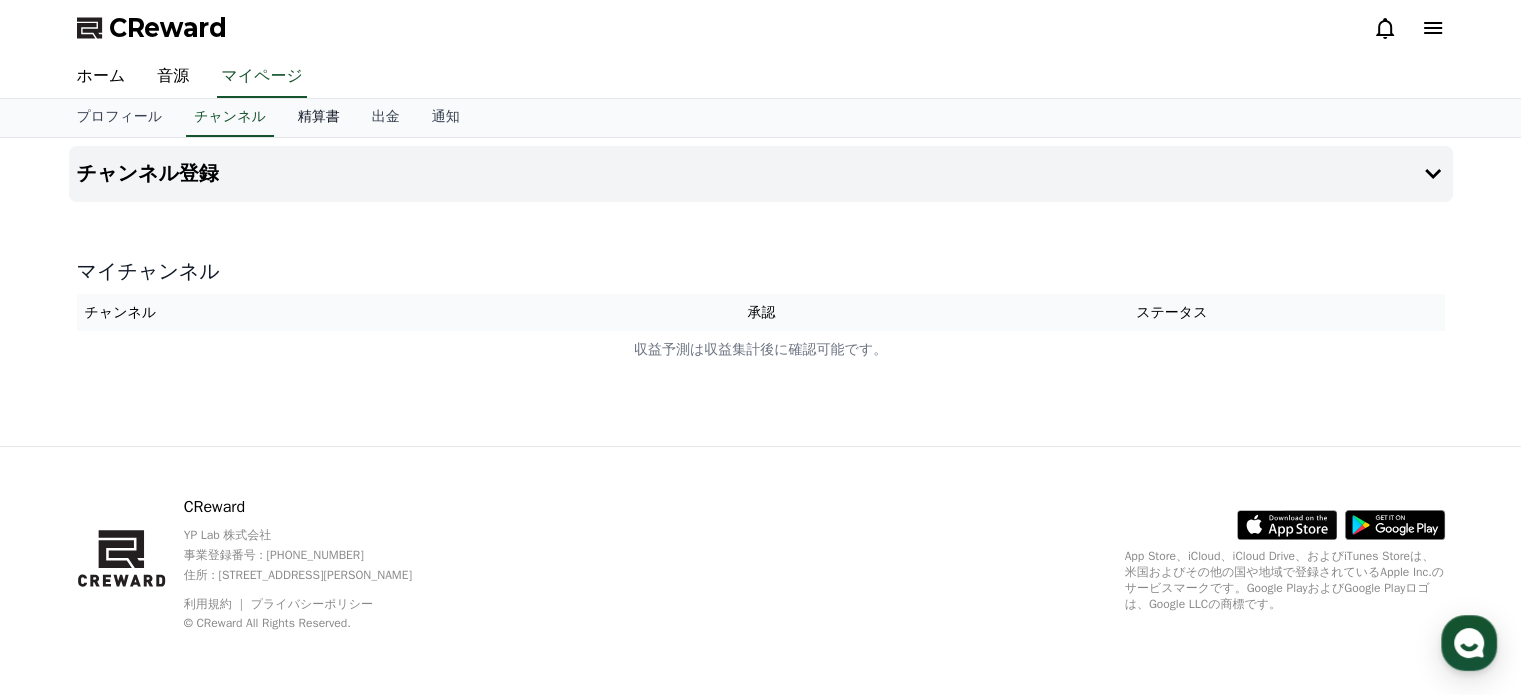 click on "精算書" at bounding box center (319, 118) 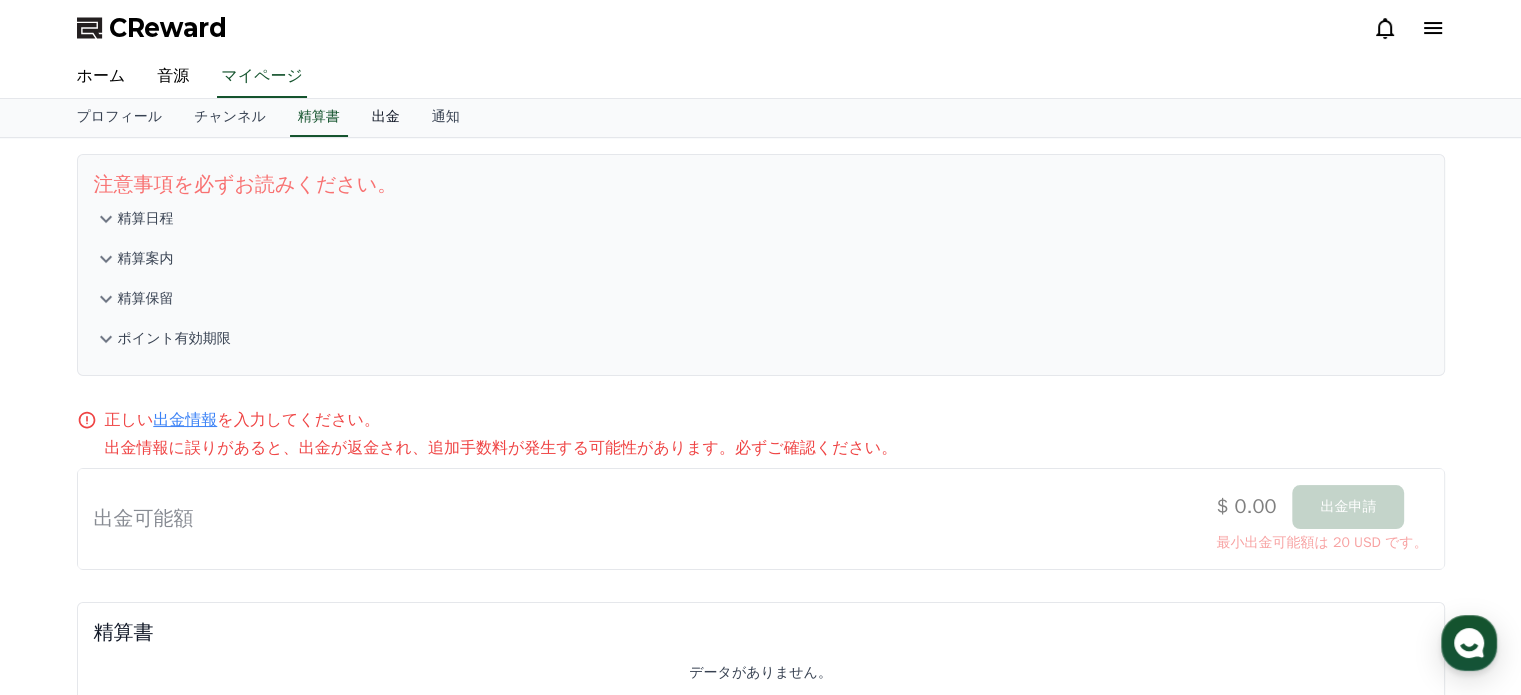 click on "出金" at bounding box center [386, 118] 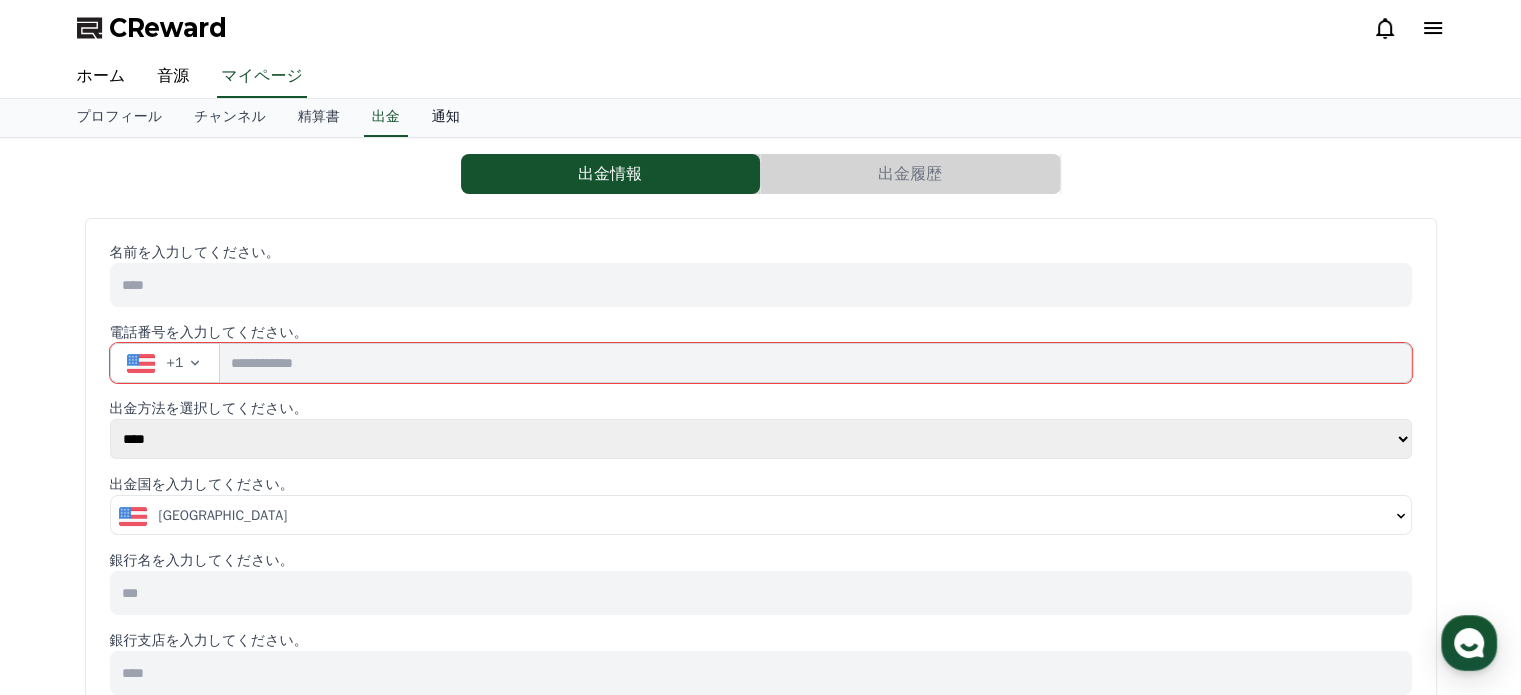 click on "通知" at bounding box center (446, 118) 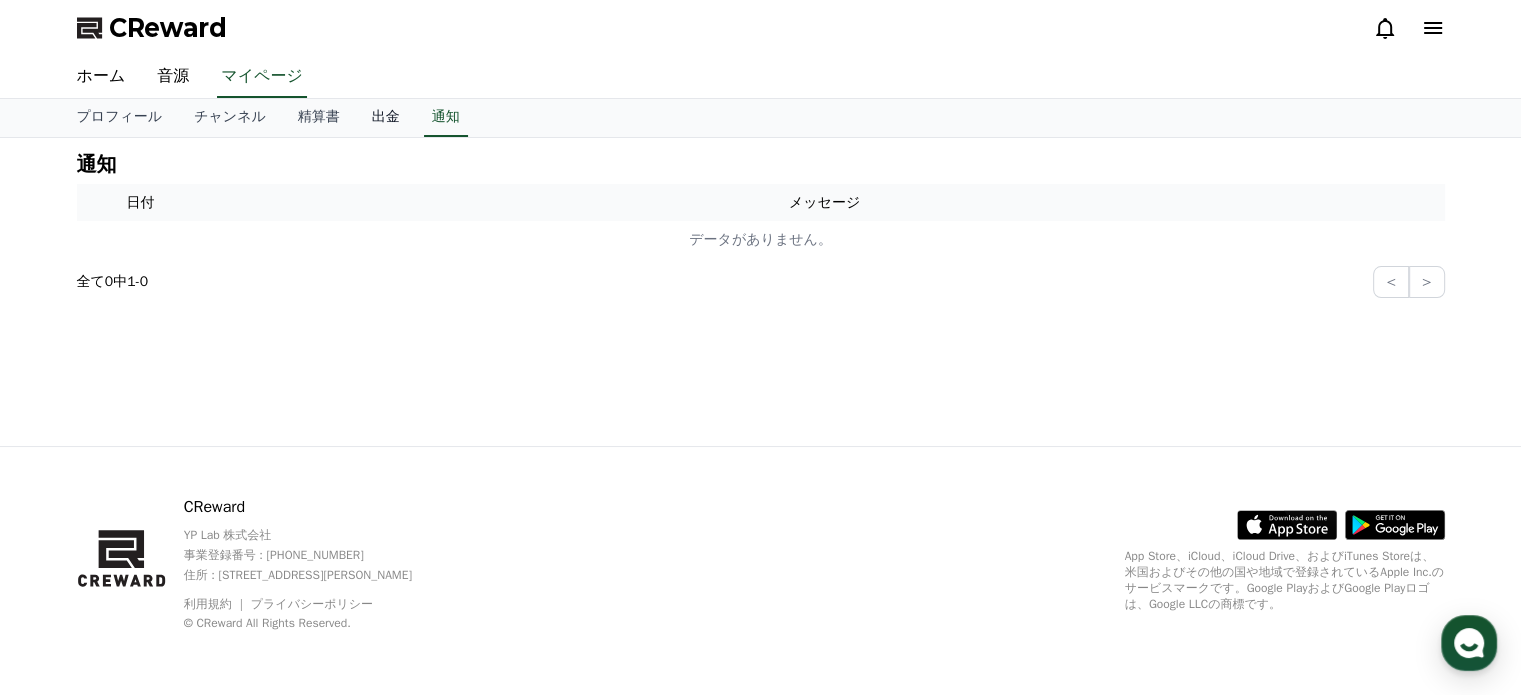 click on "出金" at bounding box center [386, 118] 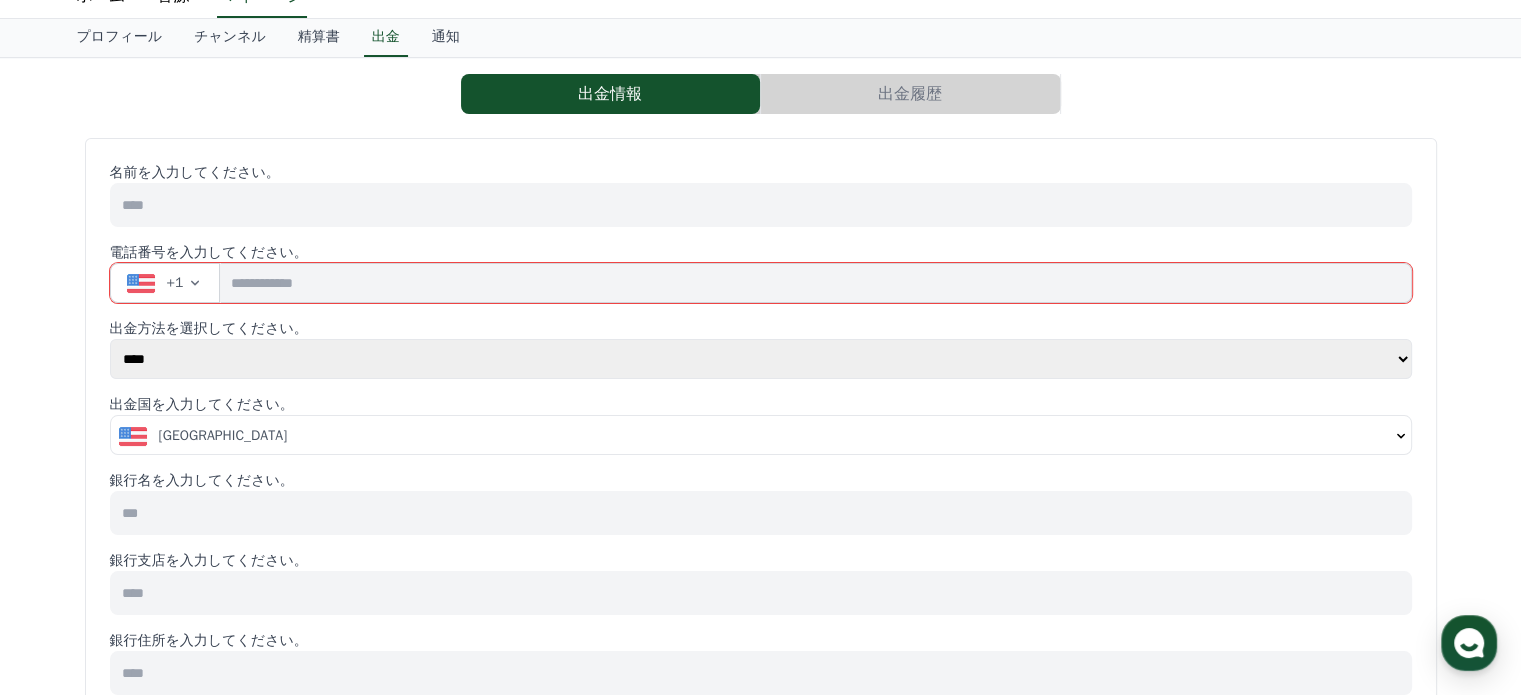 scroll, scrollTop: 0, scrollLeft: 0, axis: both 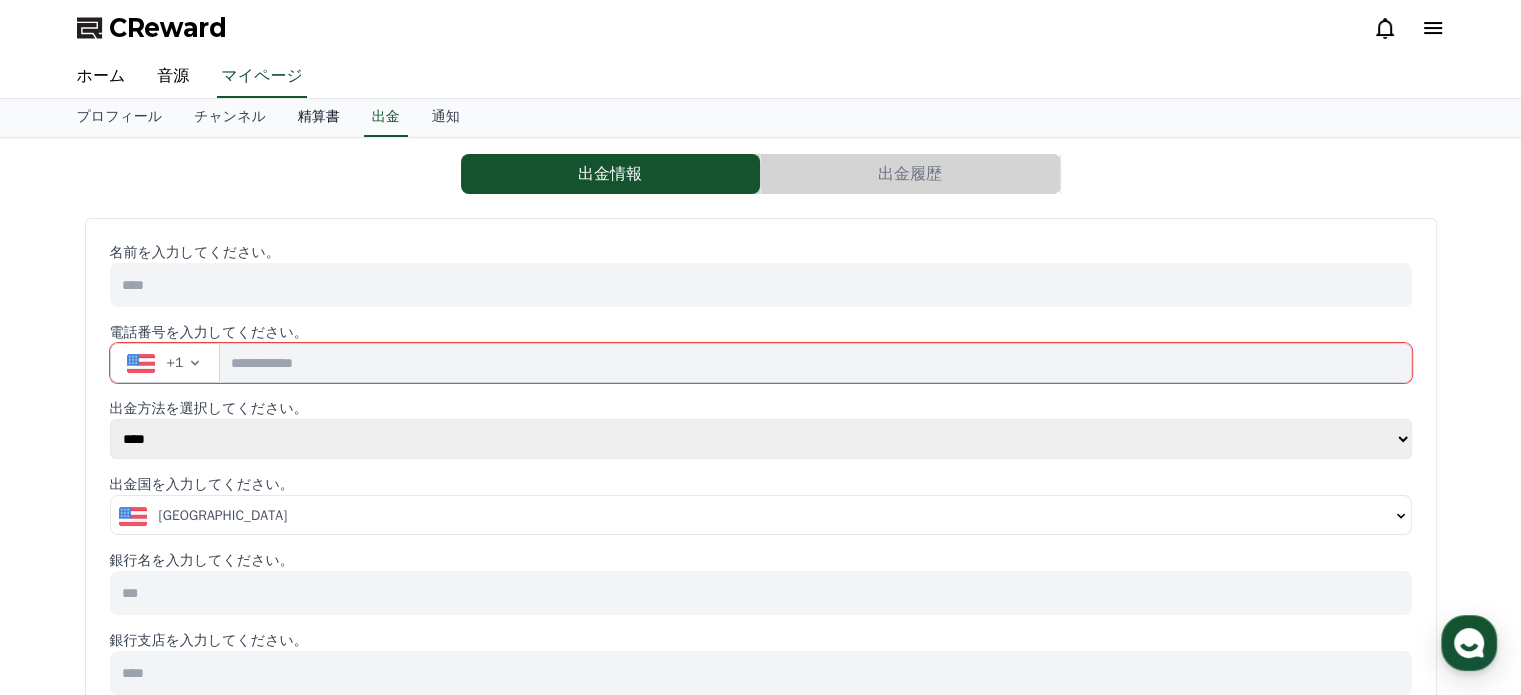 click on "精算書" at bounding box center [319, 118] 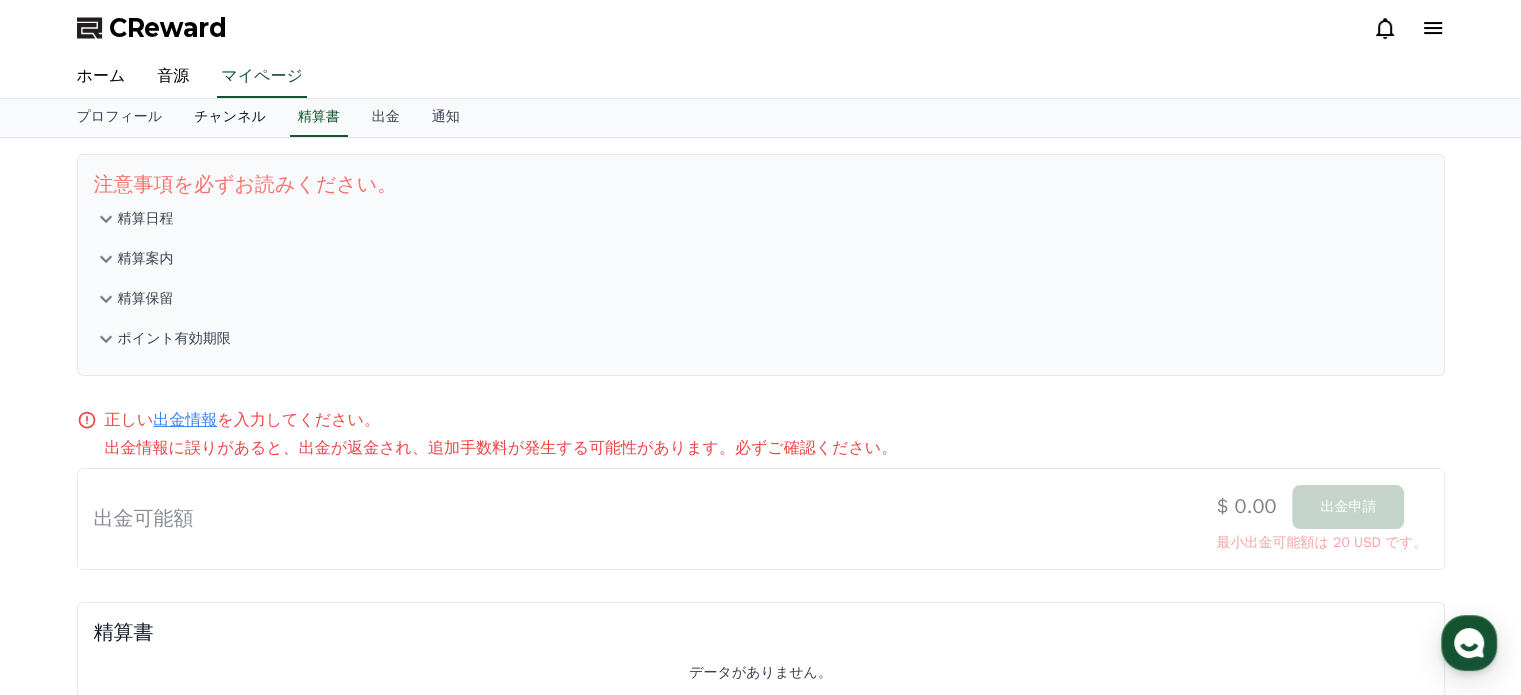 click on "チャンネル" at bounding box center (230, 118) 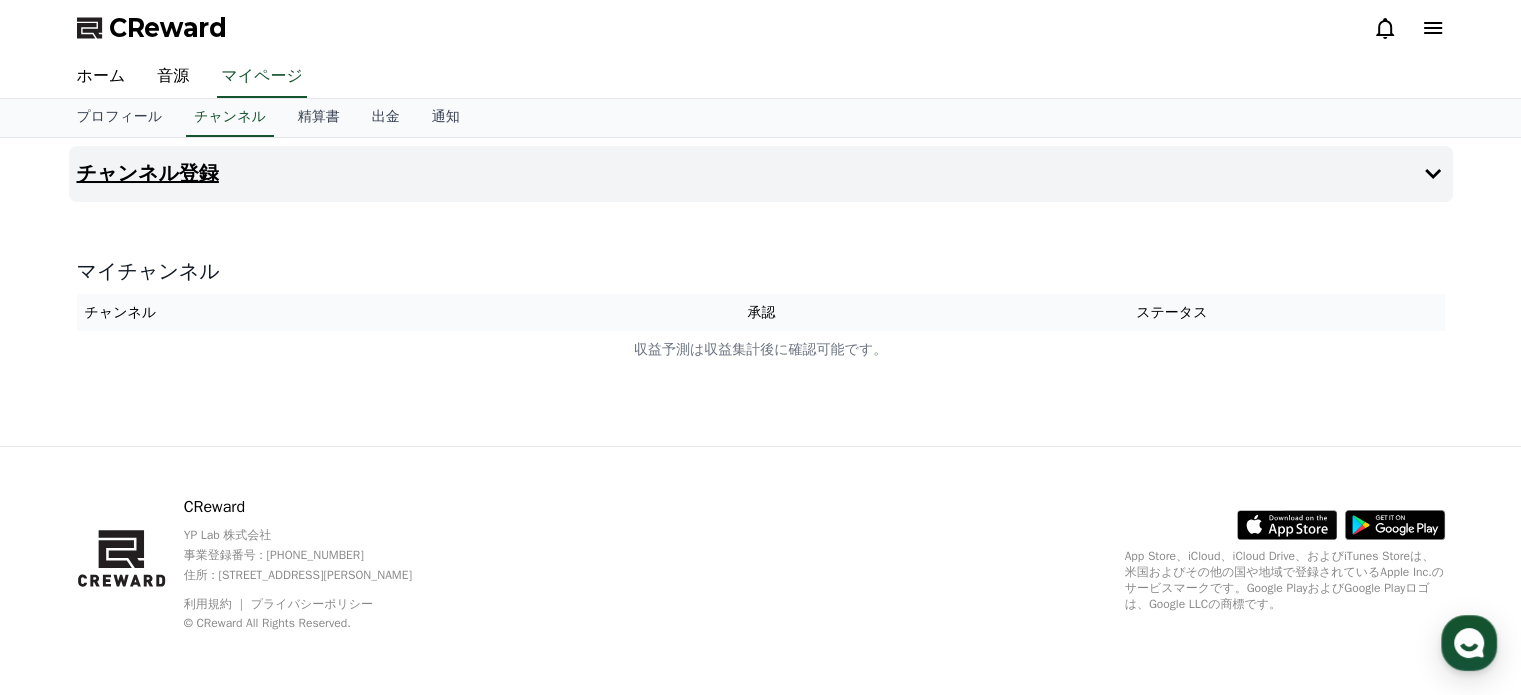 click on "チャンネル登録" at bounding box center (148, 174) 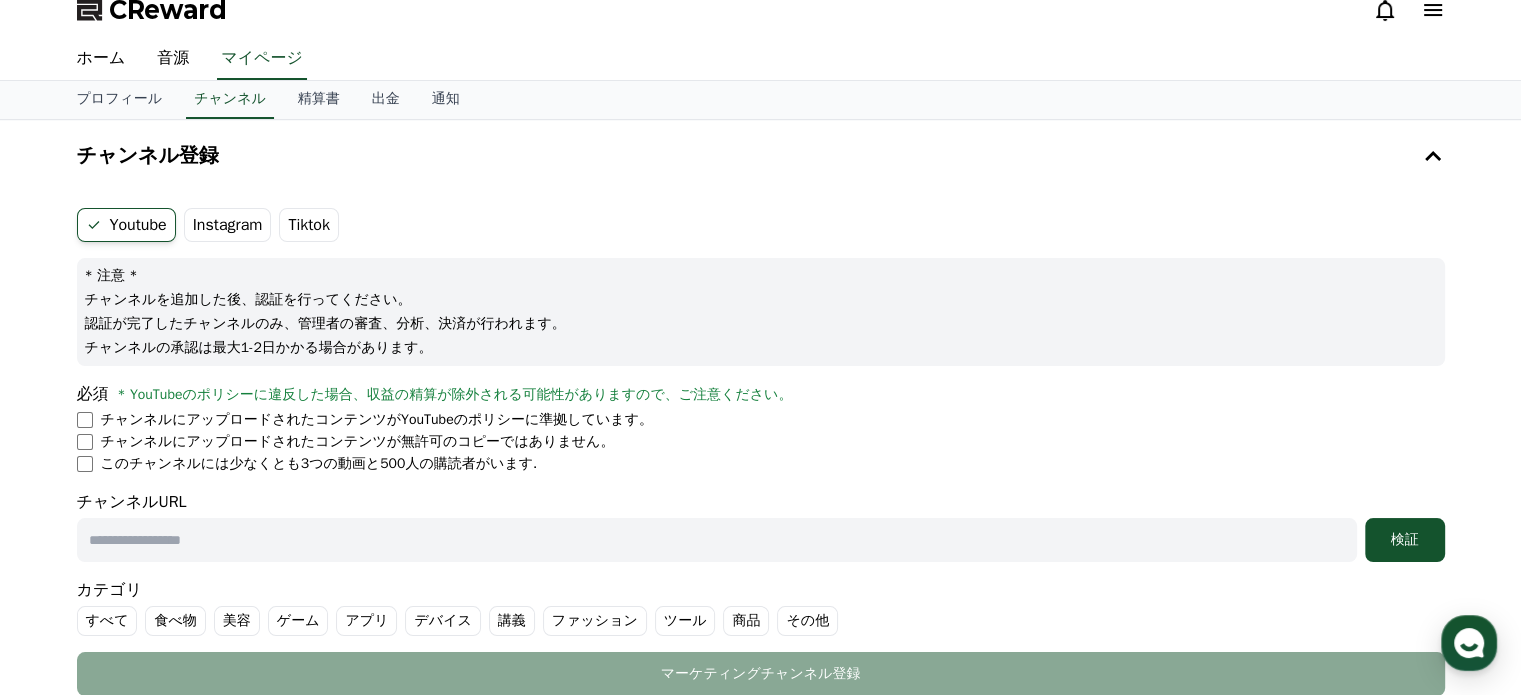 scroll, scrollTop: 0, scrollLeft: 0, axis: both 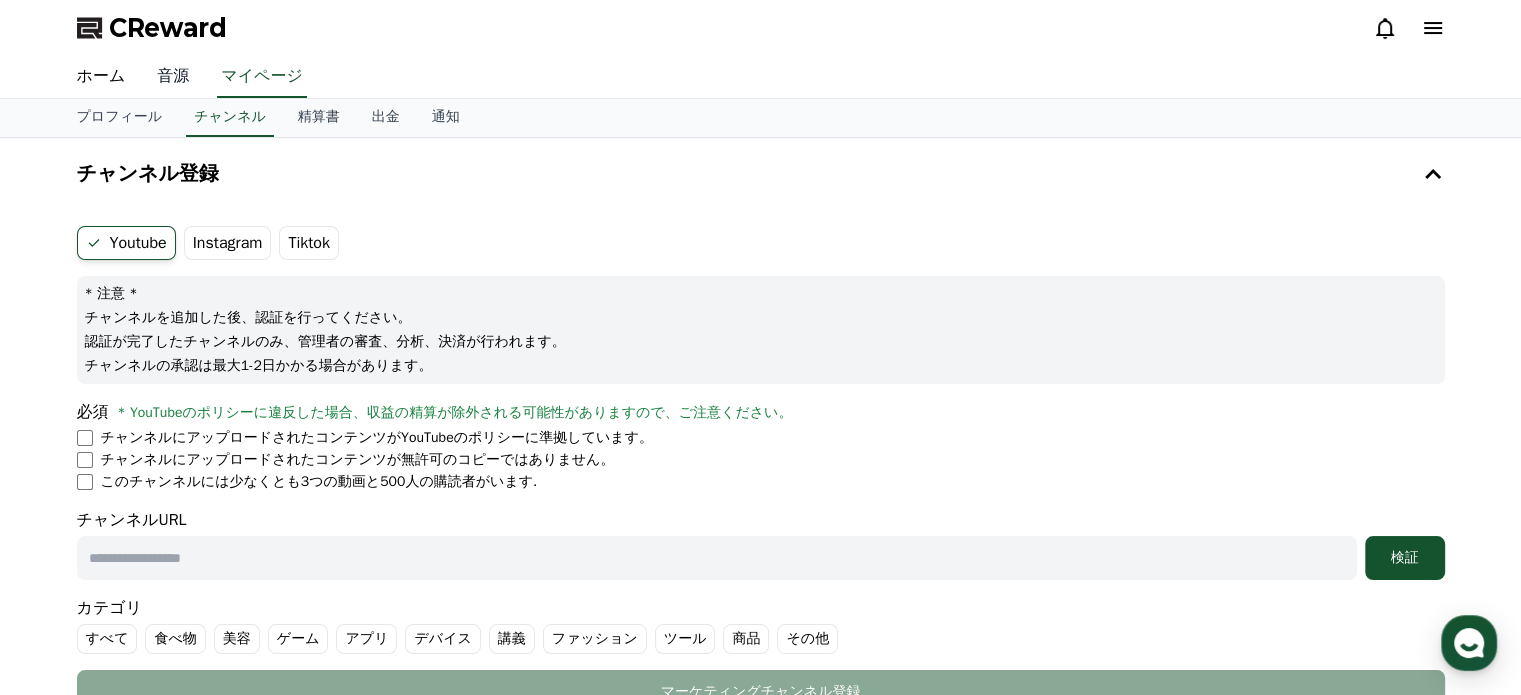 click on "音源" at bounding box center [173, 77] 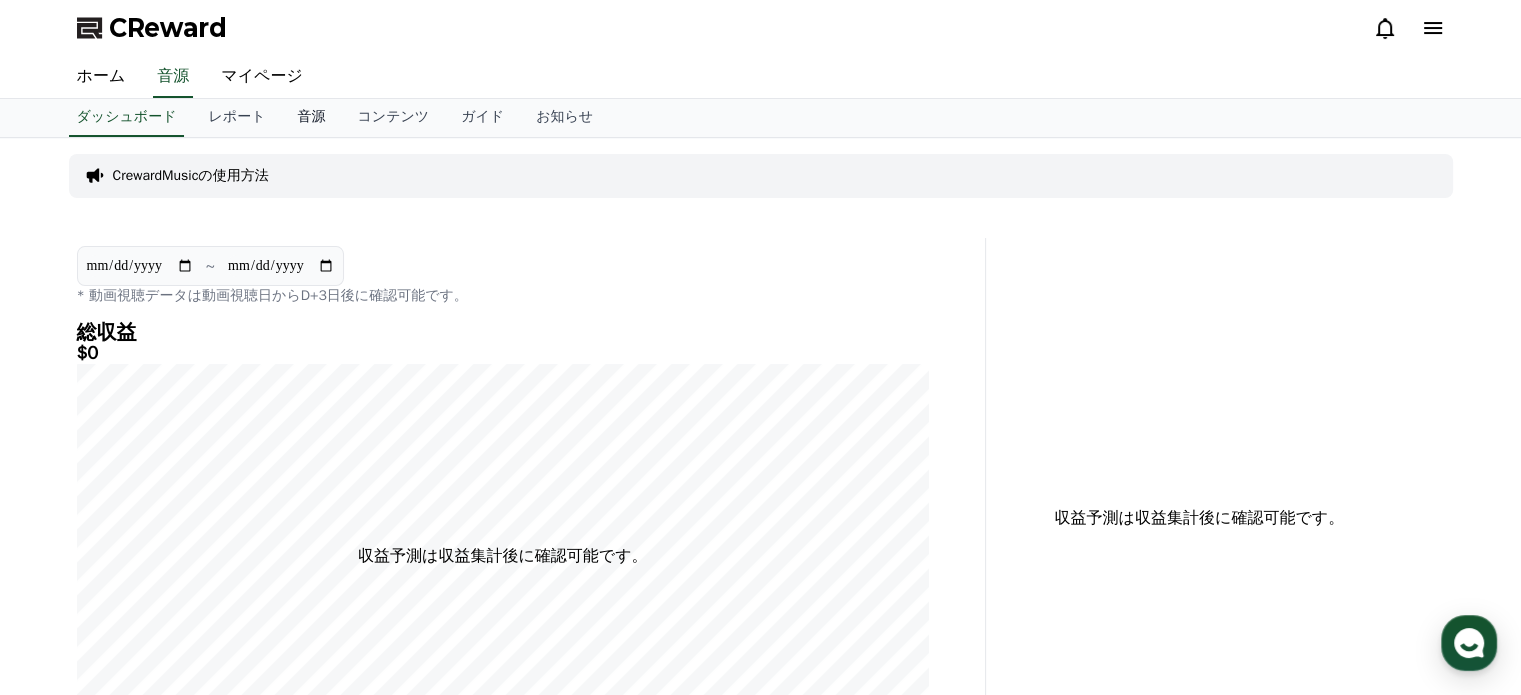 click on "音源" at bounding box center (311, 118) 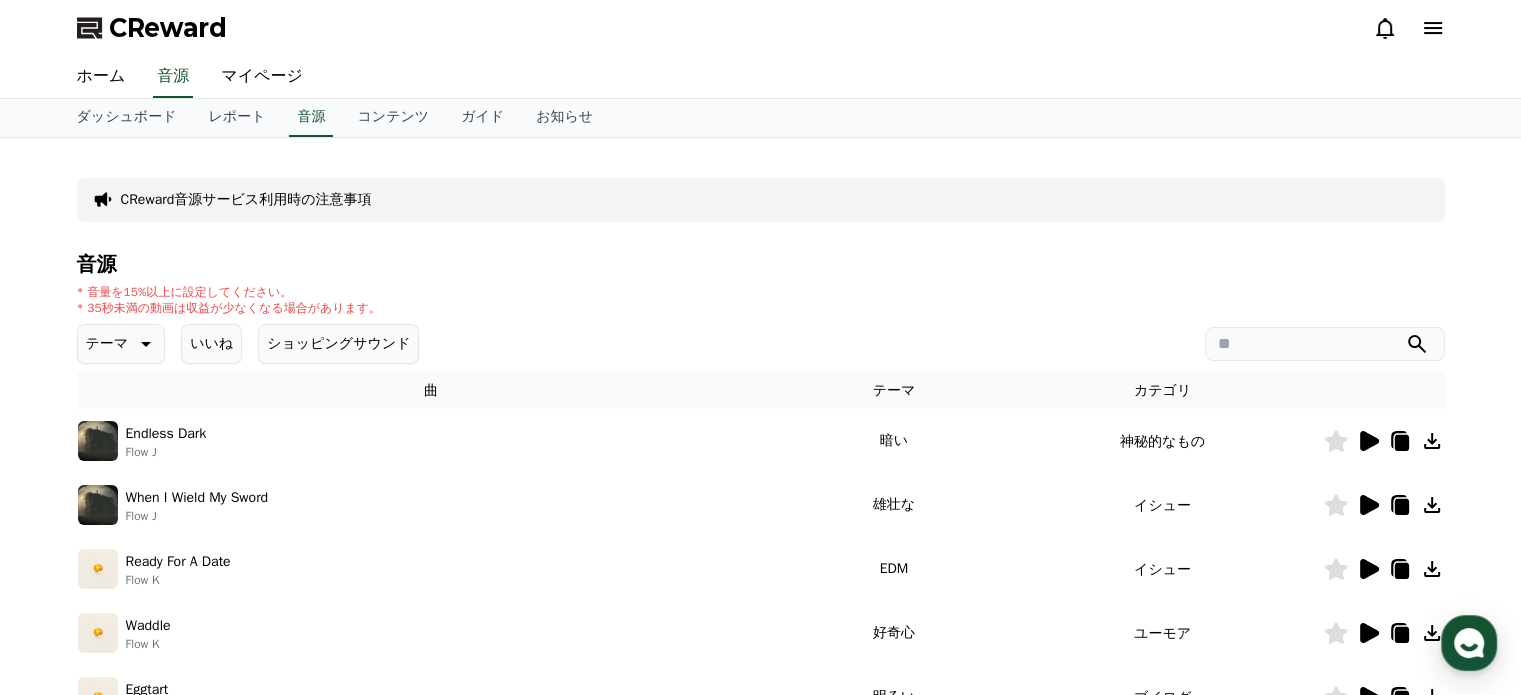 click 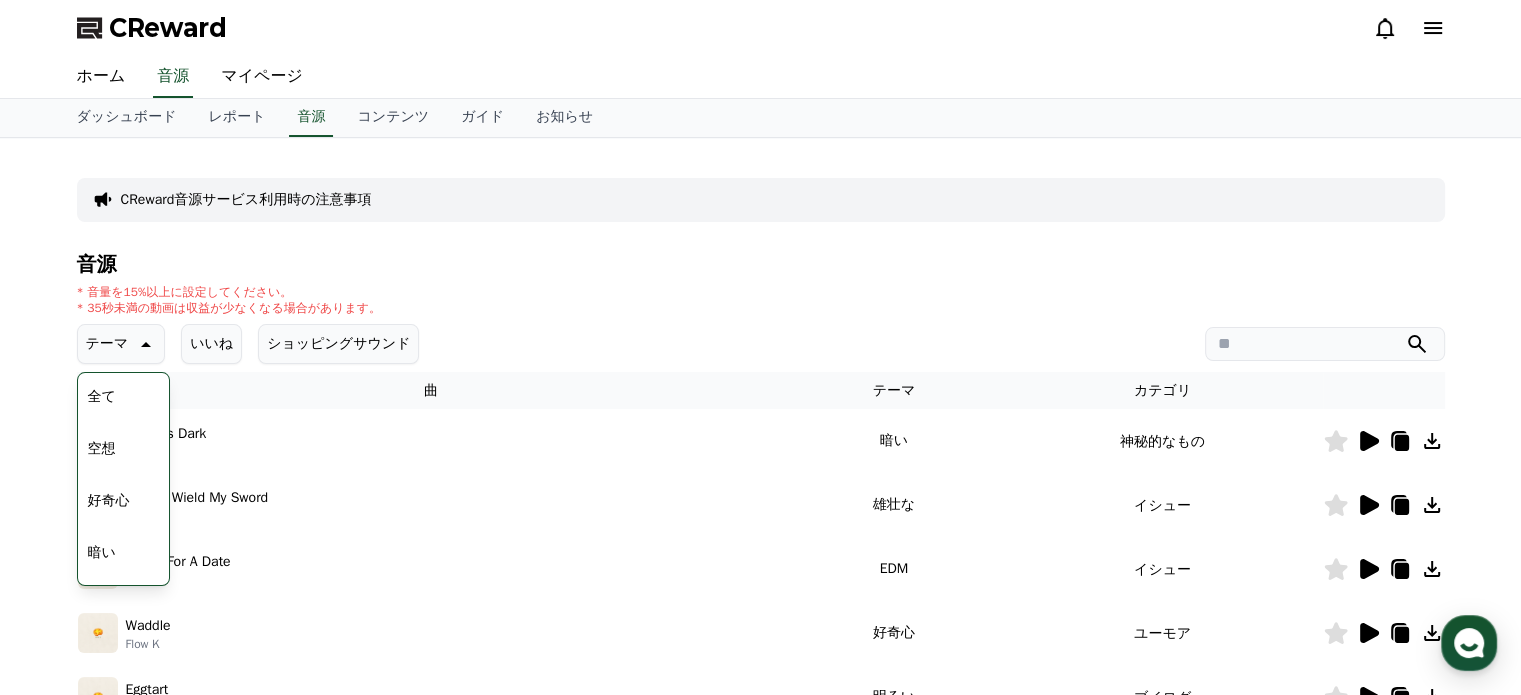 click on "好奇心" at bounding box center [109, 501] 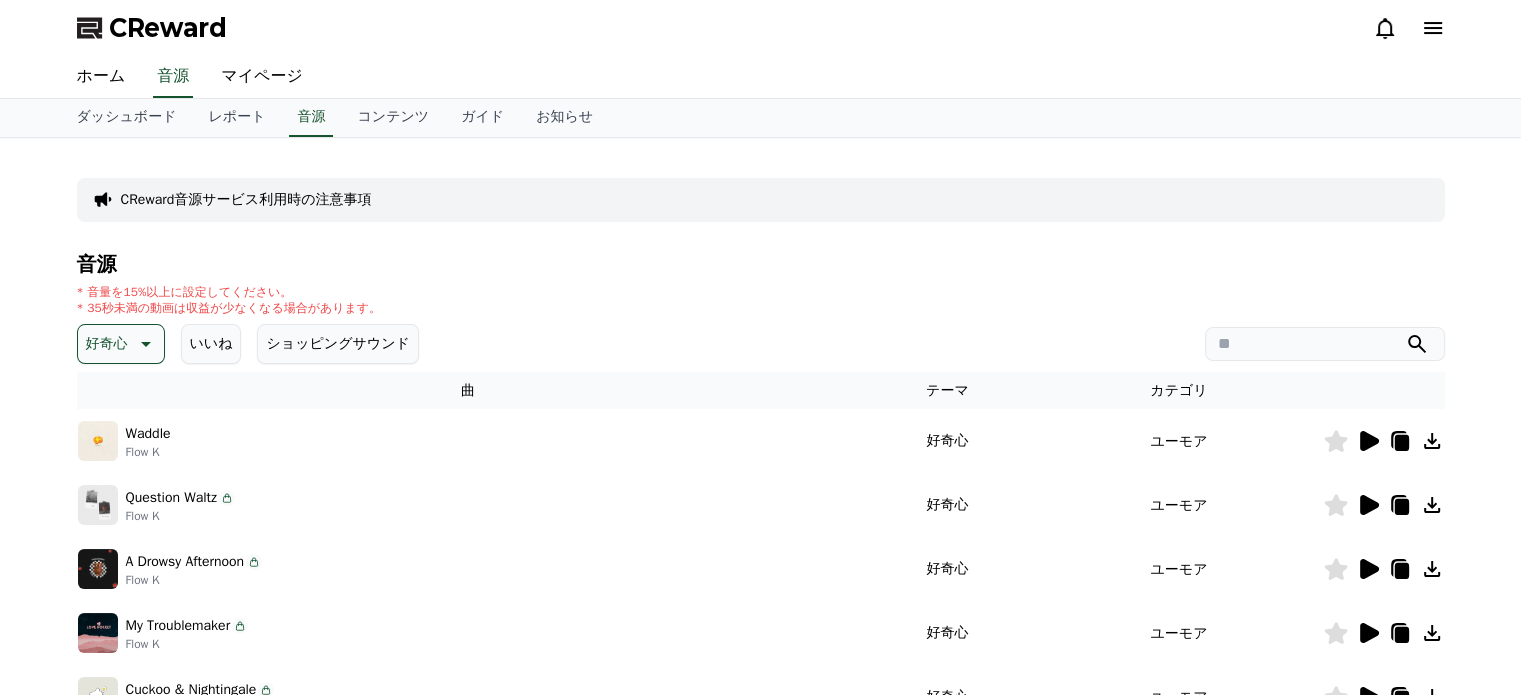 scroll, scrollTop: 0, scrollLeft: 0, axis: both 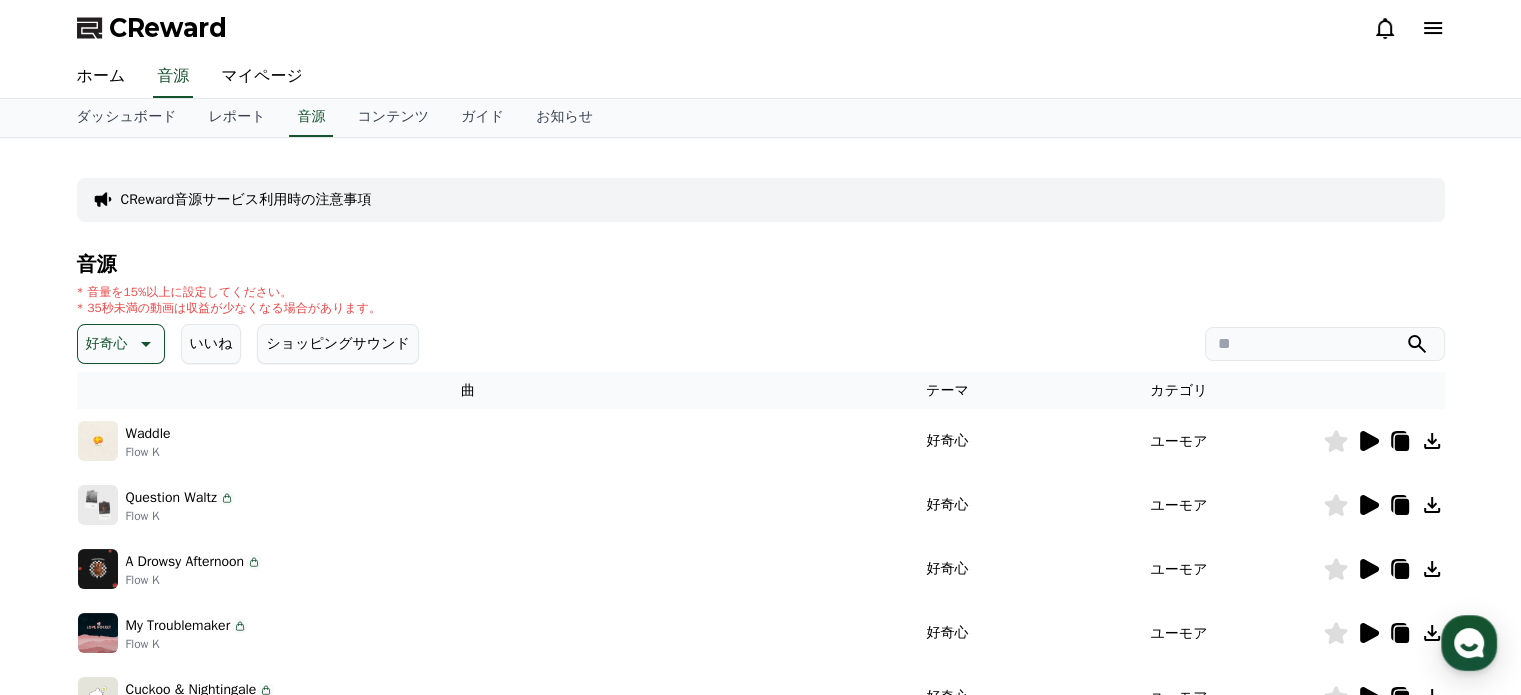 click 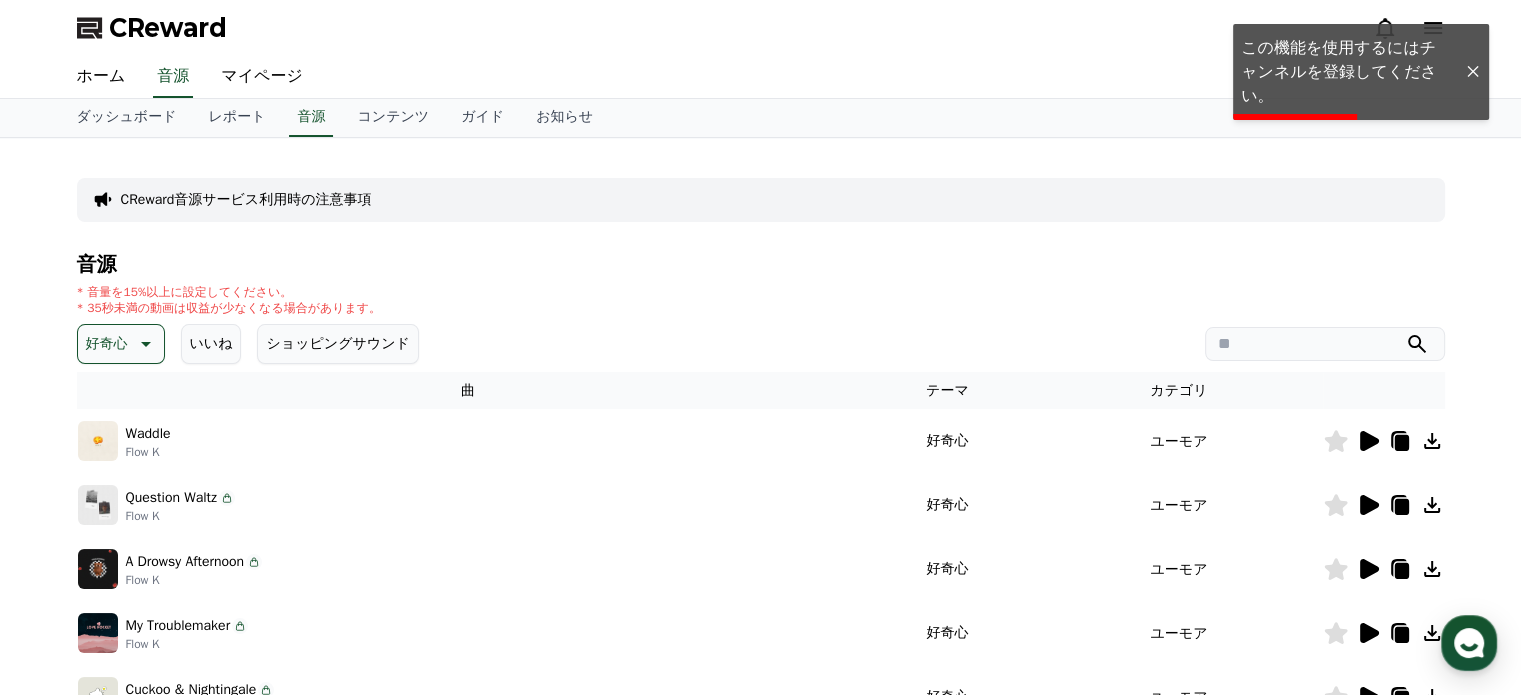 click at bounding box center [1473, 72] 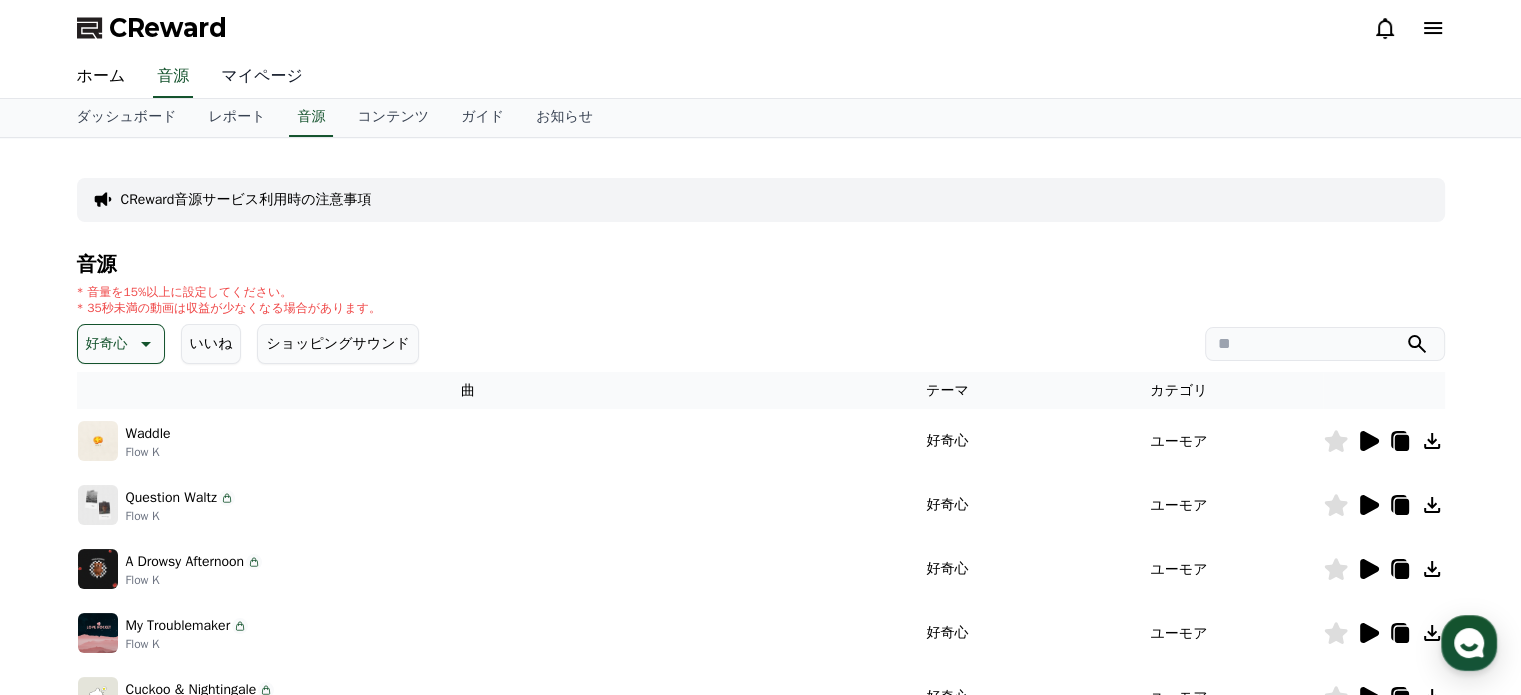 click on "マイページ" at bounding box center (262, 77) 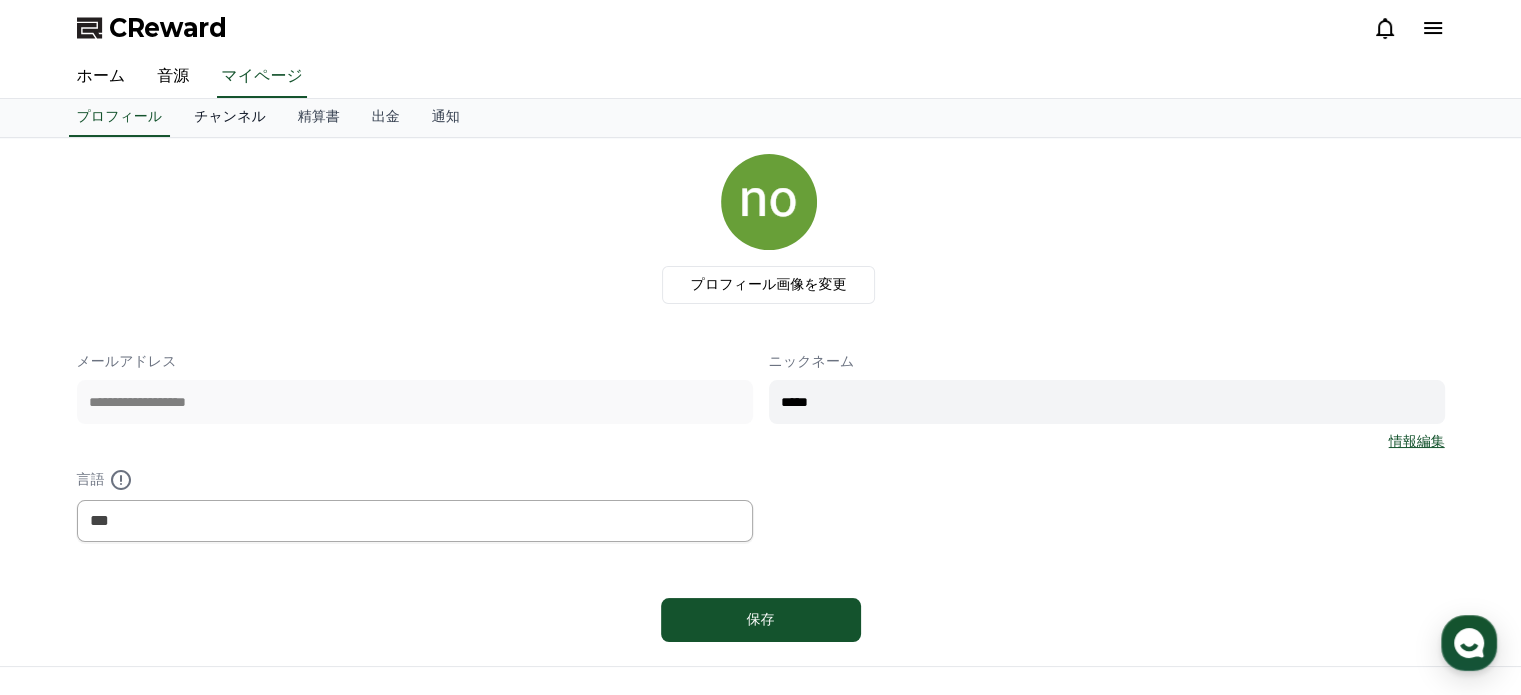 click on "チャンネル" at bounding box center [230, 118] 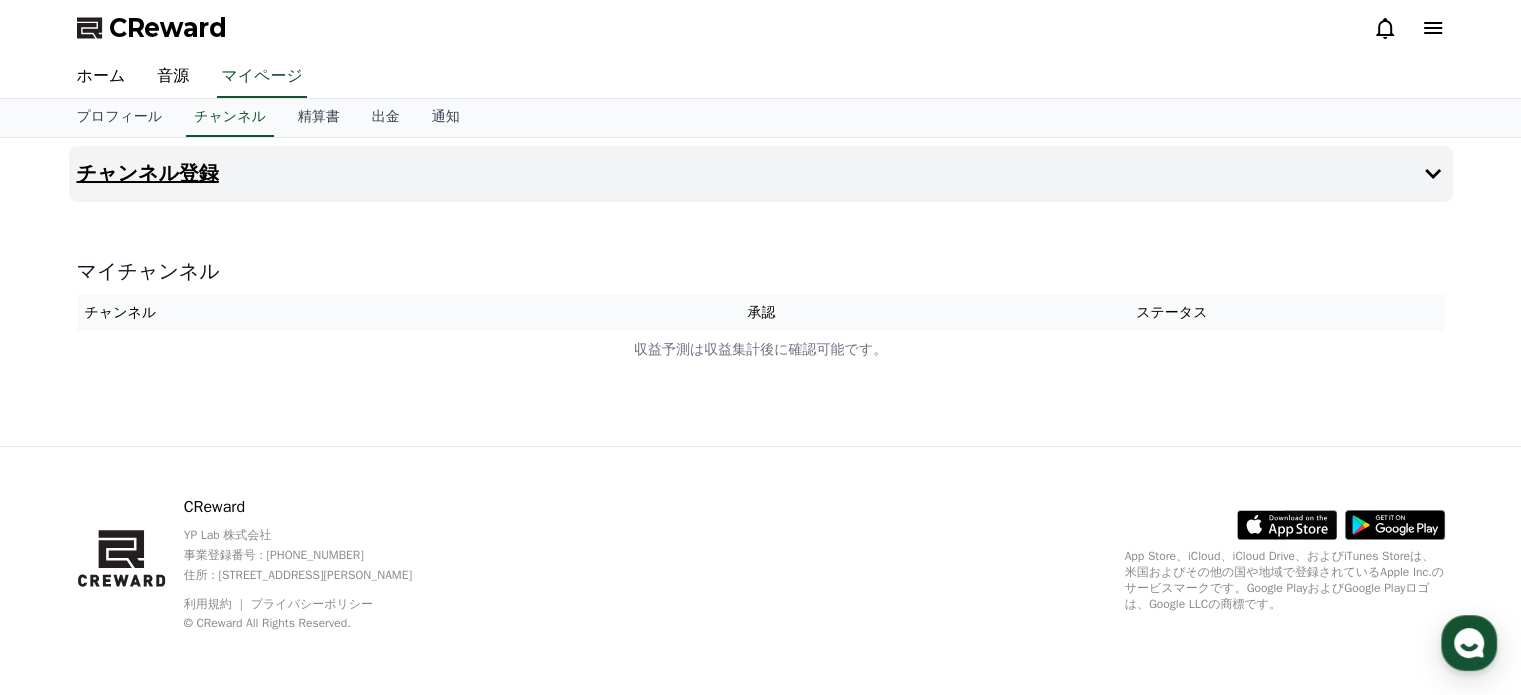click on "チャンネル登録" at bounding box center [148, 174] 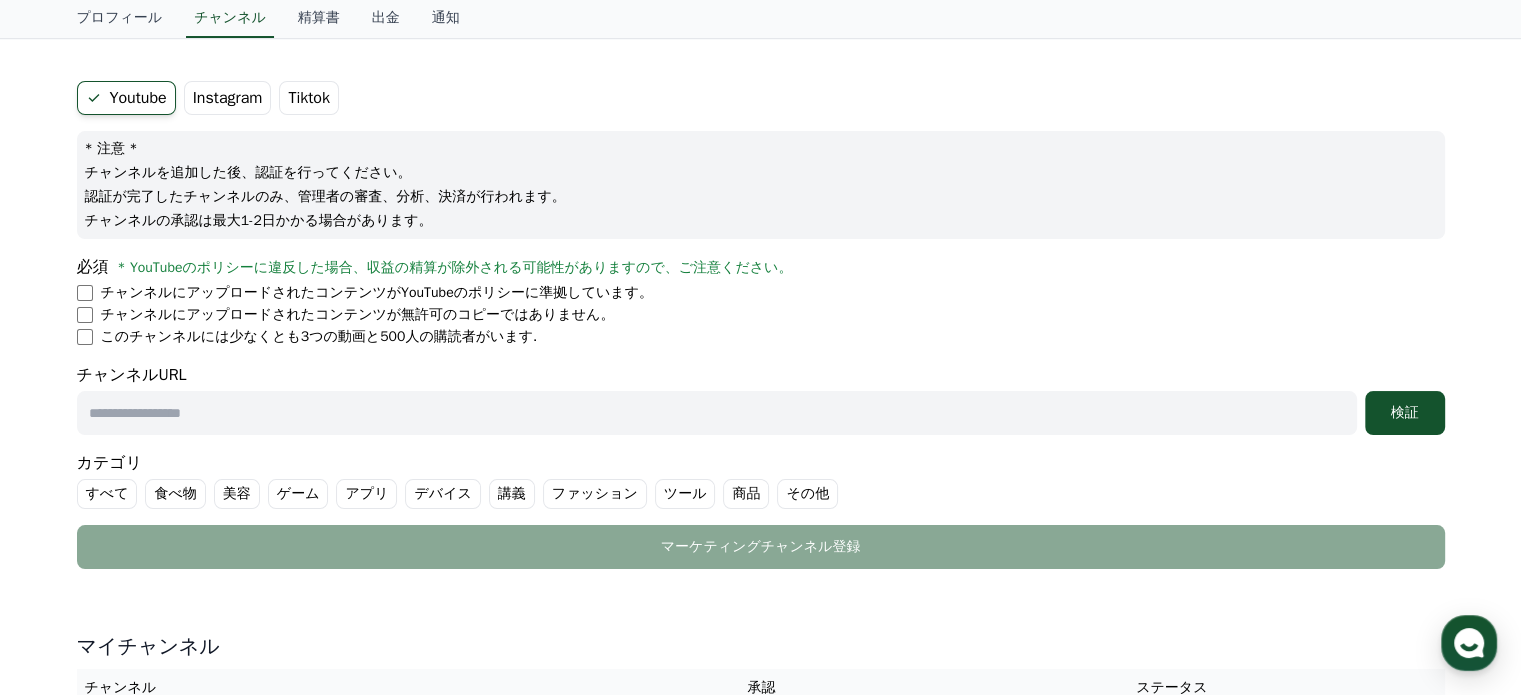 scroll, scrollTop: 300, scrollLeft: 0, axis: vertical 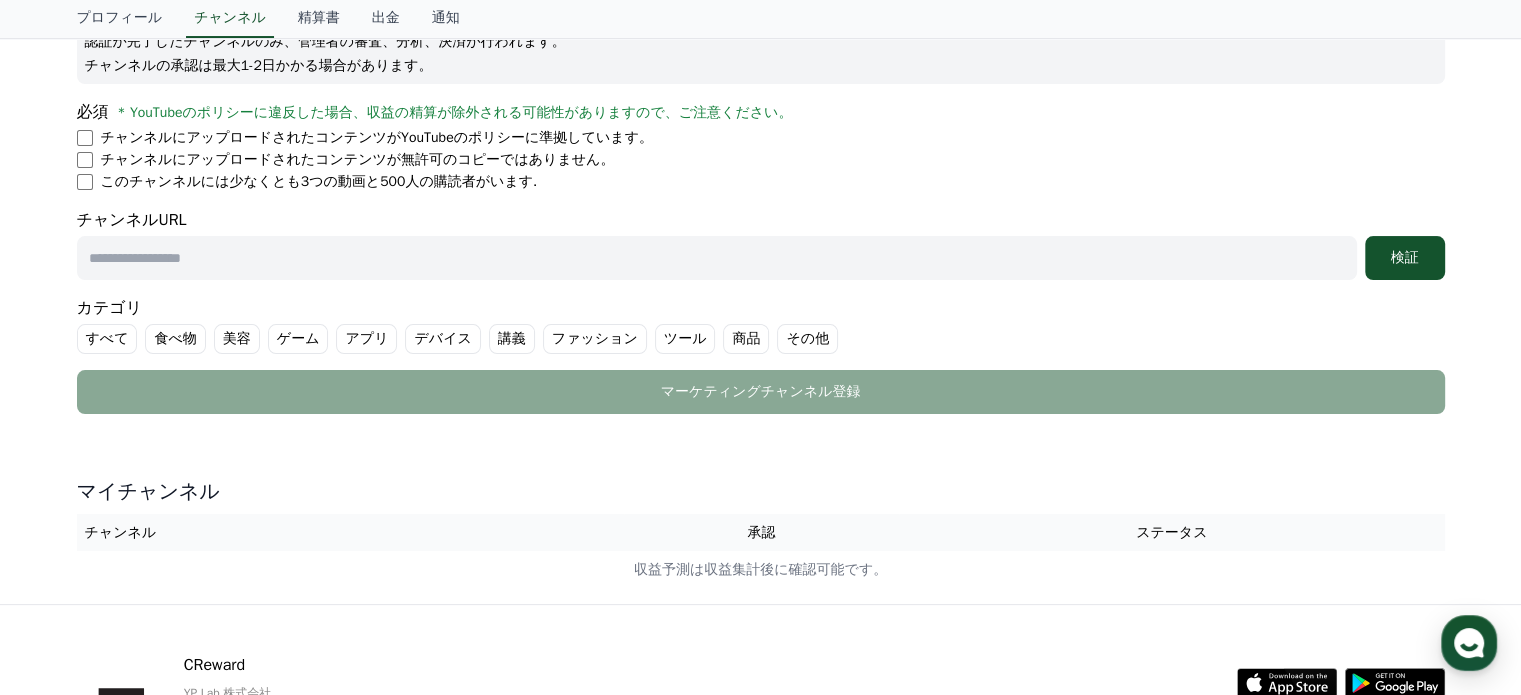 click at bounding box center [717, 258] 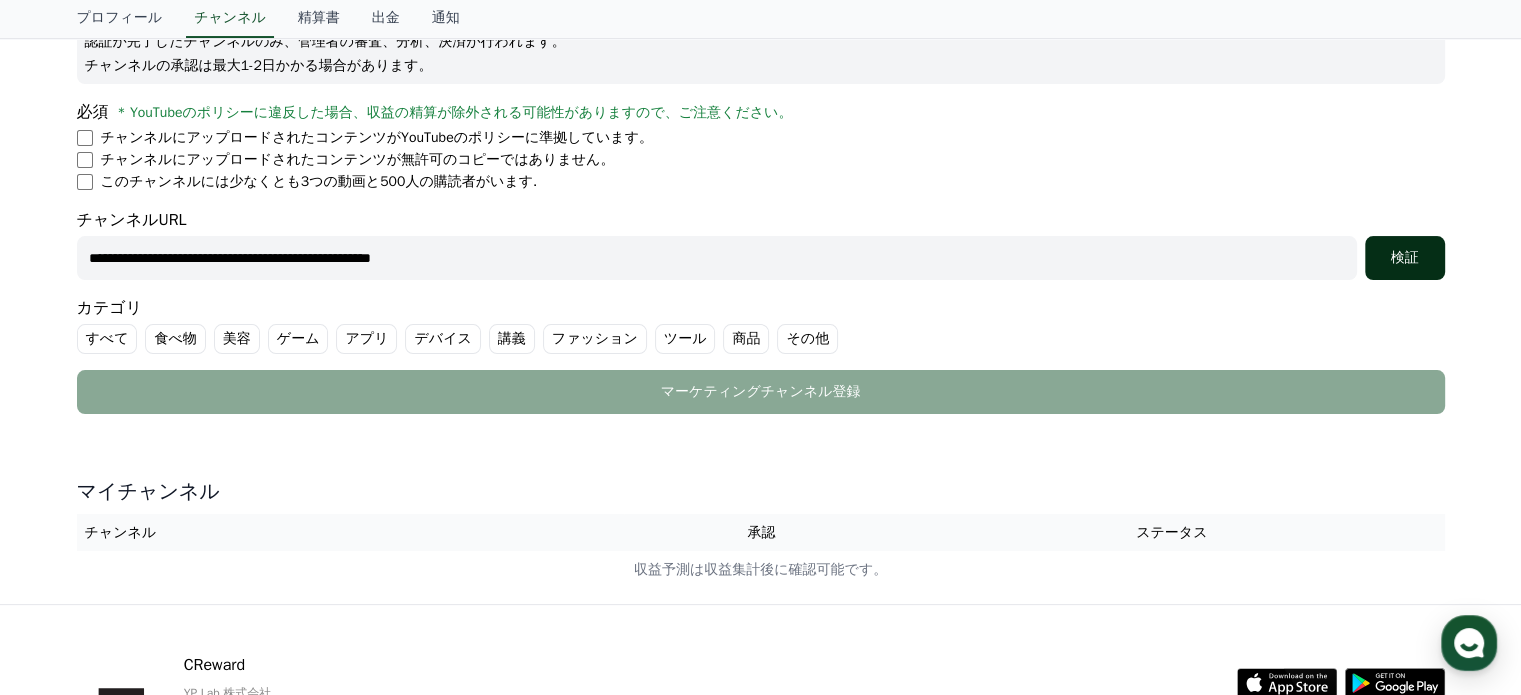 click on "検証" at bounding box center [1405, 258] 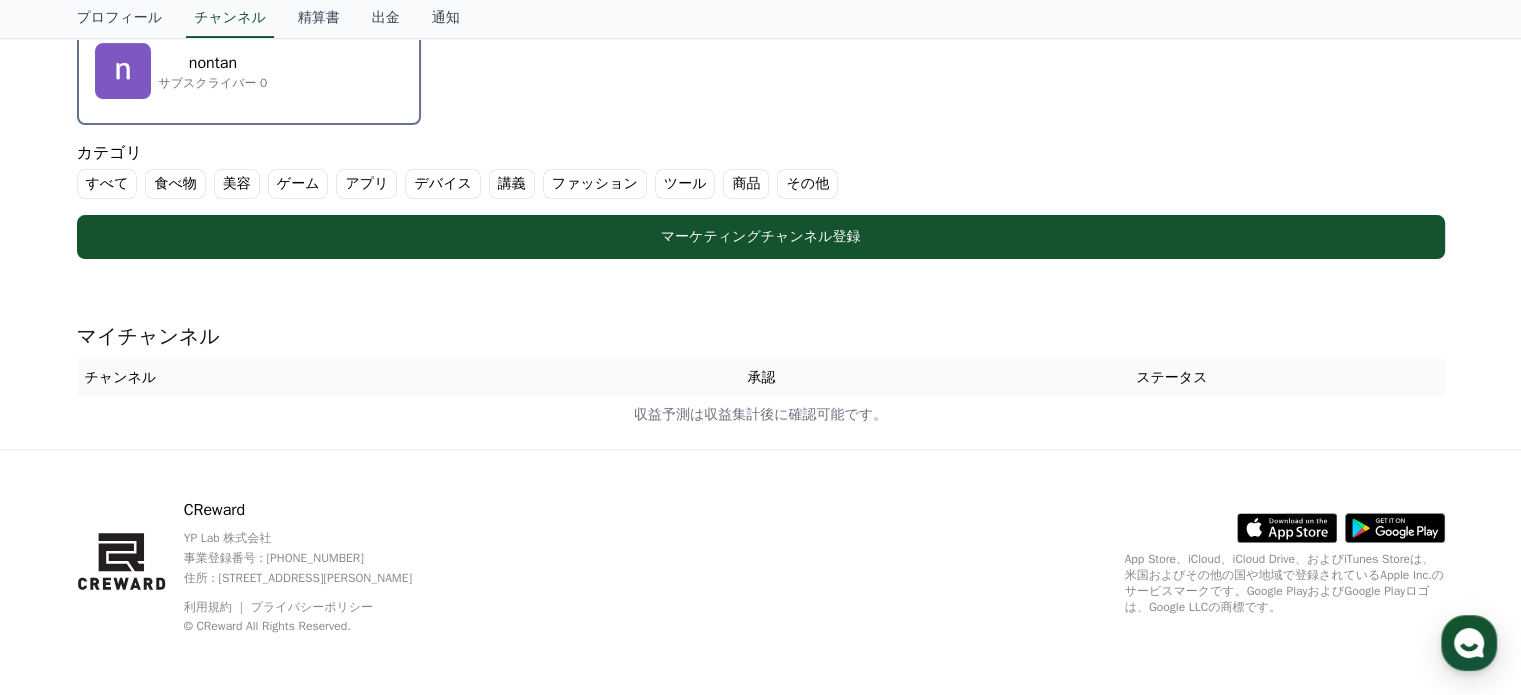 scroll, scrollTop: 511, scrollLeft: 0, axis: vertical 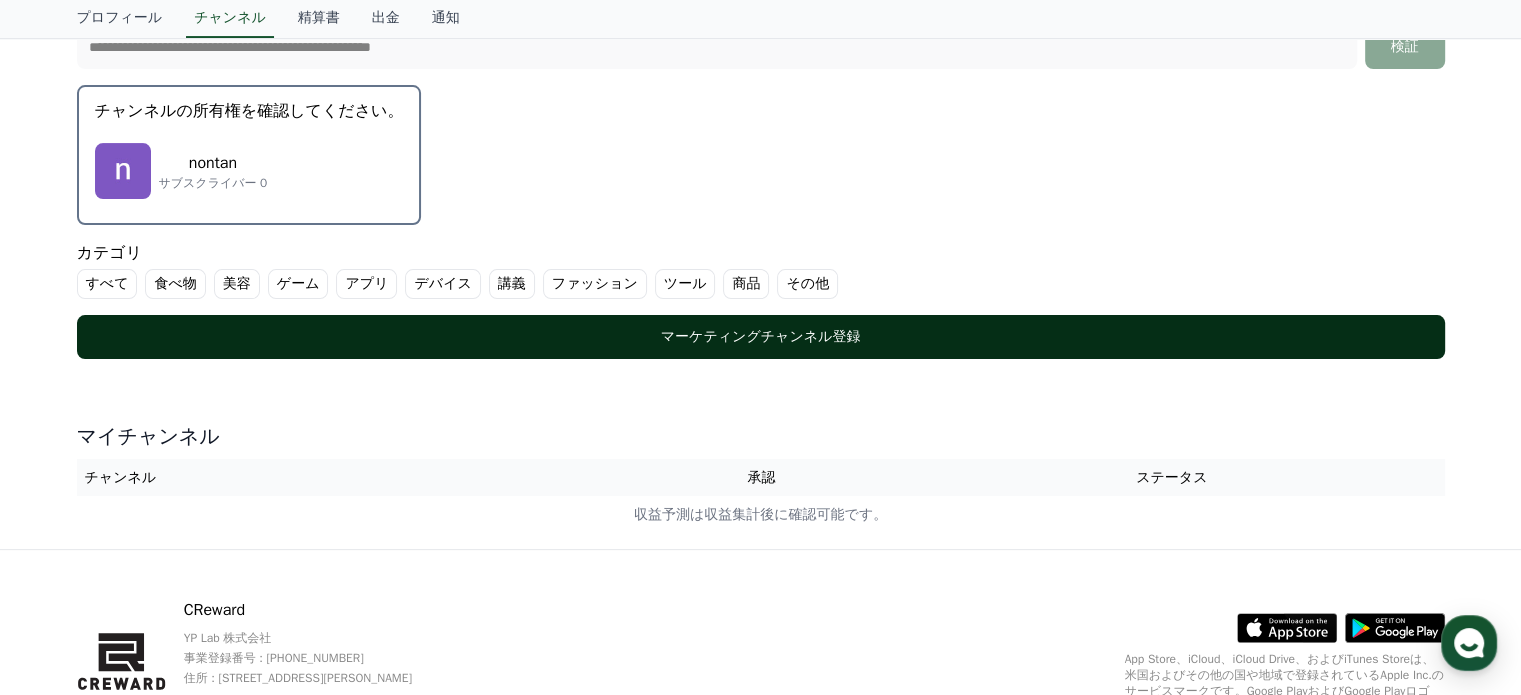click on "マーケティングチャンネル登録" at bounding box center (761, 337) 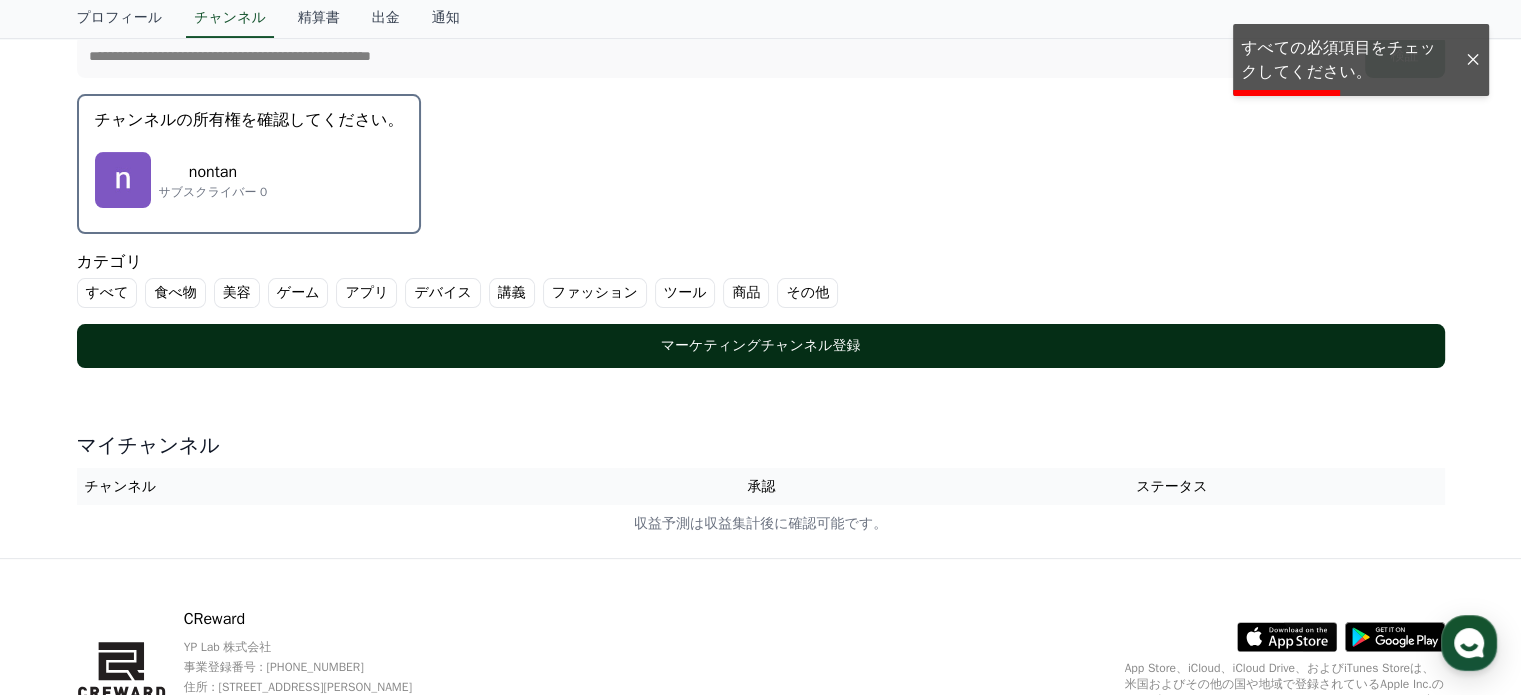 scroll, scrollTop: 511, scrollLeft: 0, axis: vertical 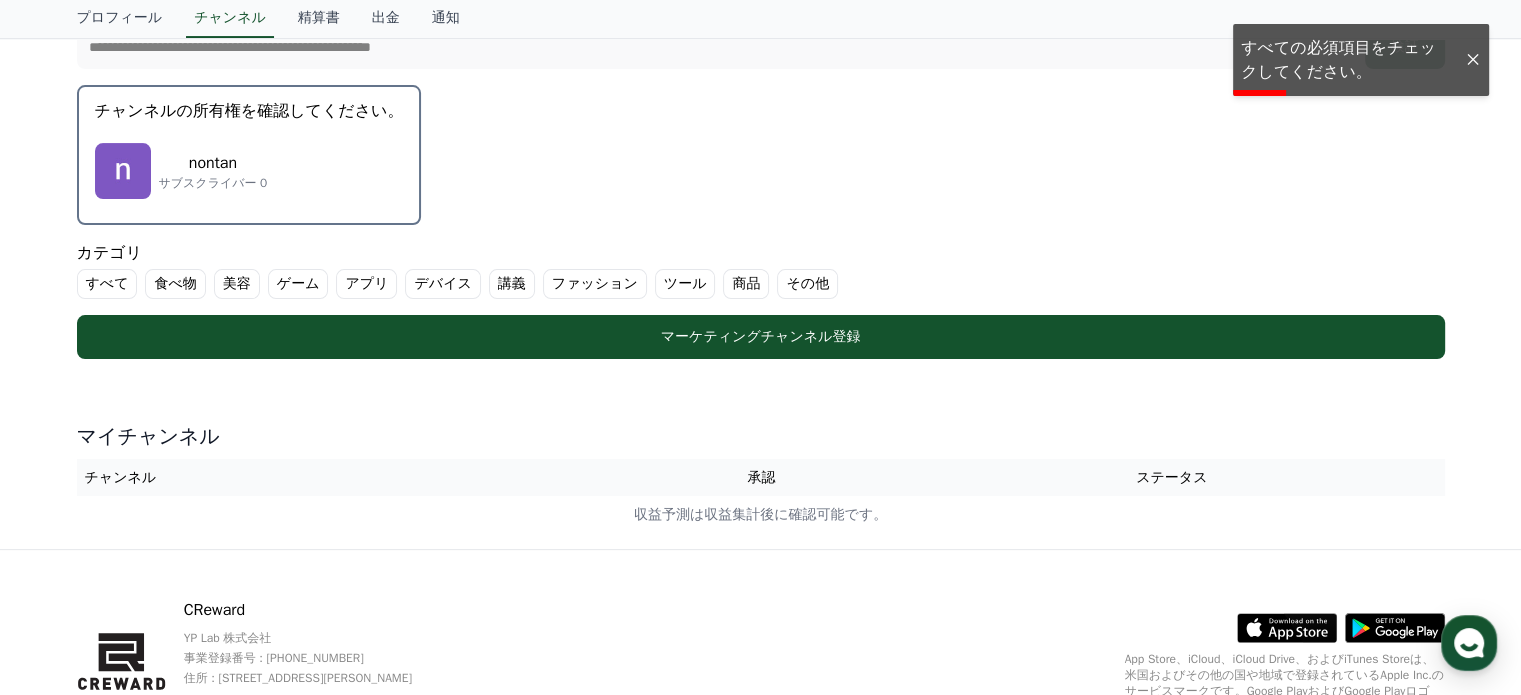 click on "その他" at bounding box center (807, 284) 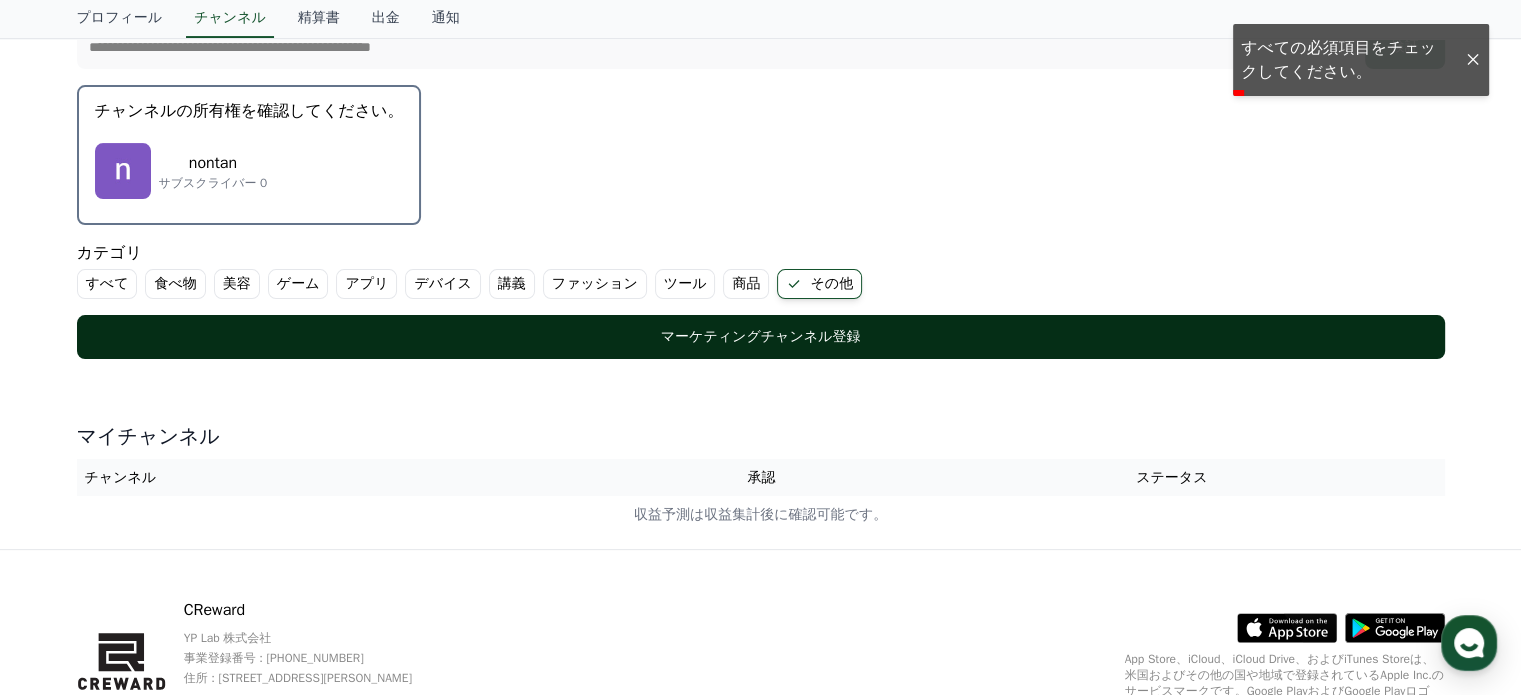 click on "マーケティングチャンネル登録" at bounding box center (761, 337) 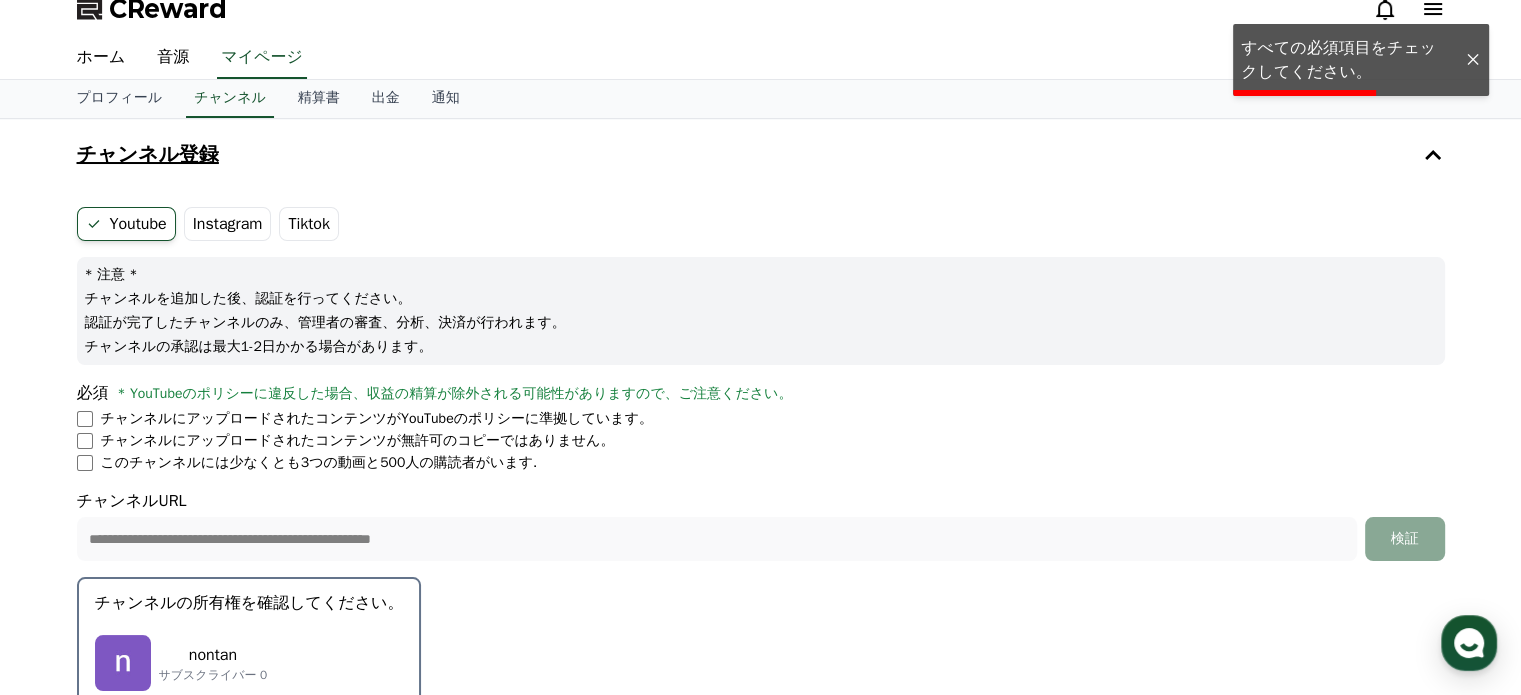 scroll, scrollTop: 11, scrollLeft: 0, axis: vertical 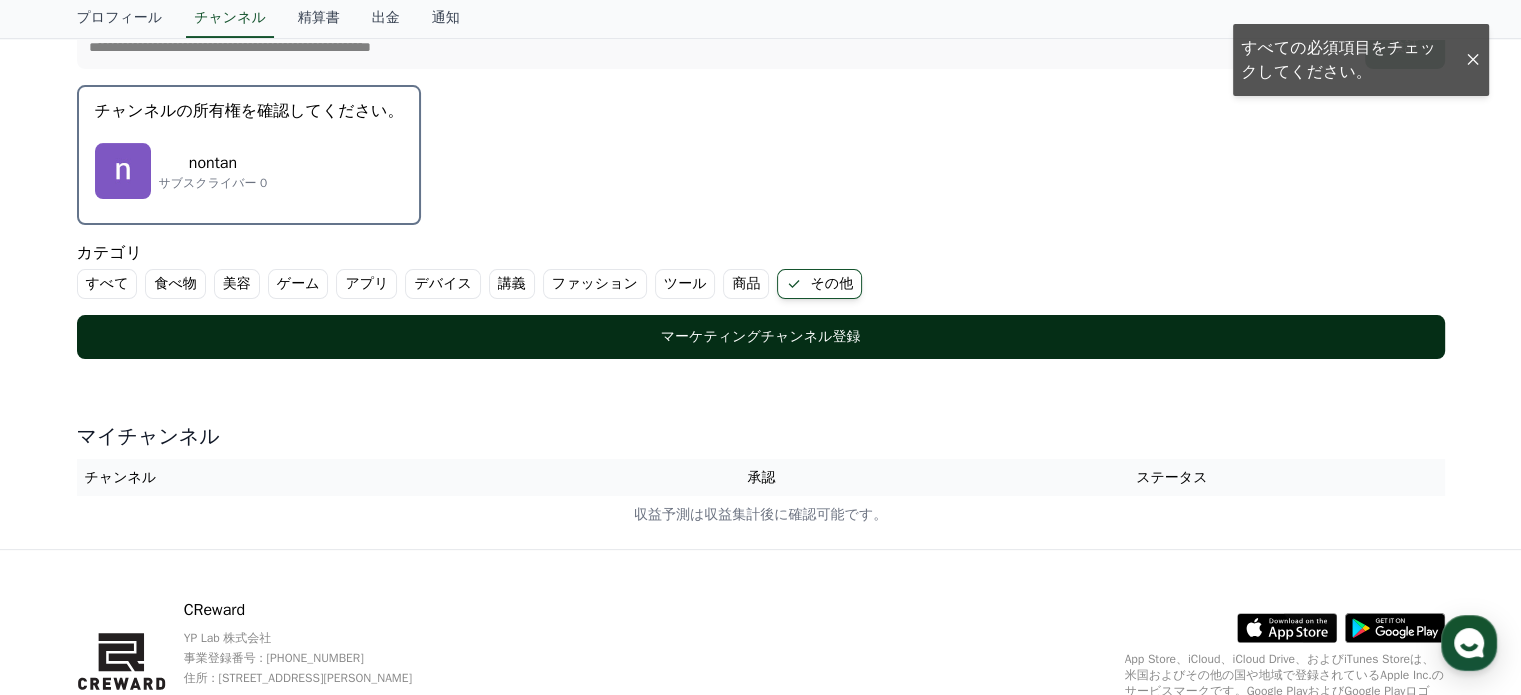 click on "マーケティングチャンネル登録" at bounding box center [761, 337] 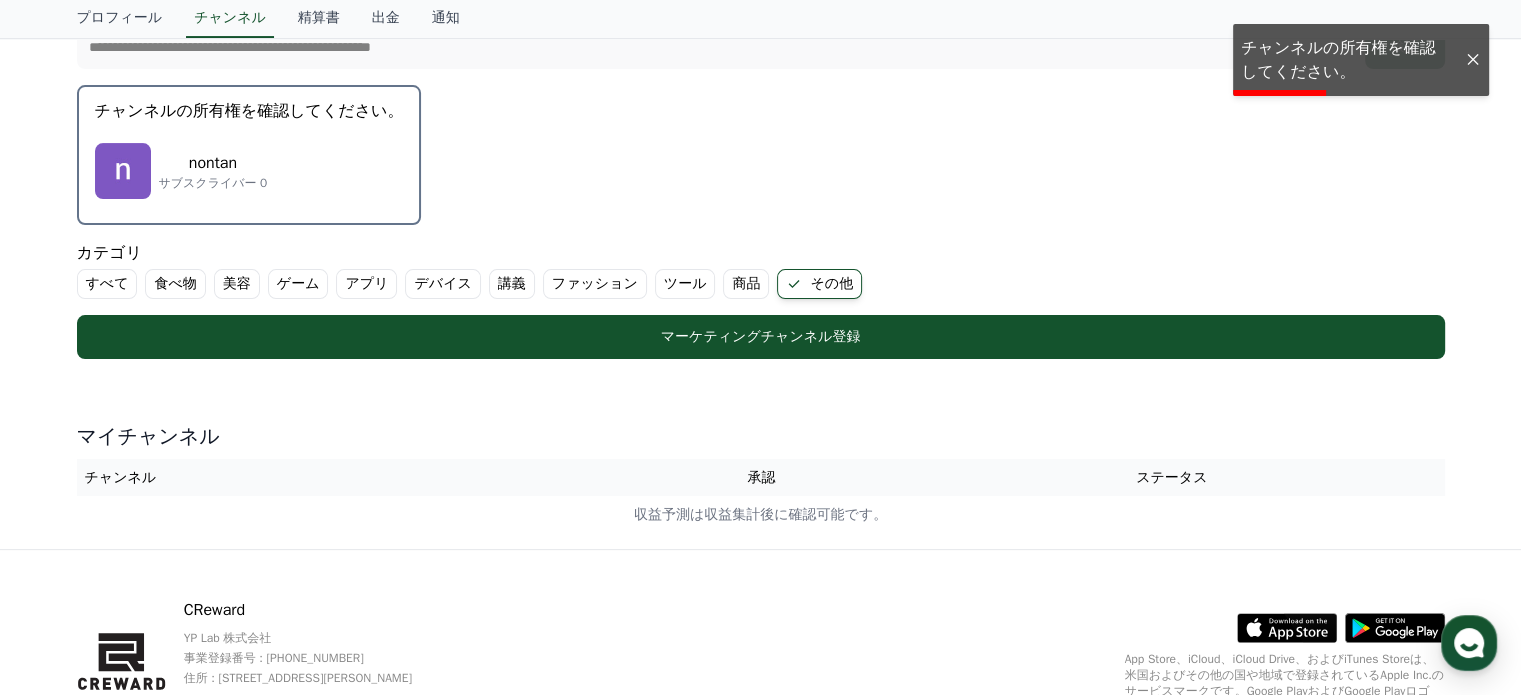click on "nontan   サブスクライバー
0" at bounding box center (249, 171) 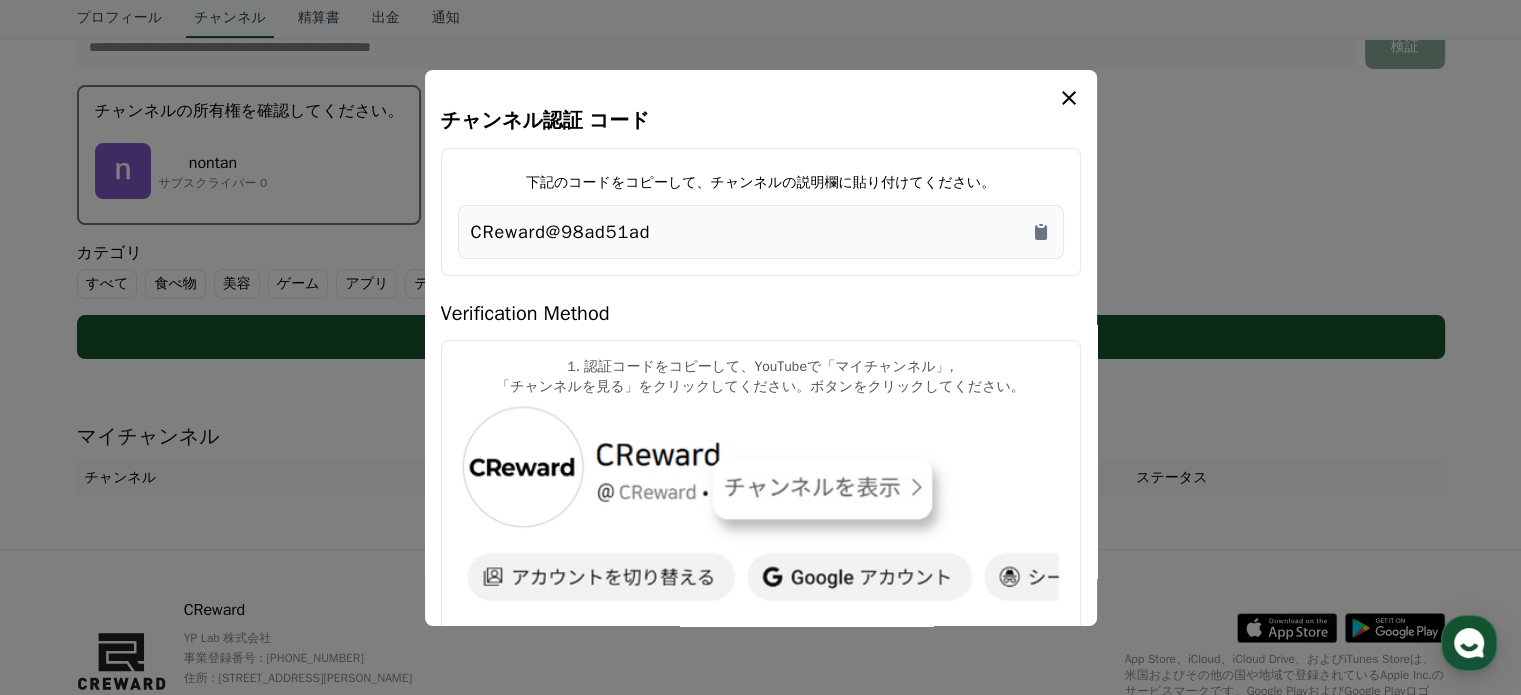 click on "CReward@98ad51ad" at bounding box center [761, 232] 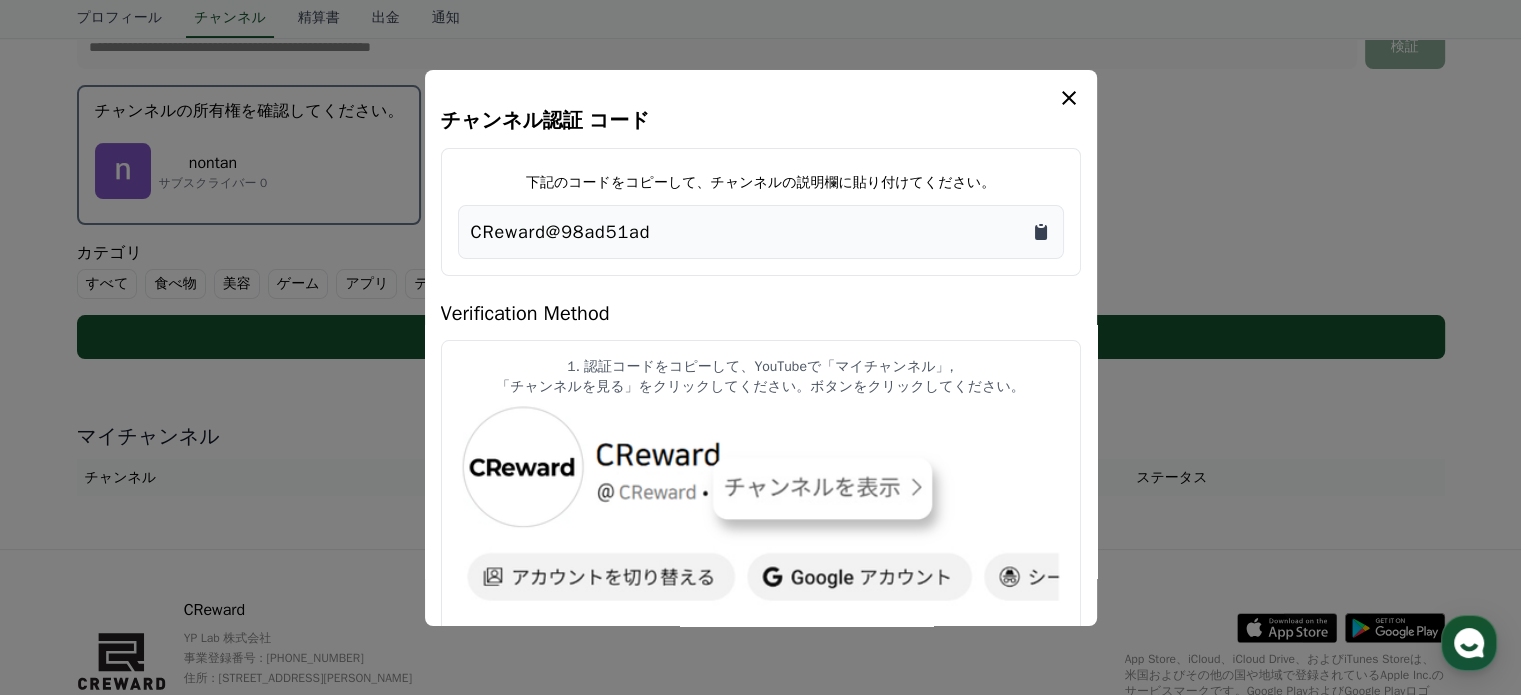 click 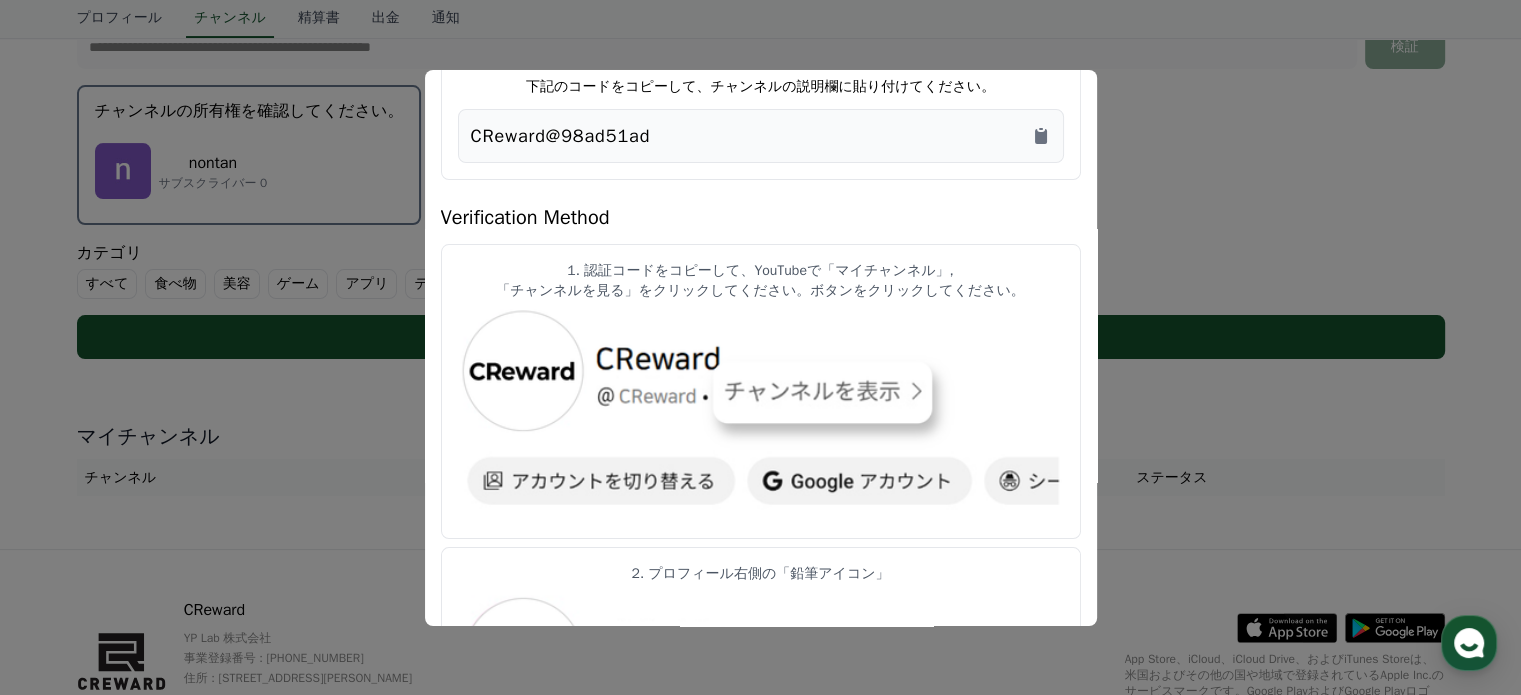 scroll, scrollTop: 0, scrollLeft: 0, axis: both 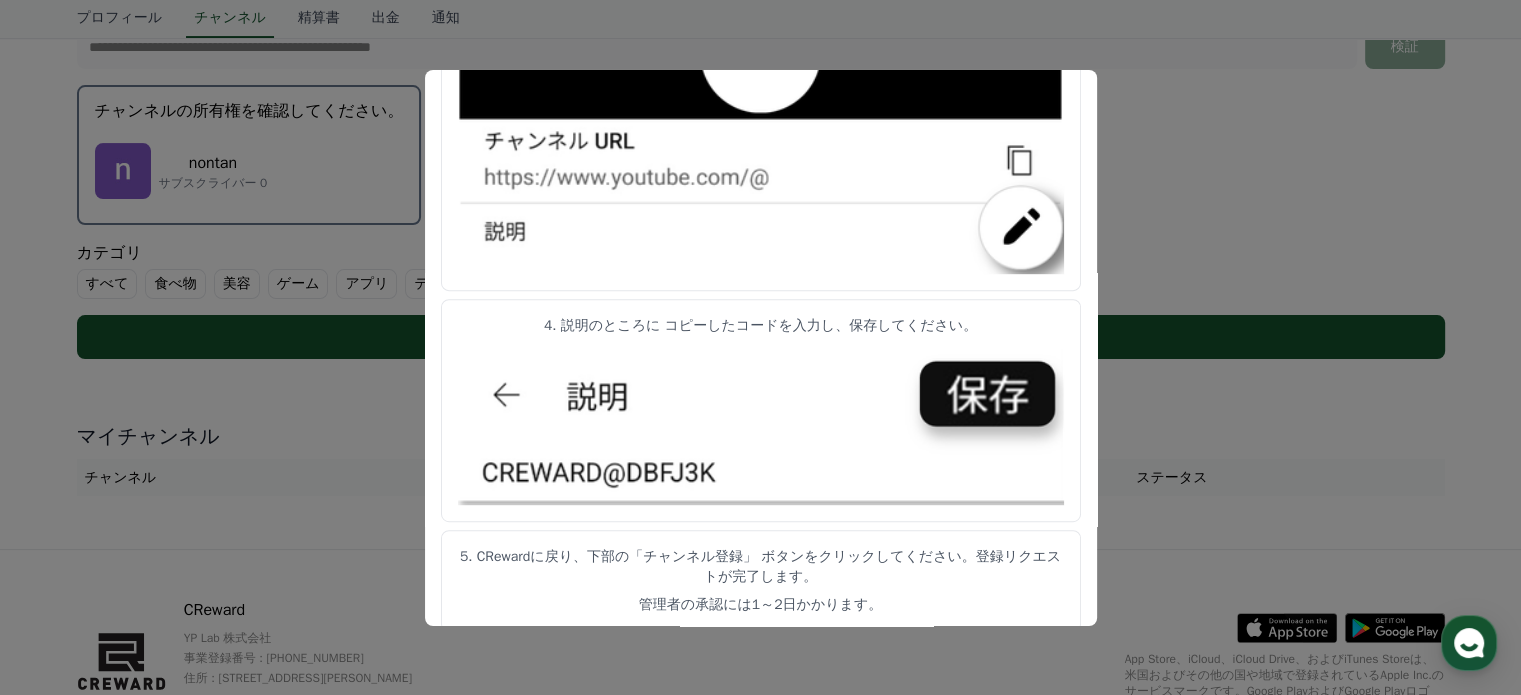 click at bounding box center (760, 347) 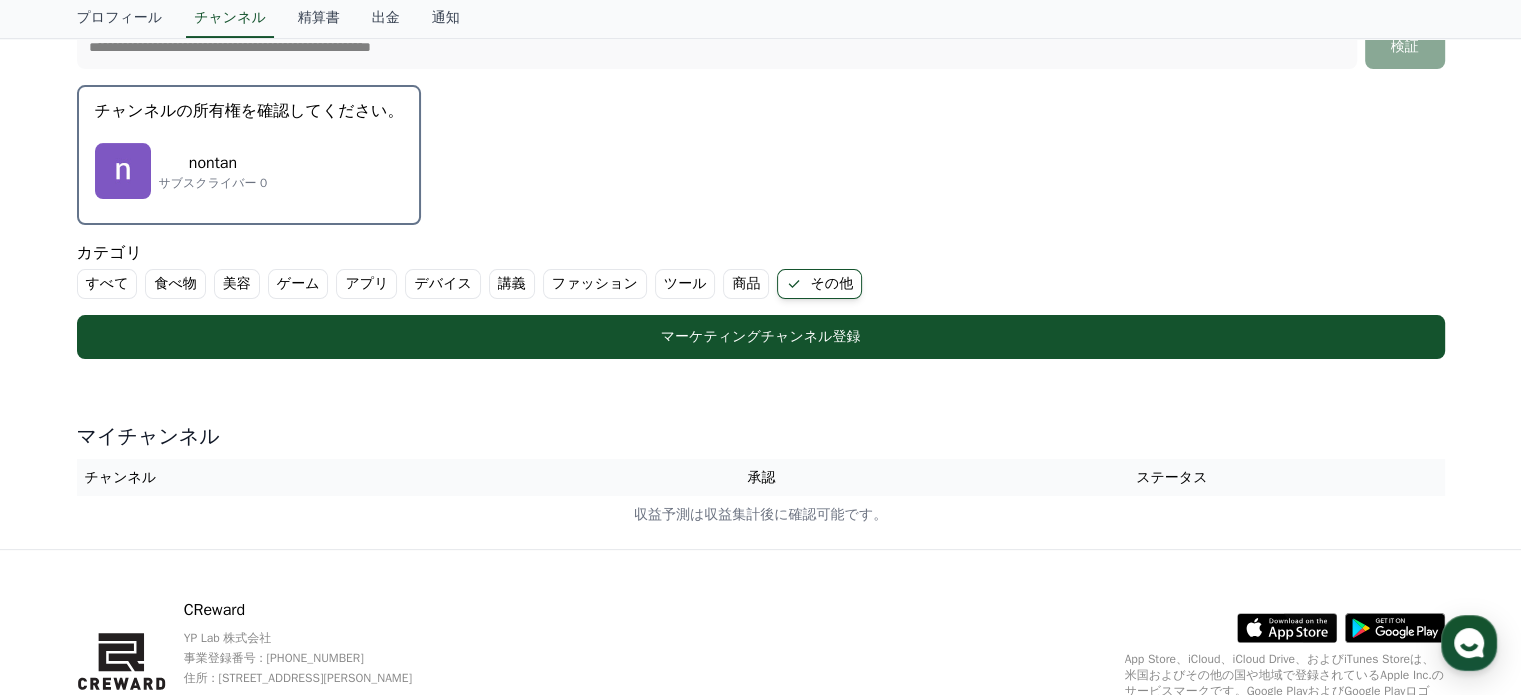 click on "nontan   サブスクライバー
0" at bounding box center [249, 171] 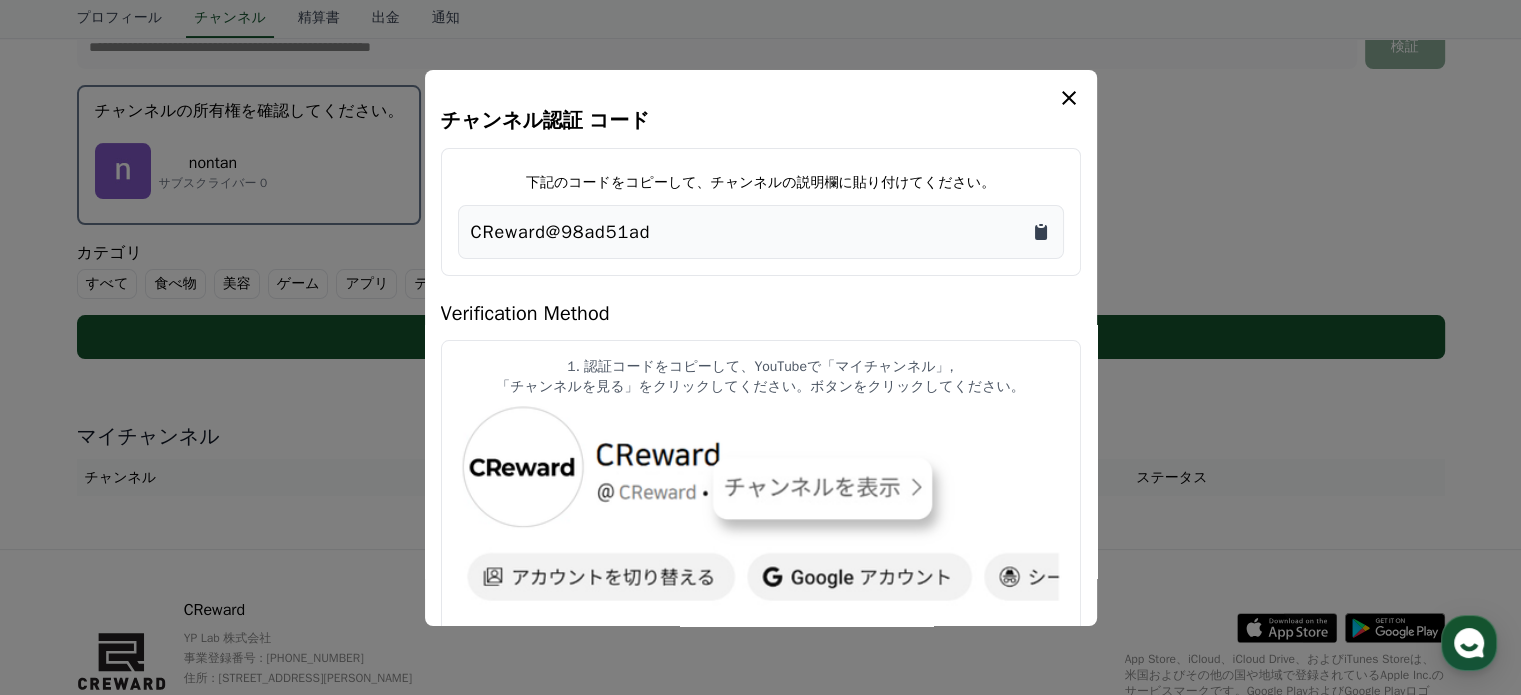 click 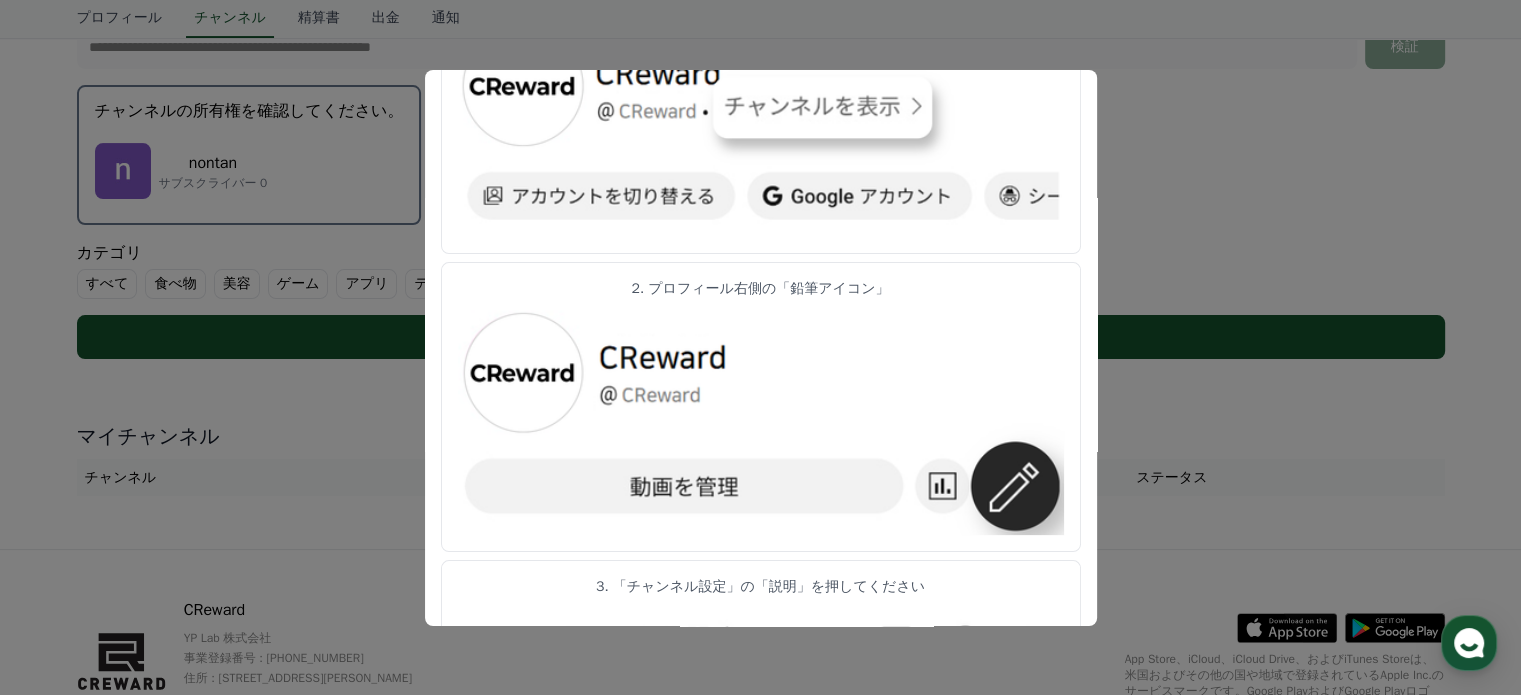 scroll, scrollTop: 500, scrollLeft: 0, axis: vertical 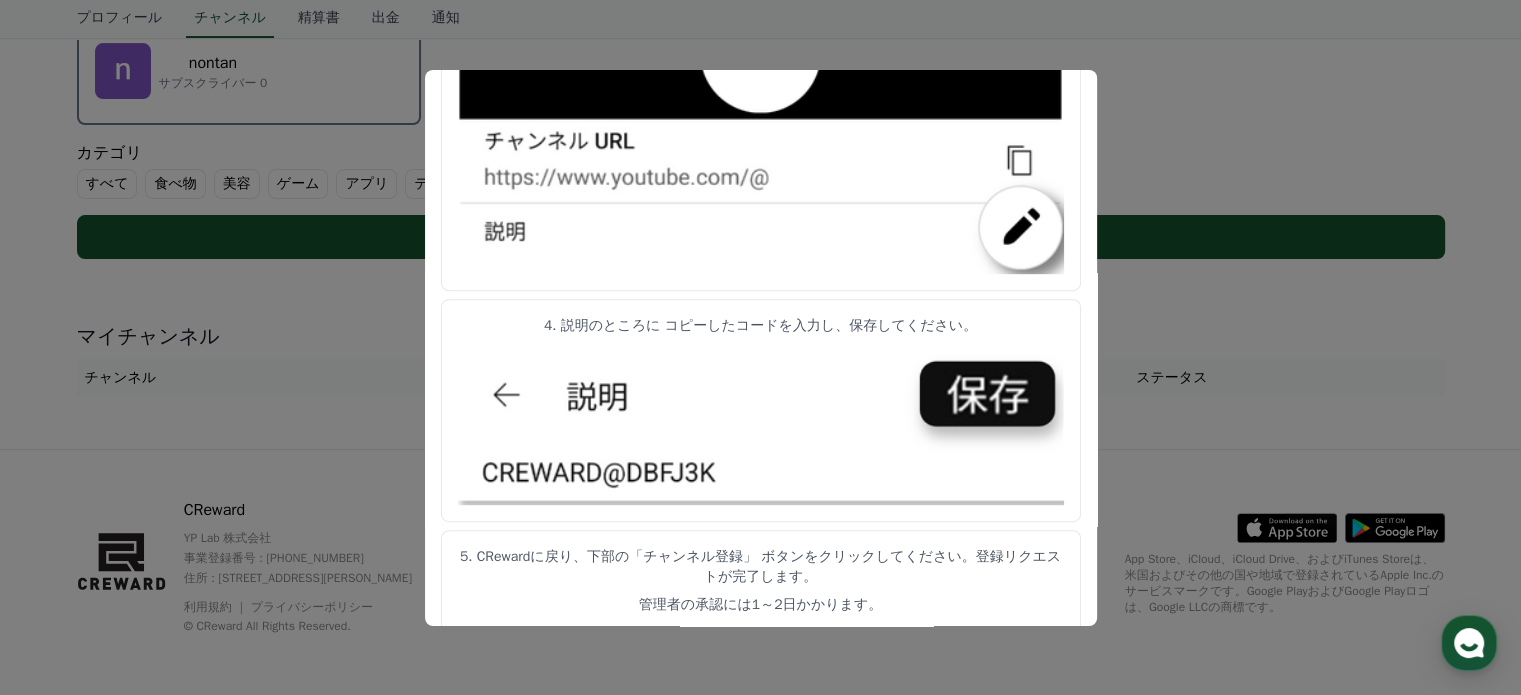 click at bounding box center (760, 347) 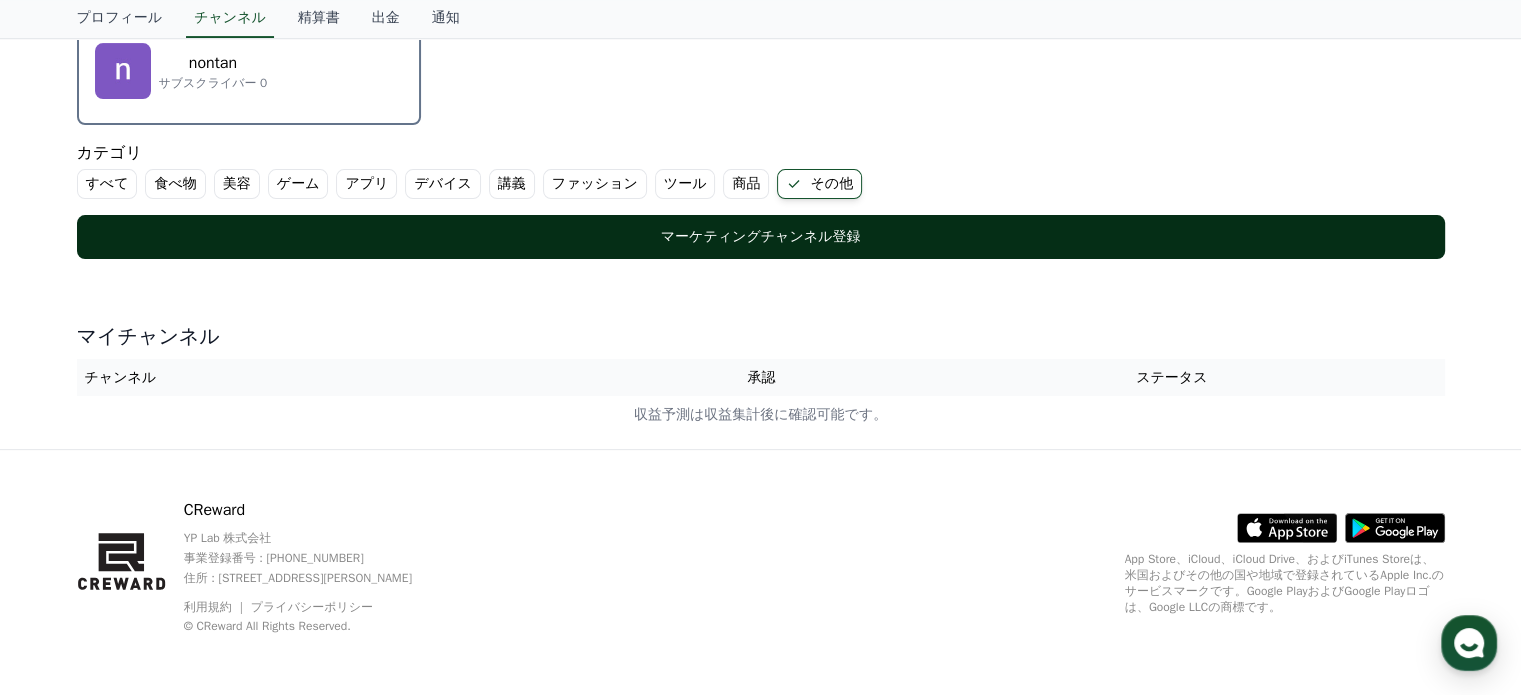 click on "マーケティングチャンネル登録" at bounding box center (761, 237) 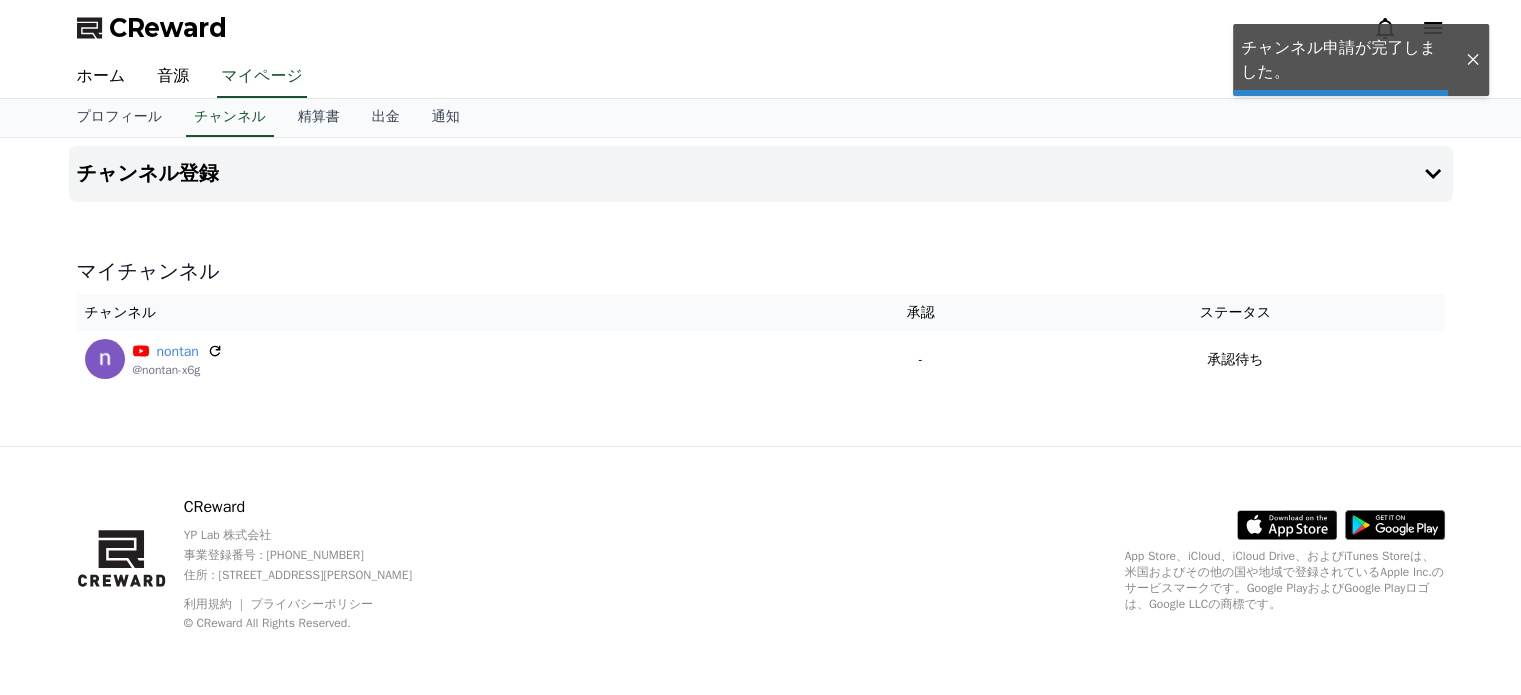 scroll, scrollTop: 0, scrollLeft: 0, axis: both 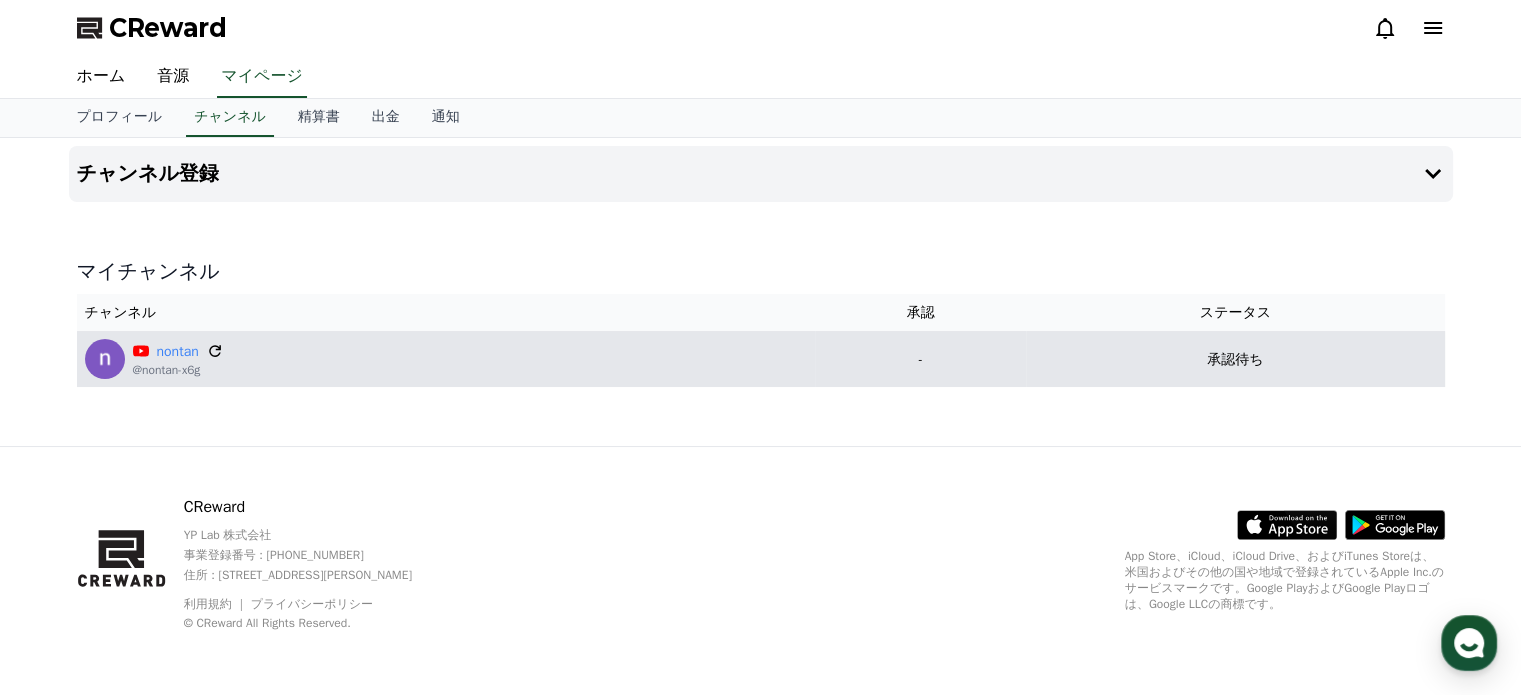 click 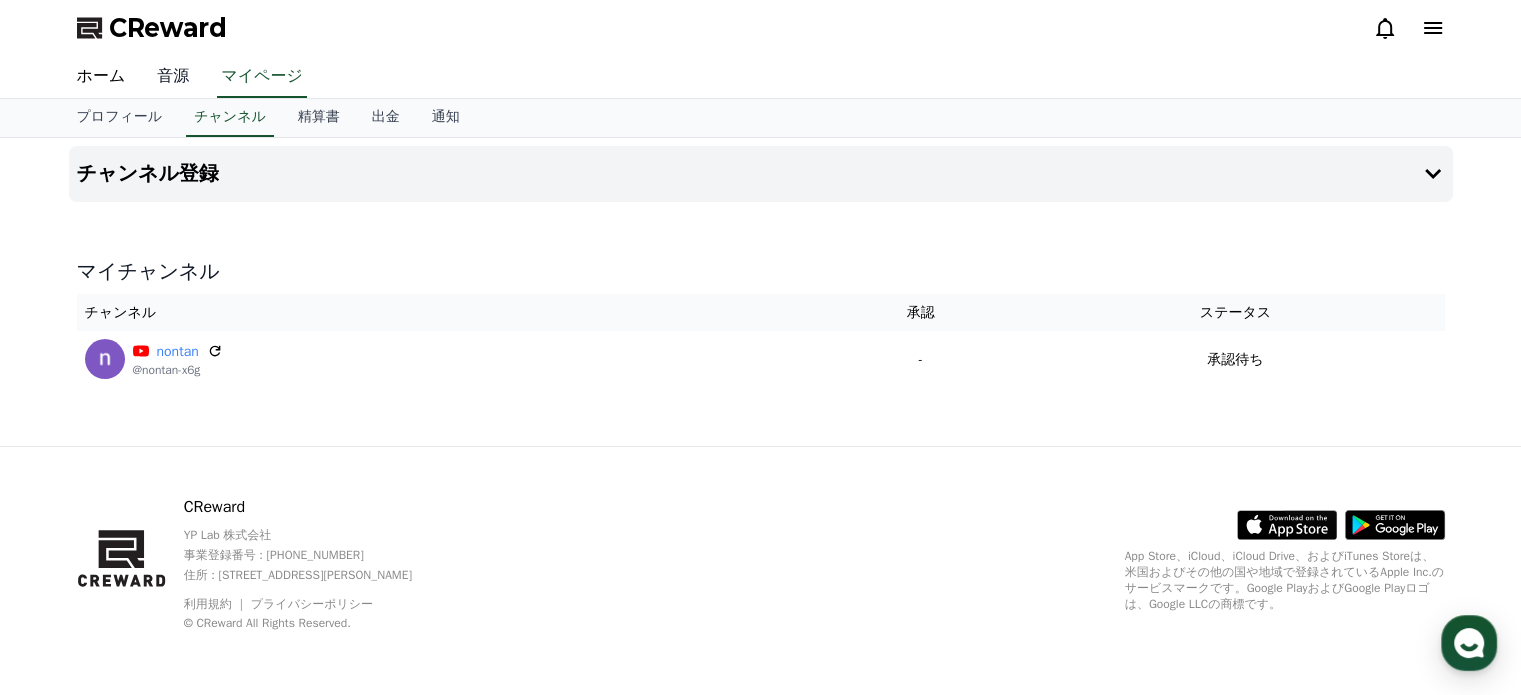 click on "音源" at bounding box center (173, 77) 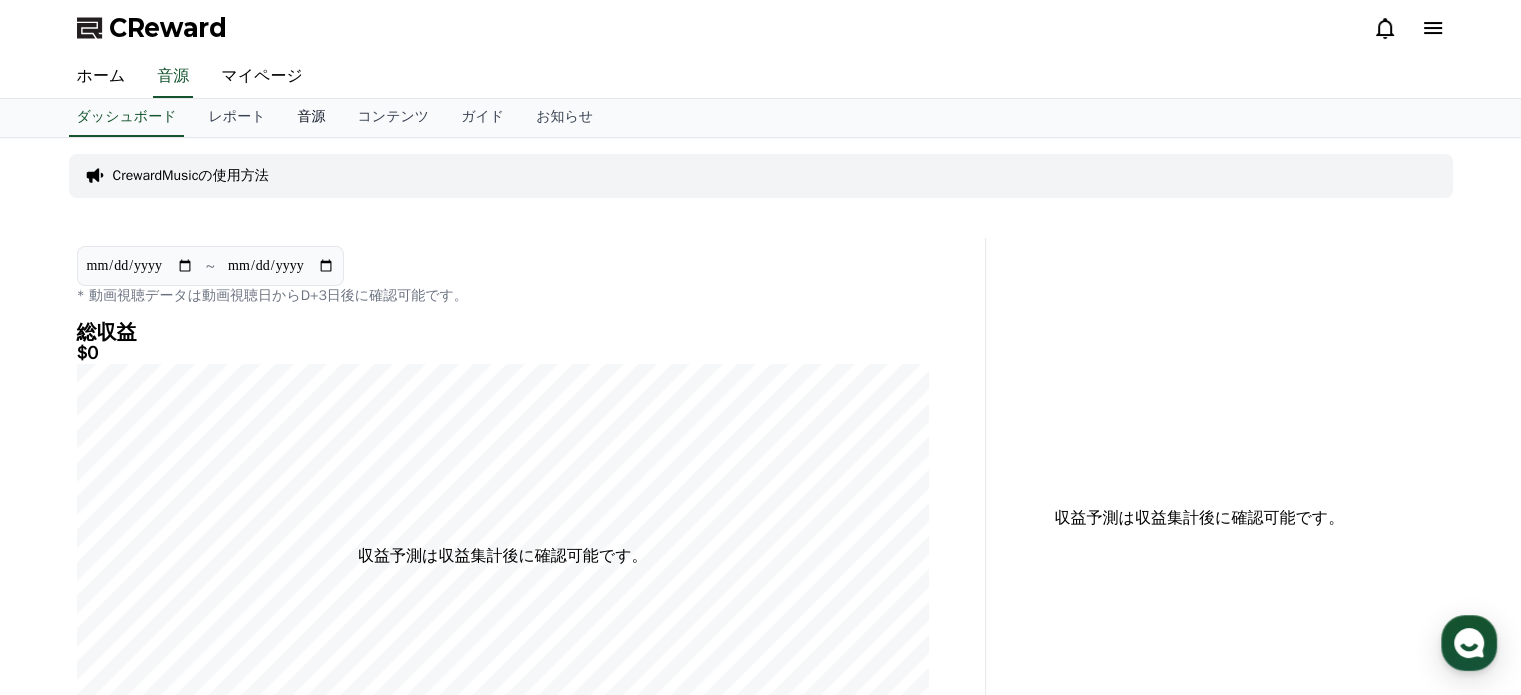 click on "音源" at bounding box center [311, 118] 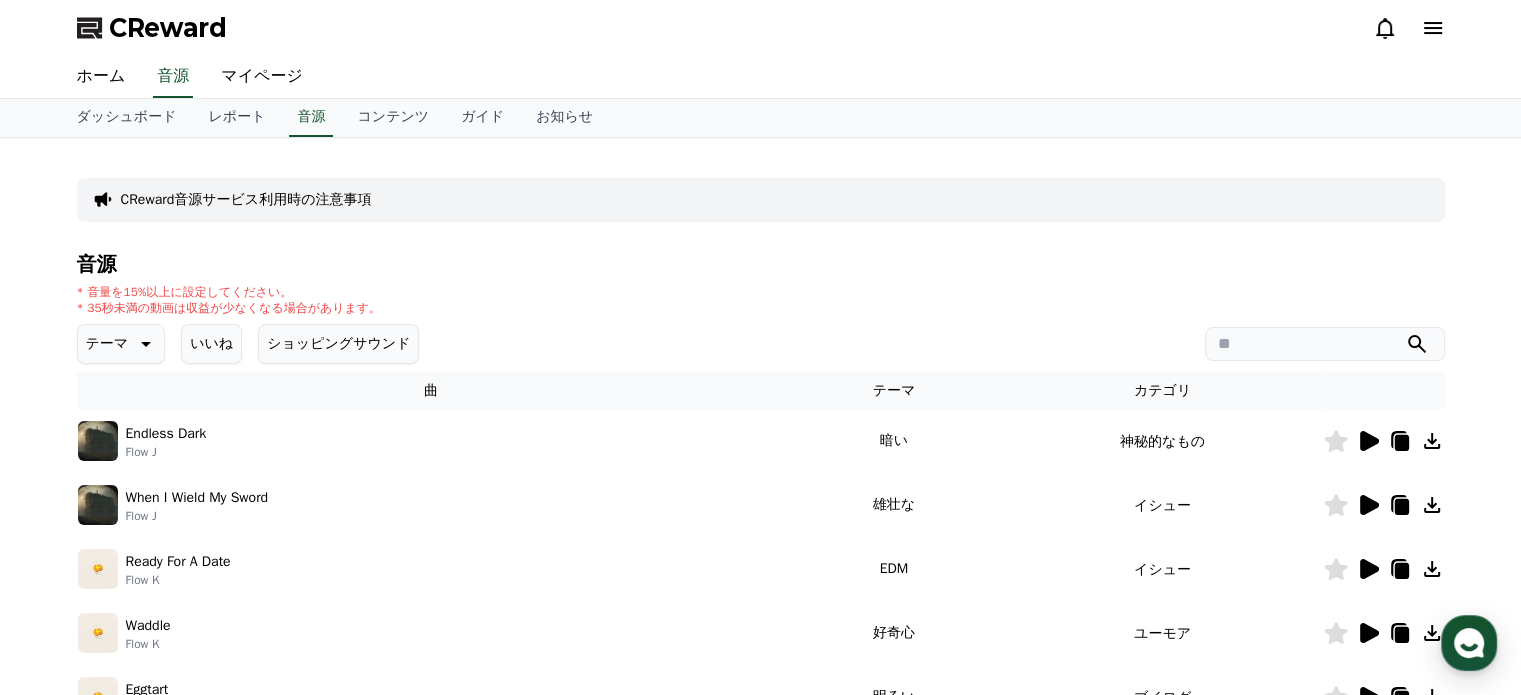 click 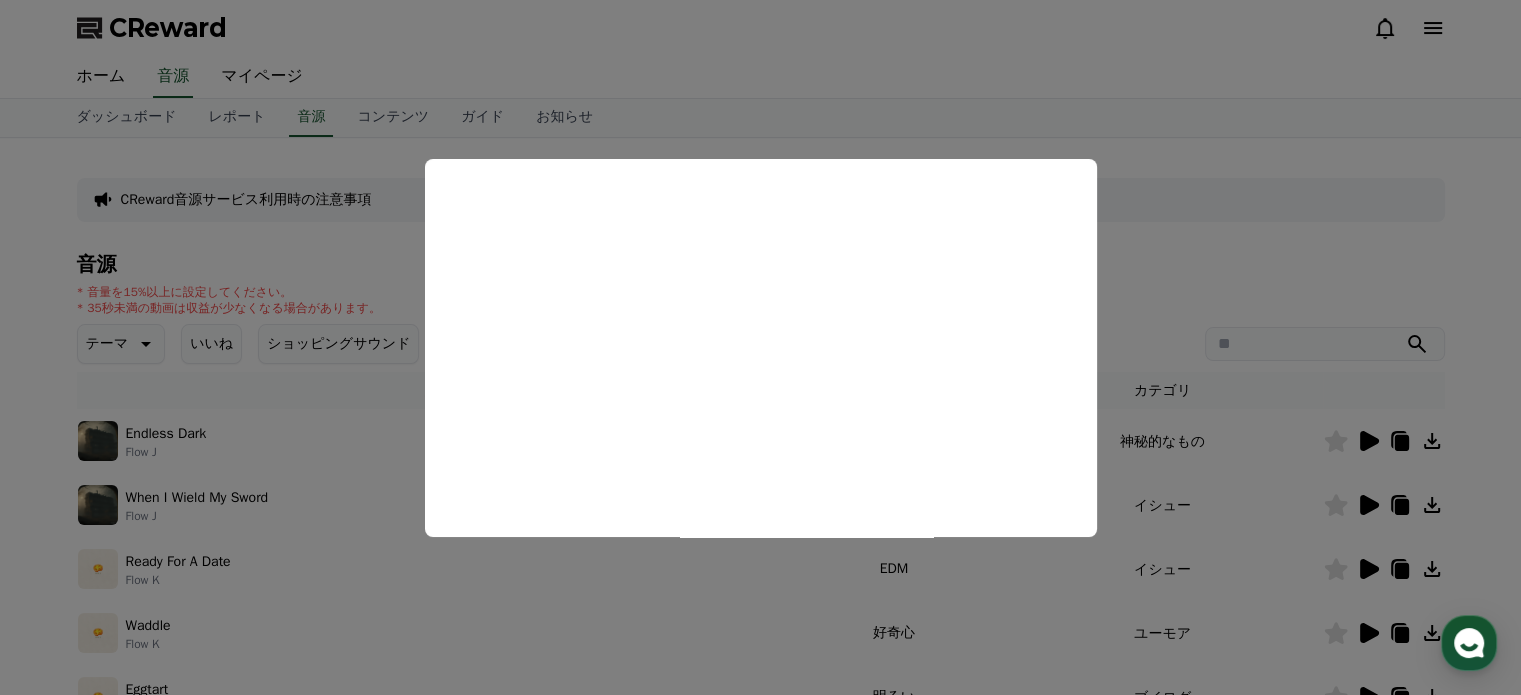 click at bounding box center (760, 347) 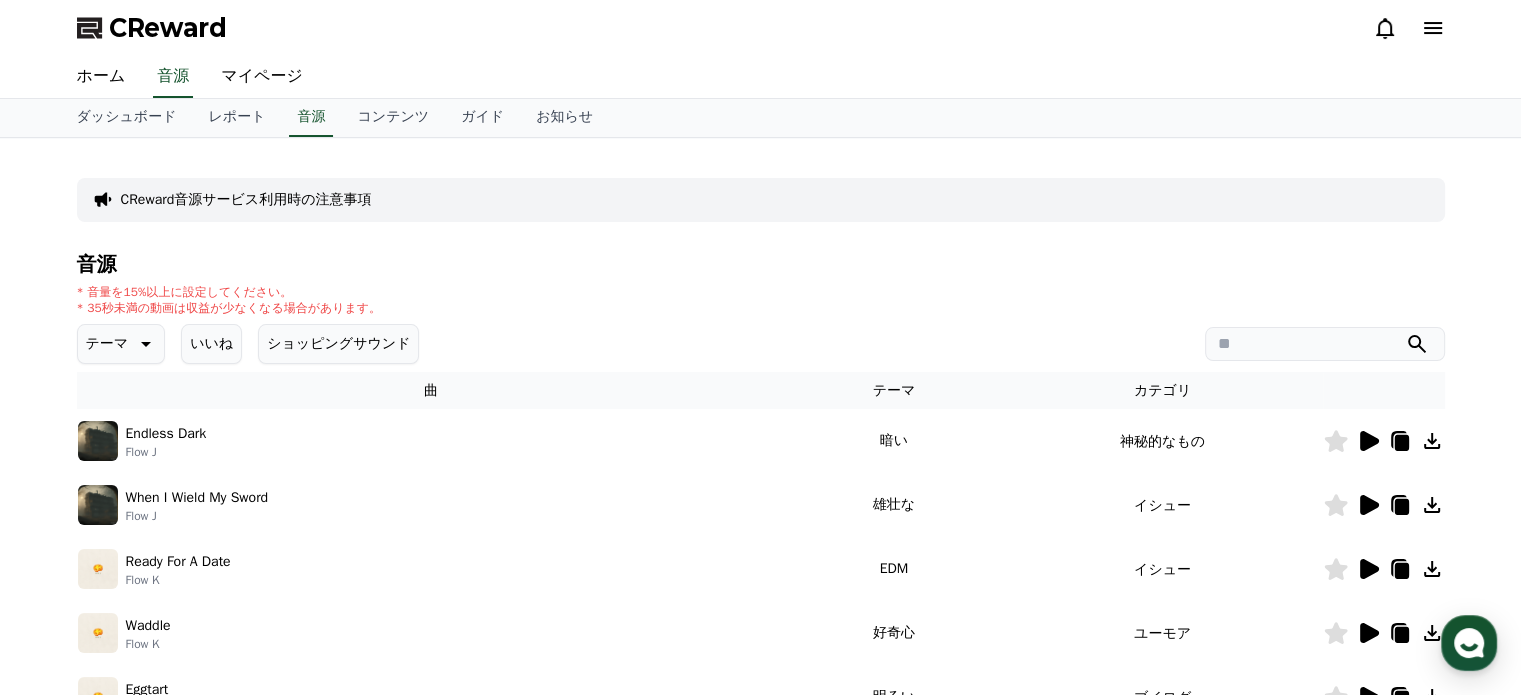click on "テーマ" at bounding box center (107, 344) 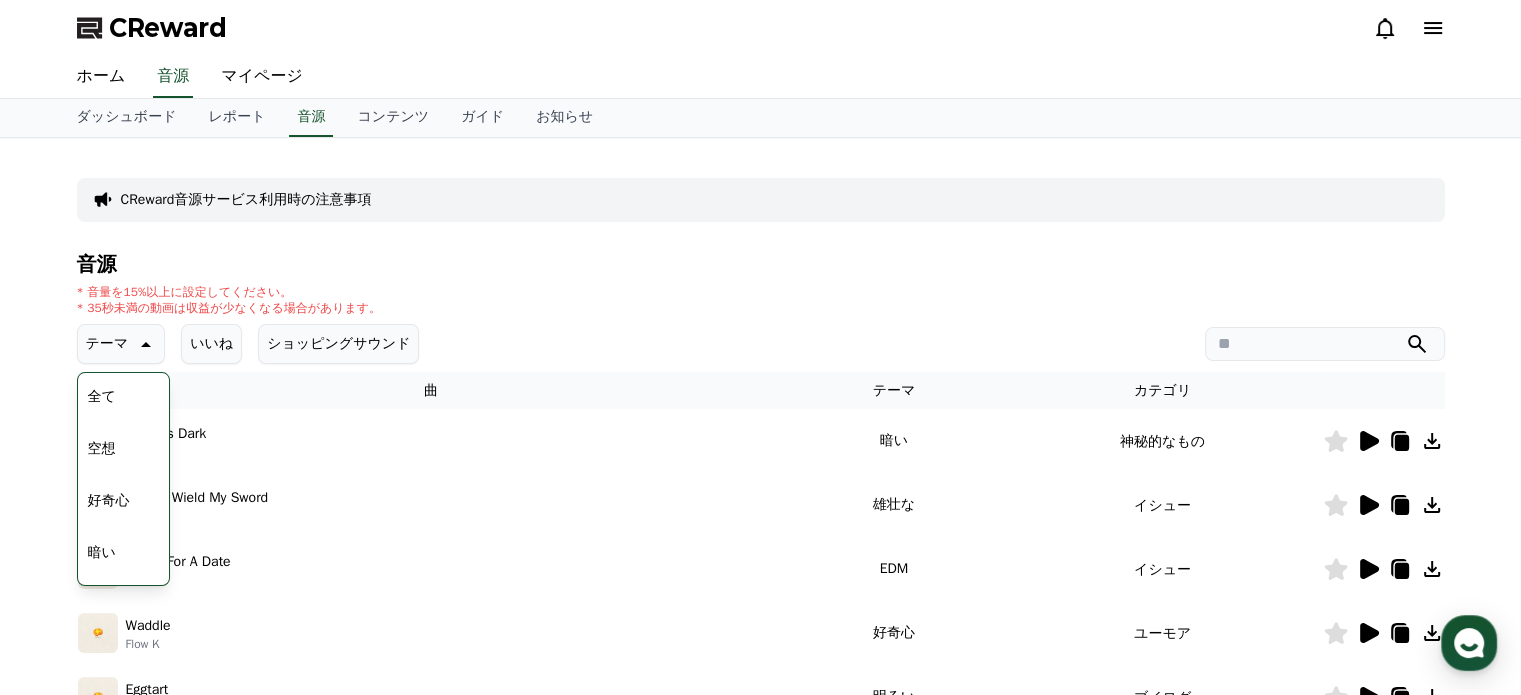 click on "好奇心" at bounding box center (109, 501) 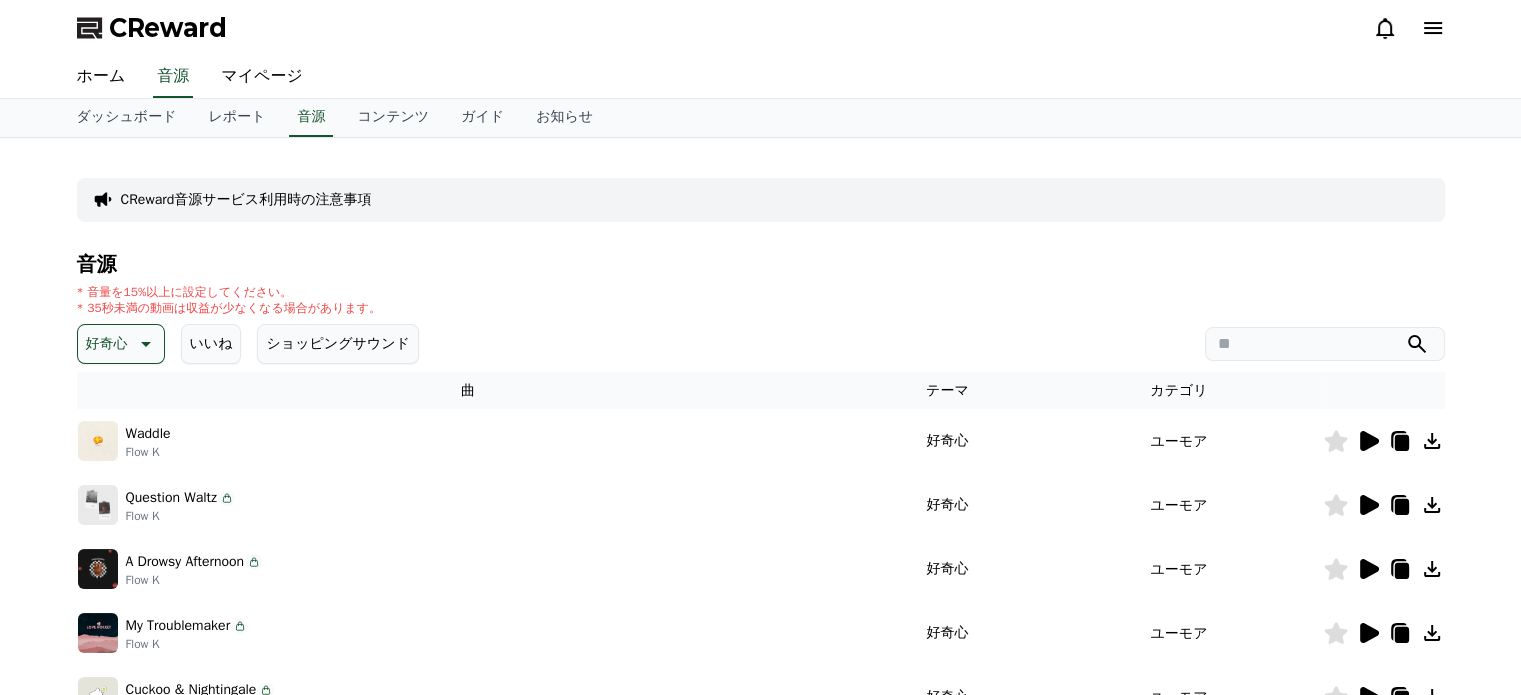 scroll, scrollTop: 0, scrollLeft: 0, axis: both 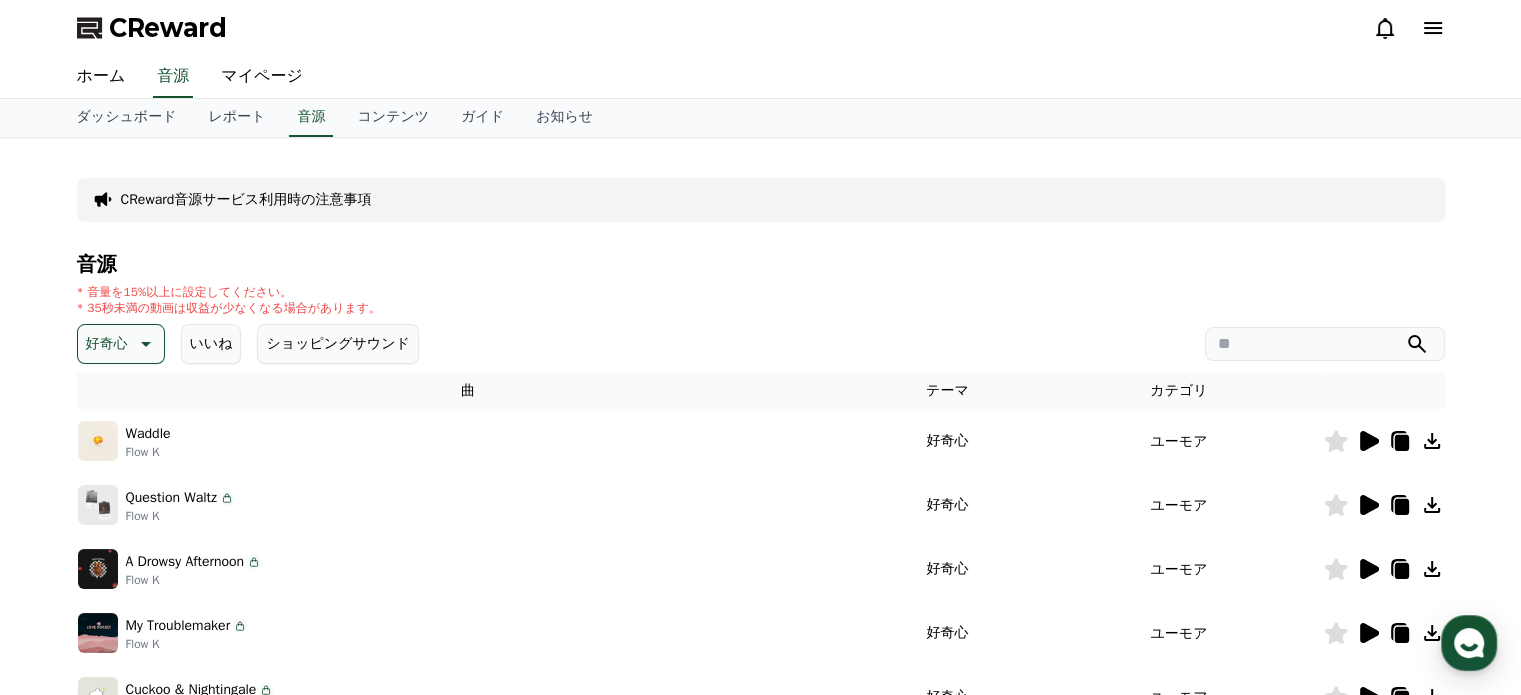 click 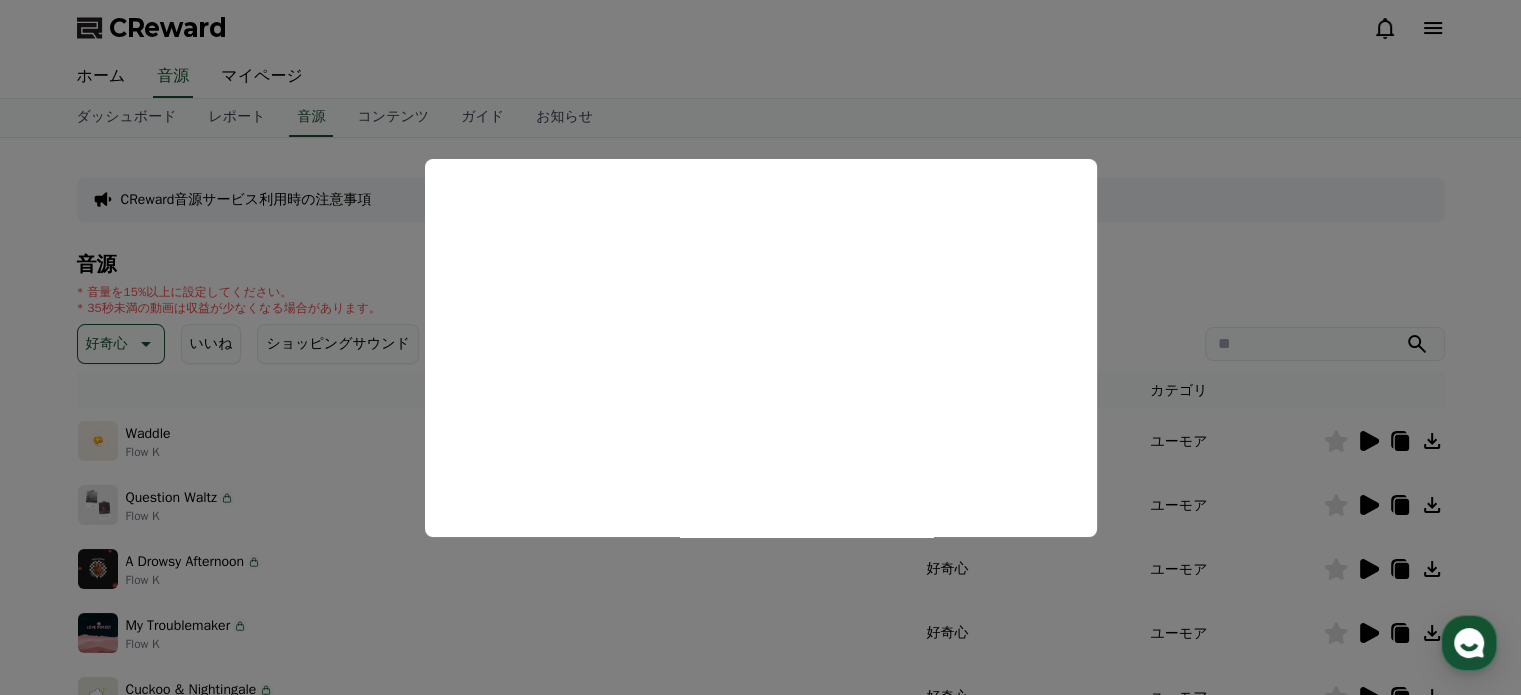 click at bounding box center [760, 347] 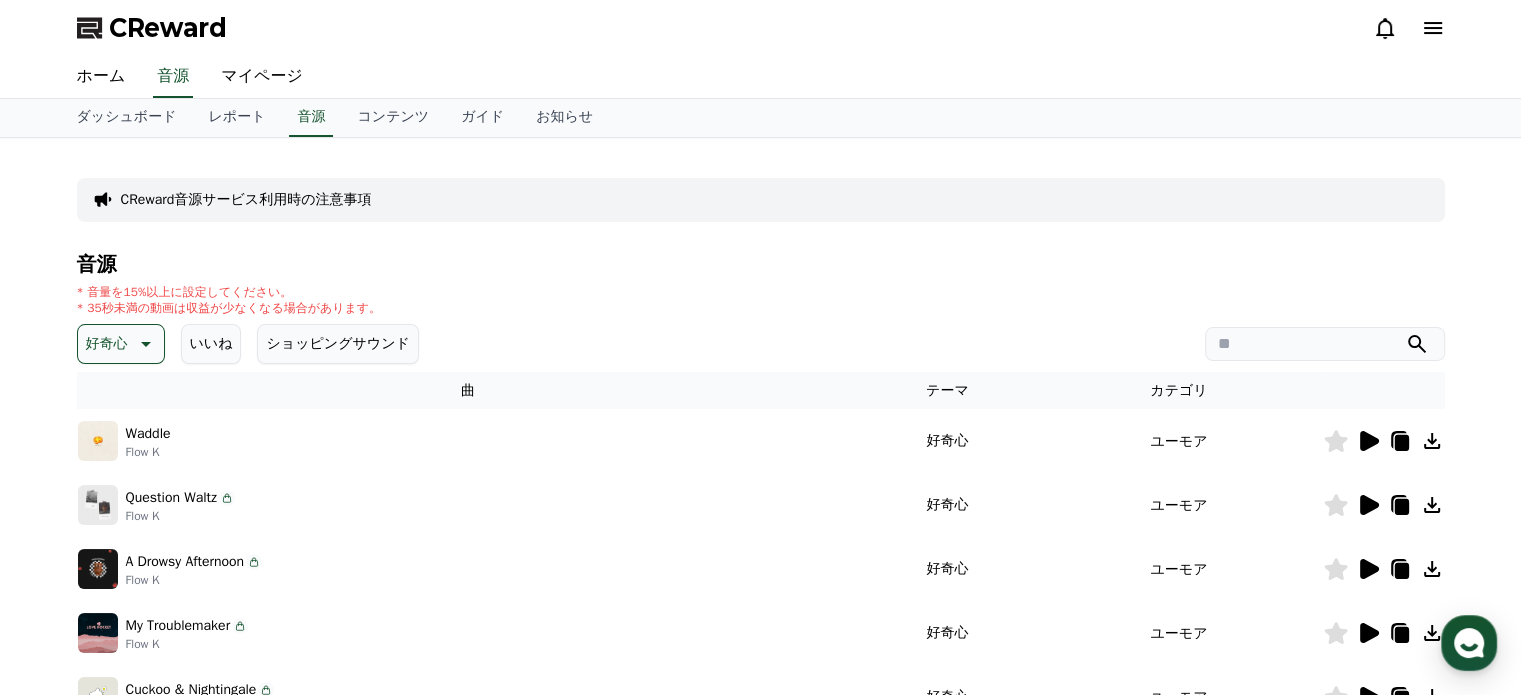 click 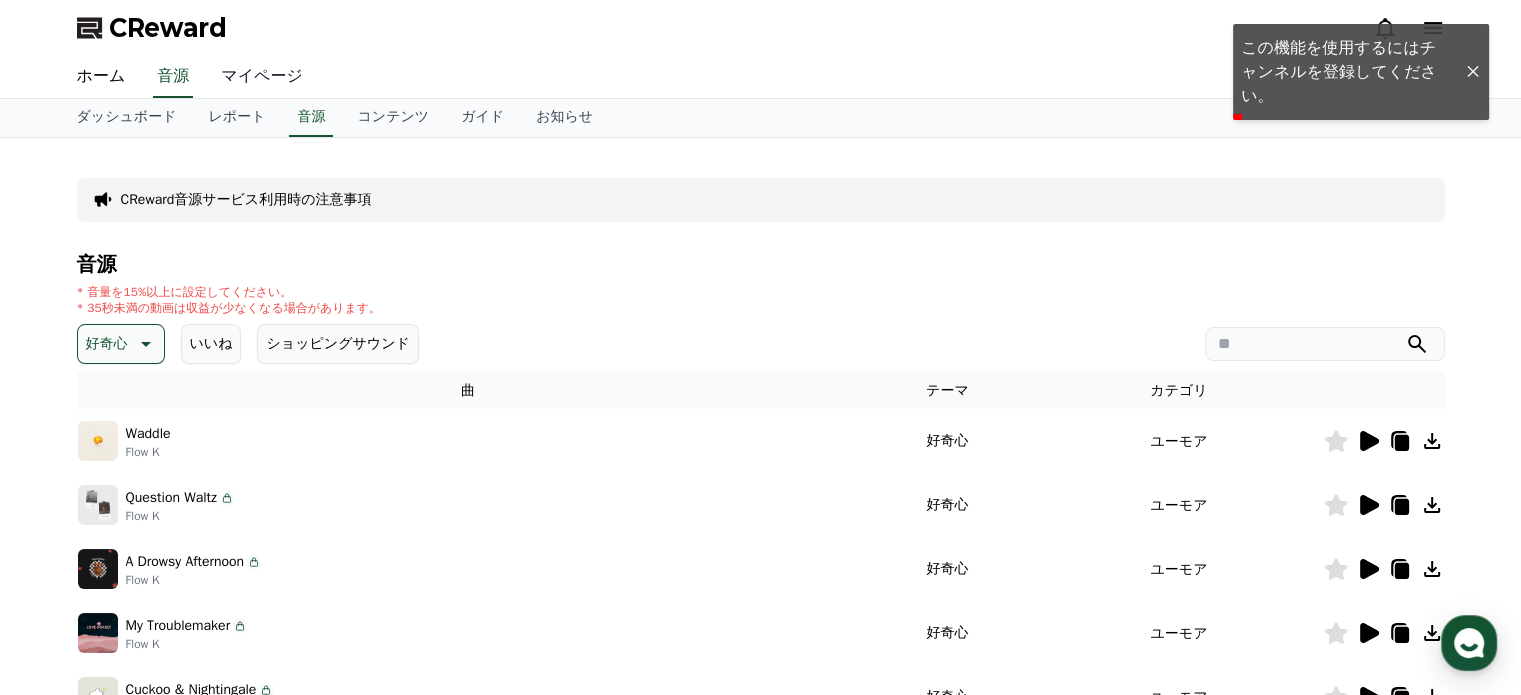 click on "マイページ" at bounding box center [262, 77] 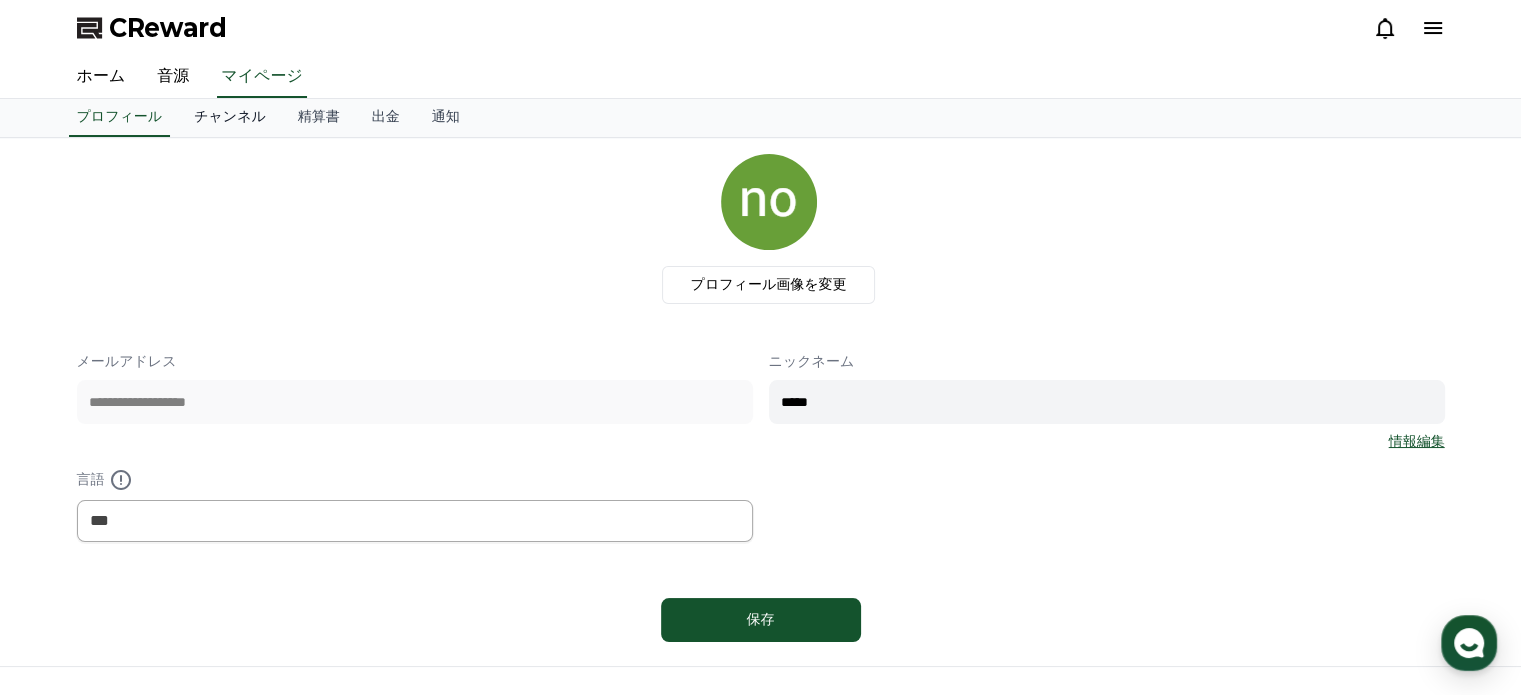click on "チャンネル" at bounding box center (230, 118) 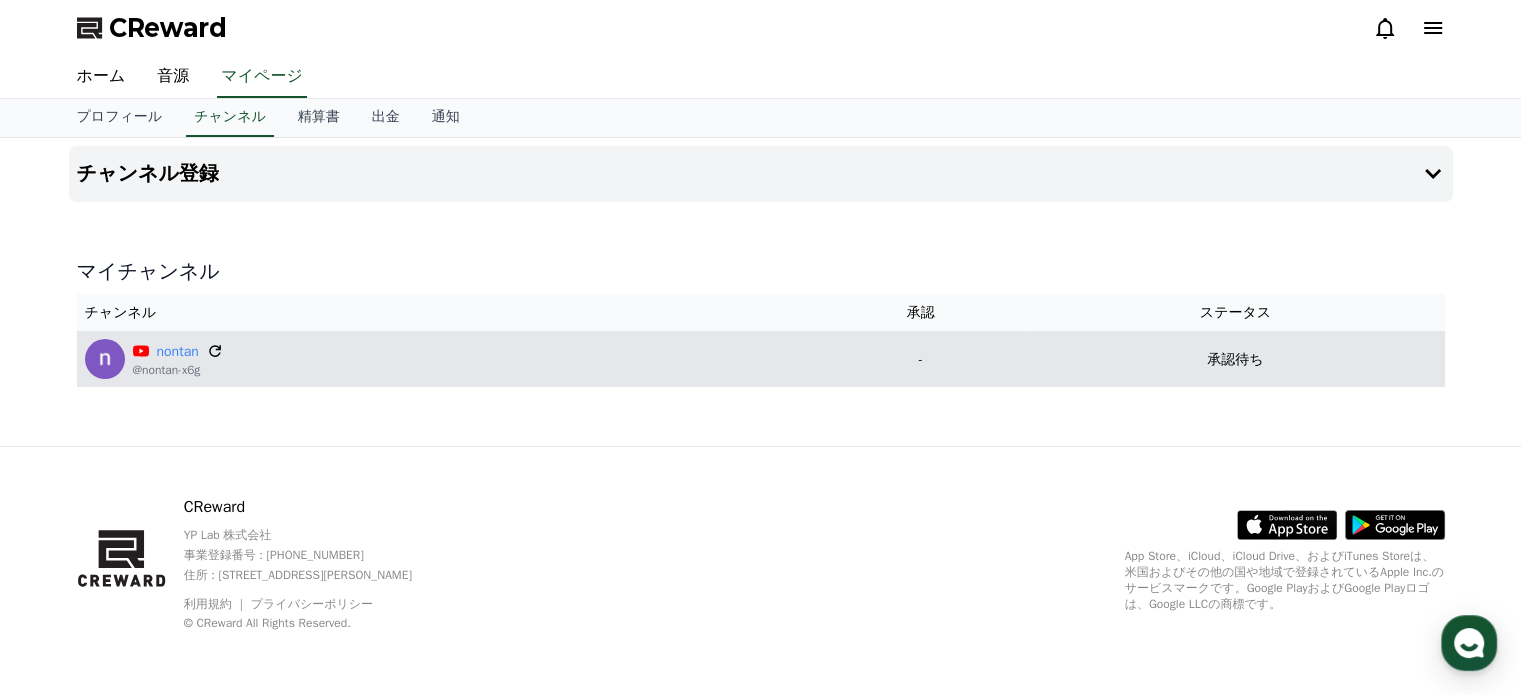 click 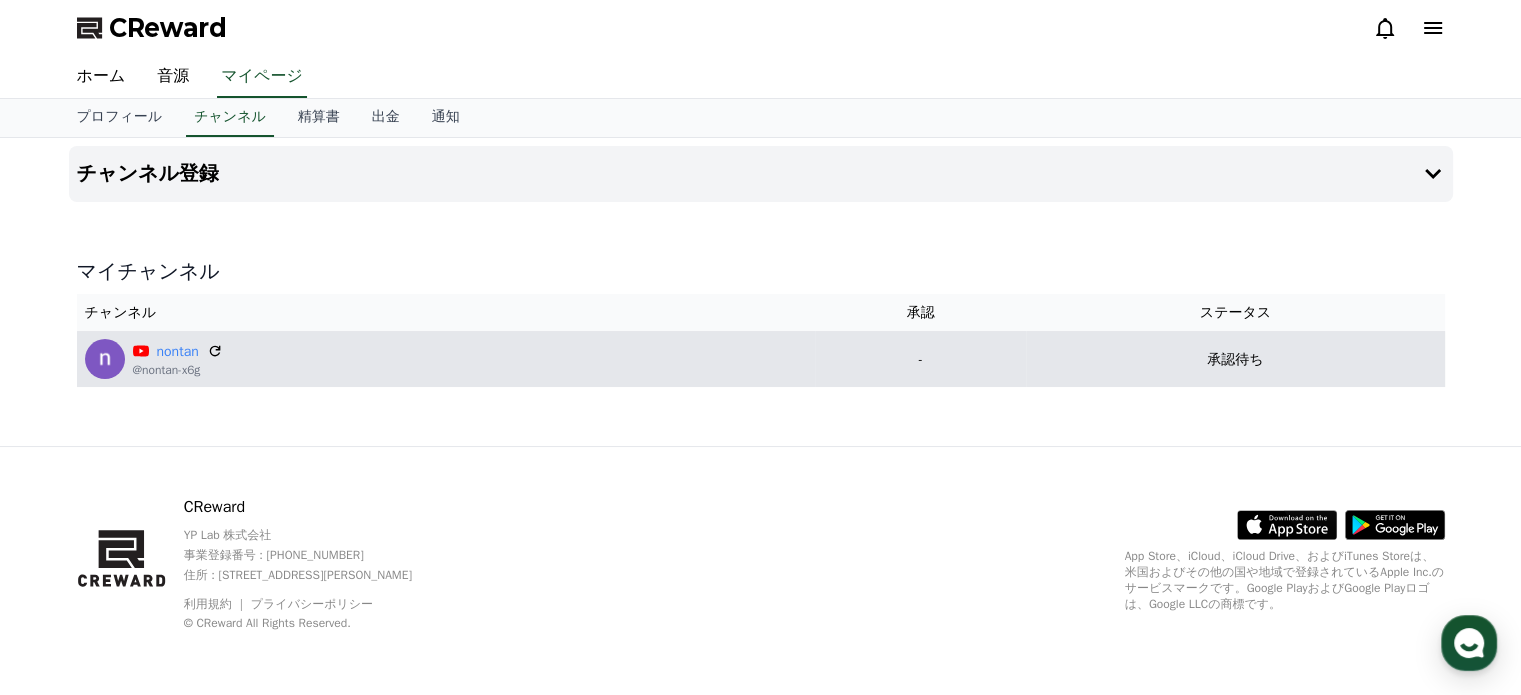 click on "[PERSON_NAME]     @[PERSON_NAME]-x6g" at bounding box center (446, 359) 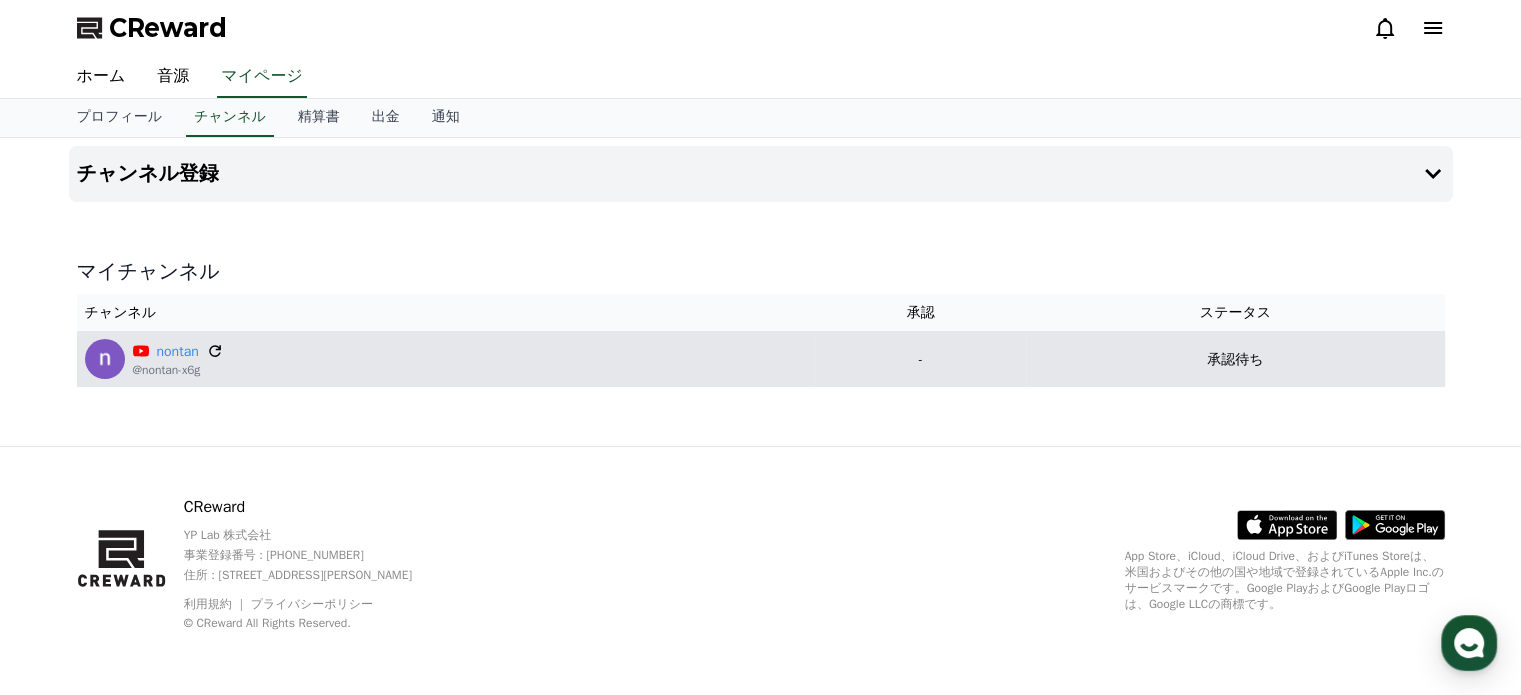 click 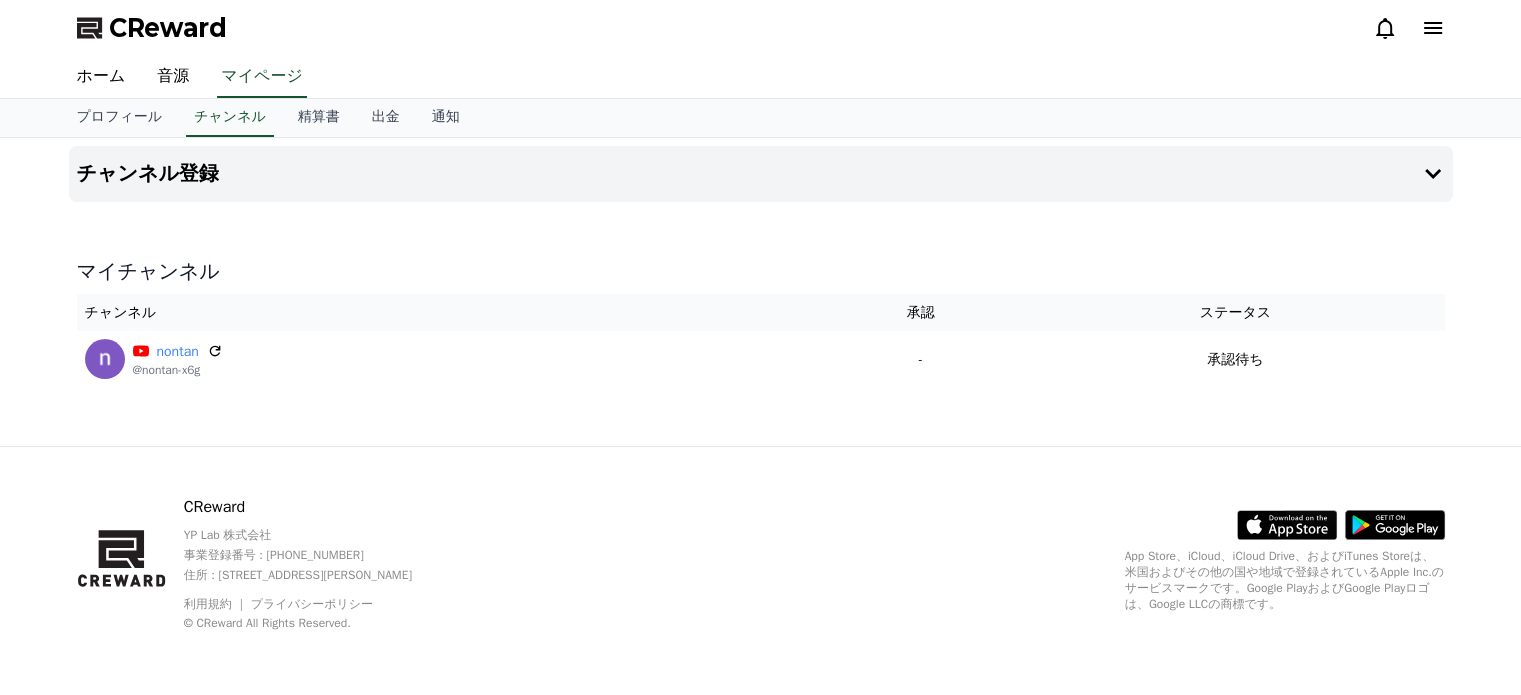scroll, scrollTop: 0, scrollLeft: 0, axis: both 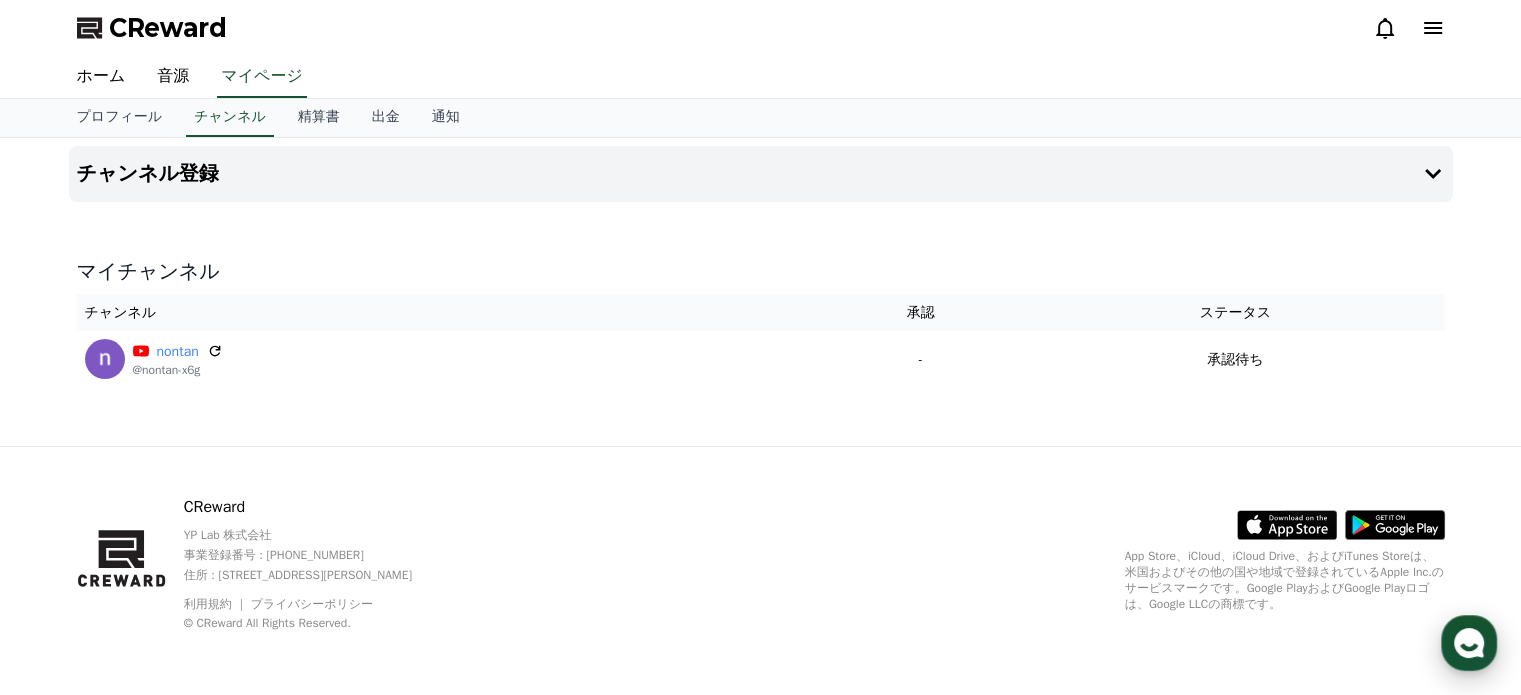 click 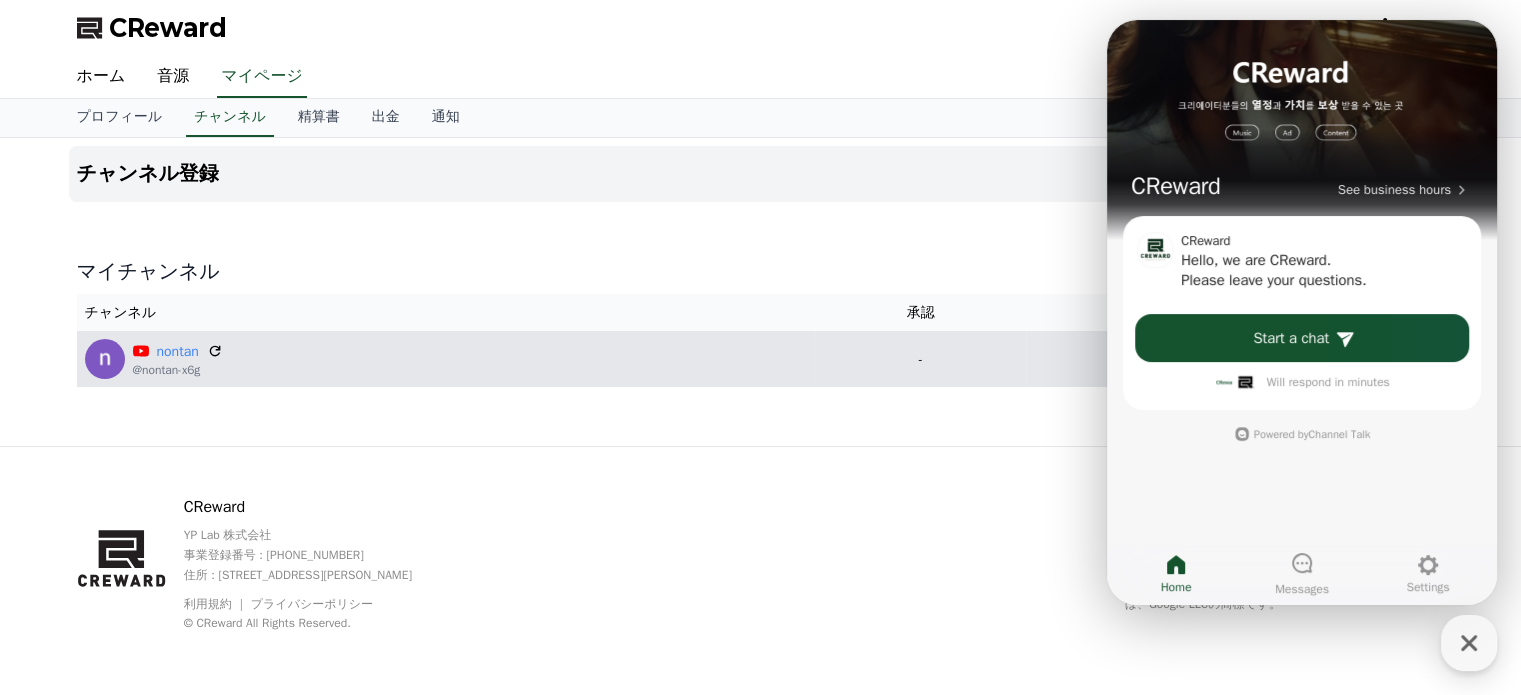 click on "[PERSON_NAME]     @[PERSON_NAME]-x6g" at bounding box center [446, 359] 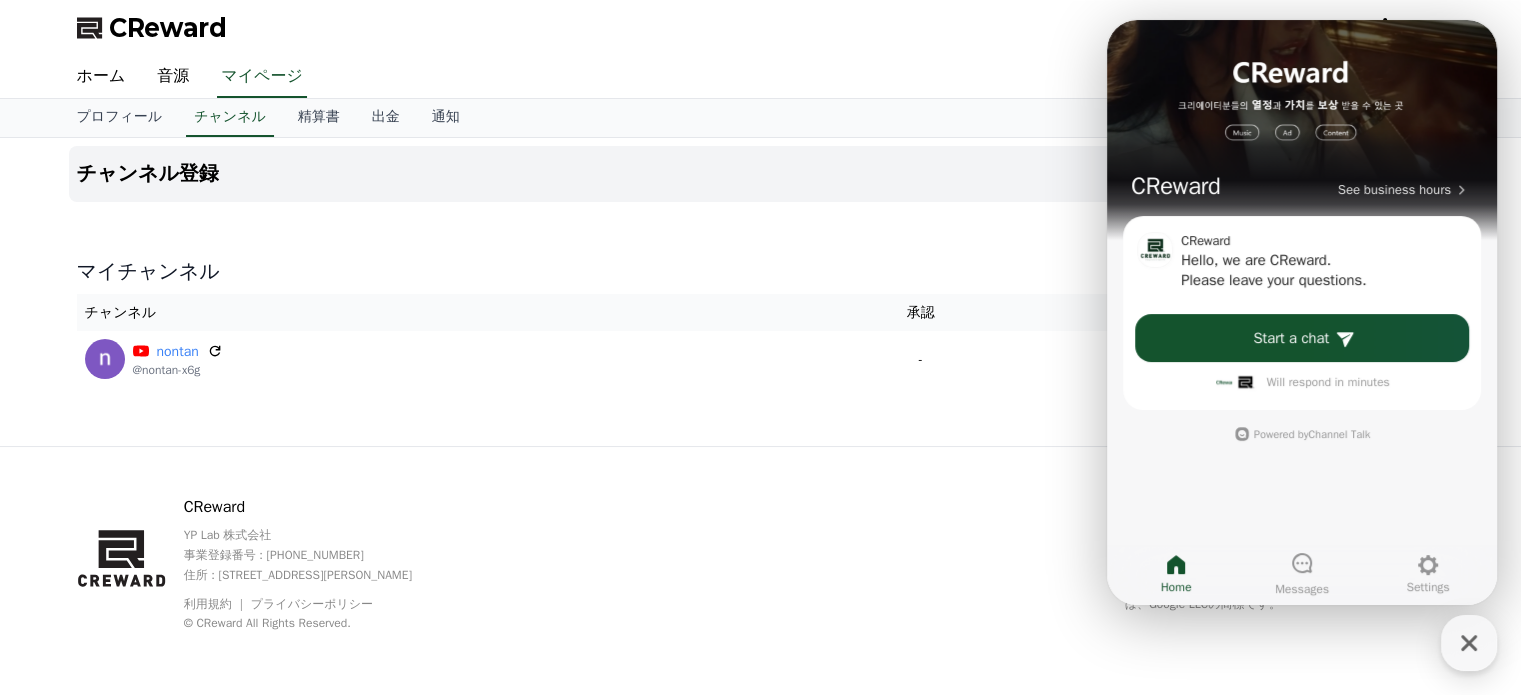 click on "CReward   YP Lab 株式会社   事業登録番号 : [PHONE_NUMBER]   住所 : [STREET_ADDRESS][PERSON_NAME]   利用規約   プライバシーポリシー   © CReward All Rights Reserved.       .st0 {
fill: #a6a6a6;
}
.st1 {
stroke: #ffffff;
stroke-width: 0.2;
stroke-miterlimit: 10;
}
.st1,
.st2 {
fill: #fff;
}
.st3 {
fill: url(#SVGID_1_);
}
.st4 {
fill: url(#SVGID_2_);
}
.st5 {
fill: url(#SVGID_3_);
}
.st6 {
fill: url(#SVGID_4_);
}
.st7,
.st8,
.st9 {
opacity: 0.2;
enable-background: new;
}
.st8,
.st9 {
opacity: 0.12;
}
.st9 {
opacity: 0.25;
fill: #fff;
}   App Store、iCloud、iCloud Drive、およびiTunes Storeは、米国およびその他の国や地域で登録されているApple Inc.のサービスマークです。Google PlayおよびGoogle Playロゴは、Google LLCの商標です。" at bounding box center [761, 571] 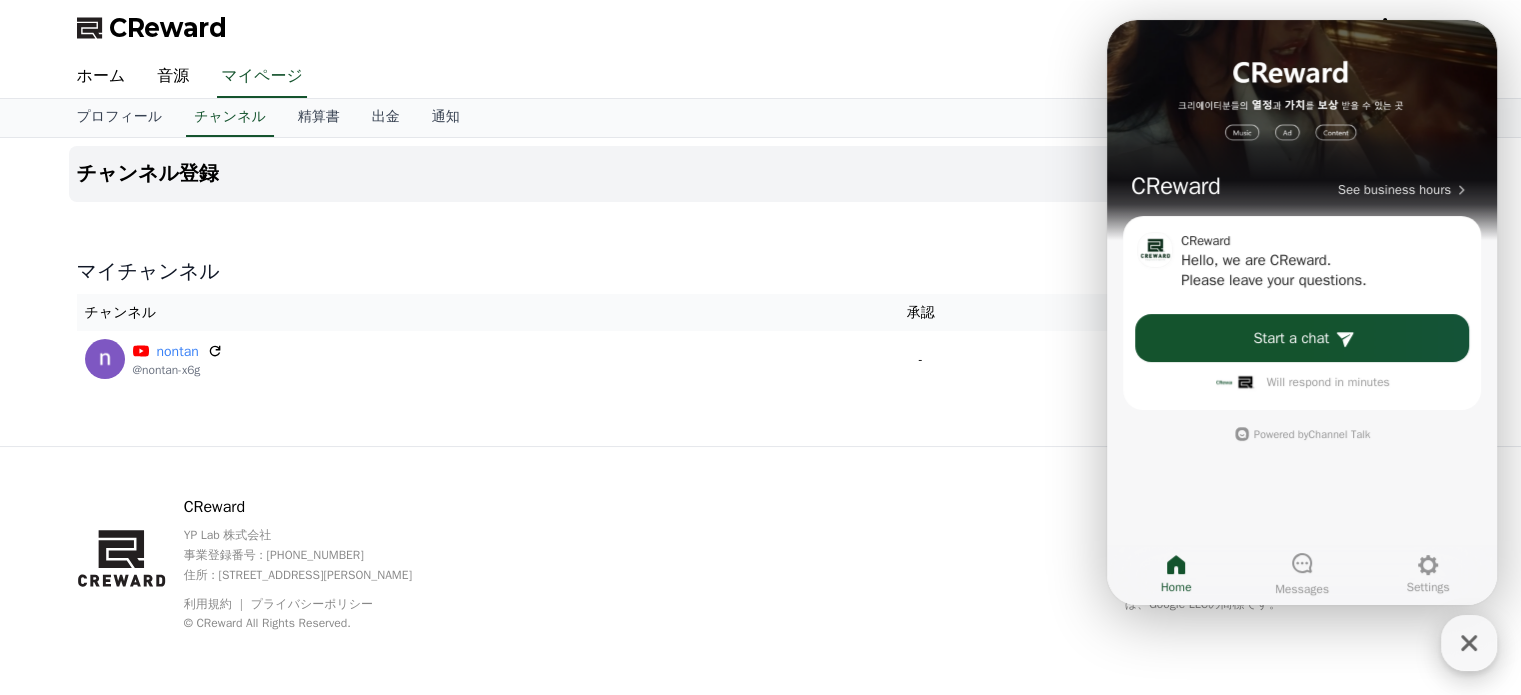 click 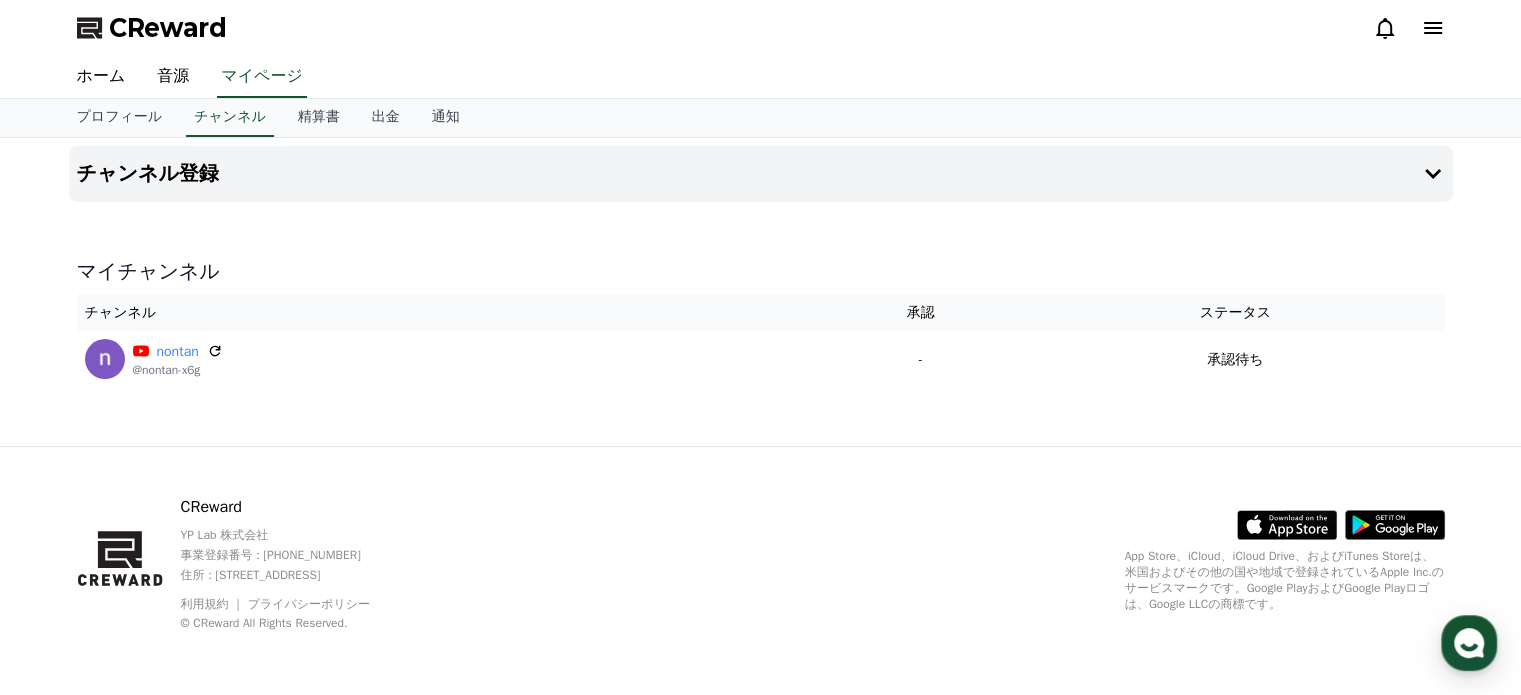 scroll, scrollTop: 0, scrollLeft: 0, axis: both 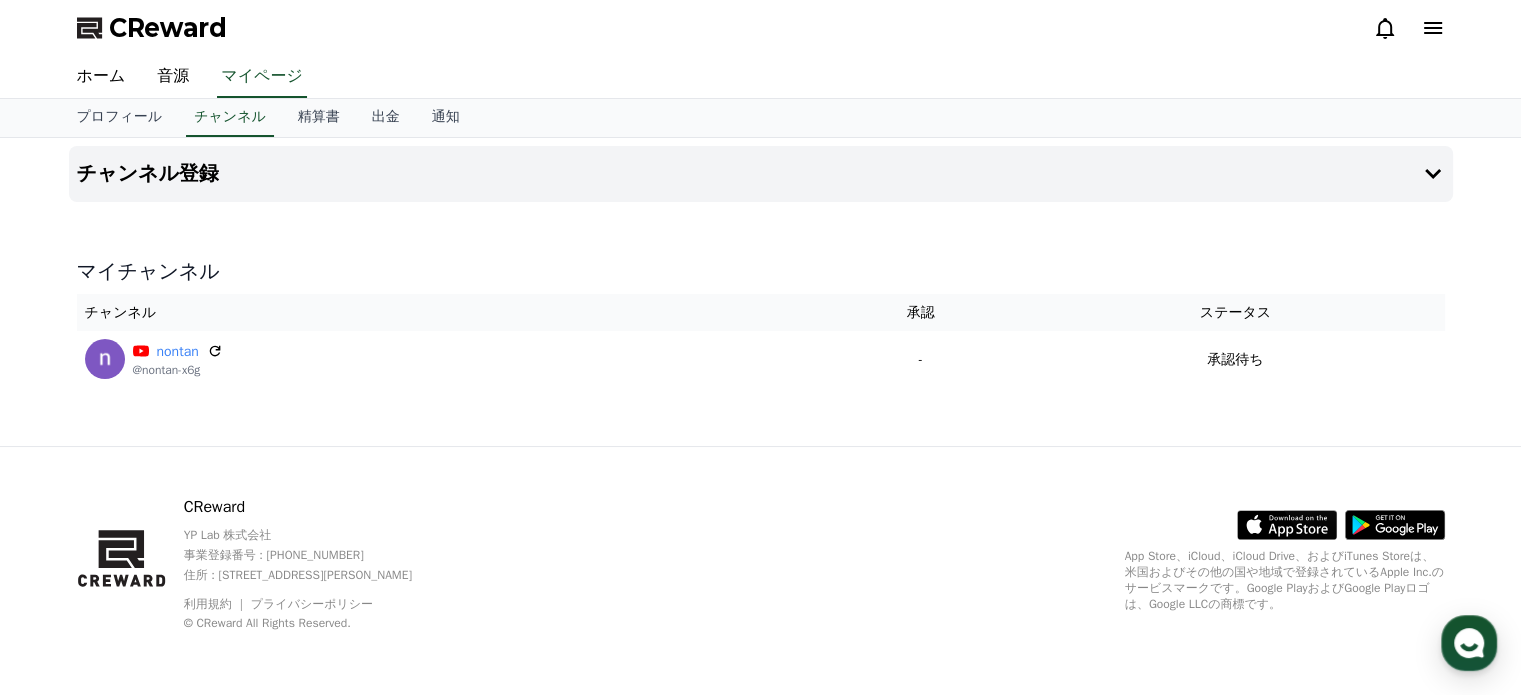 click 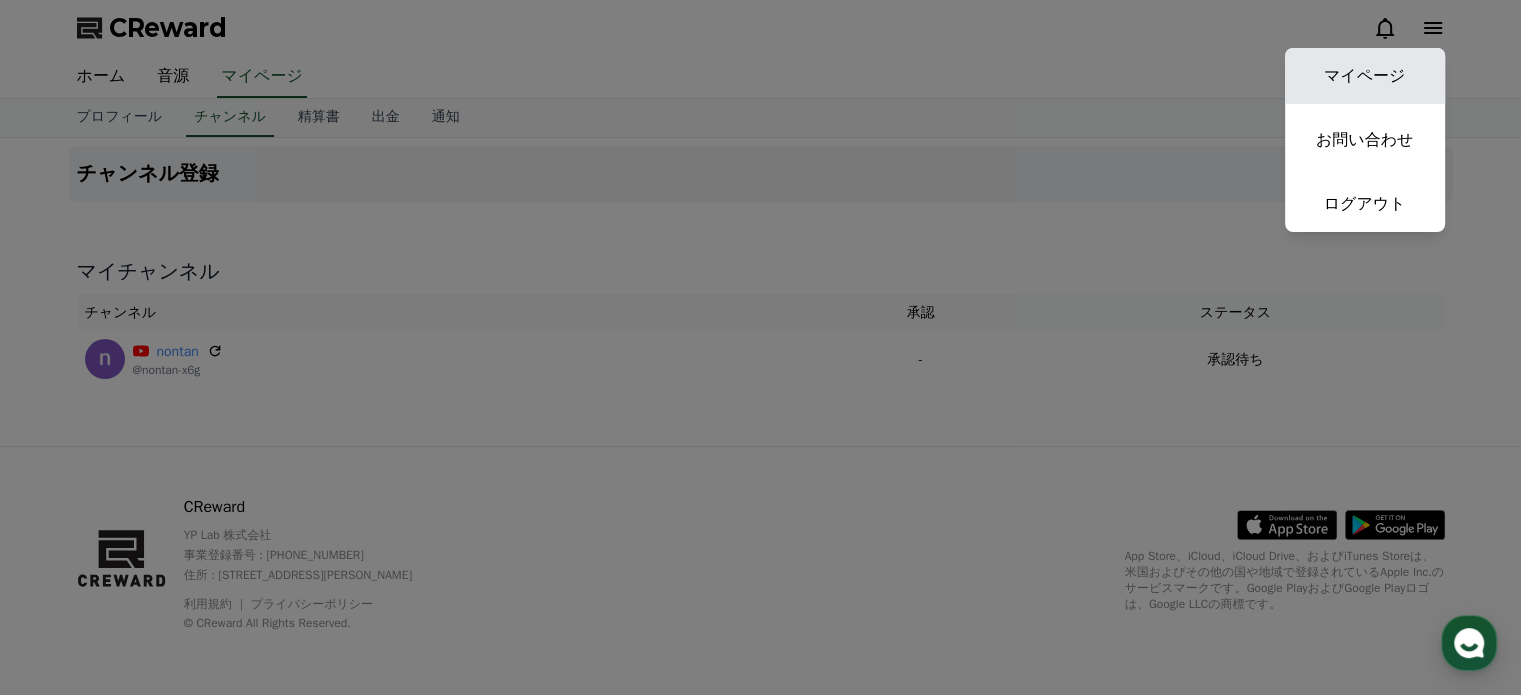 click on "マイページ" at bounding box center (1365, 76) 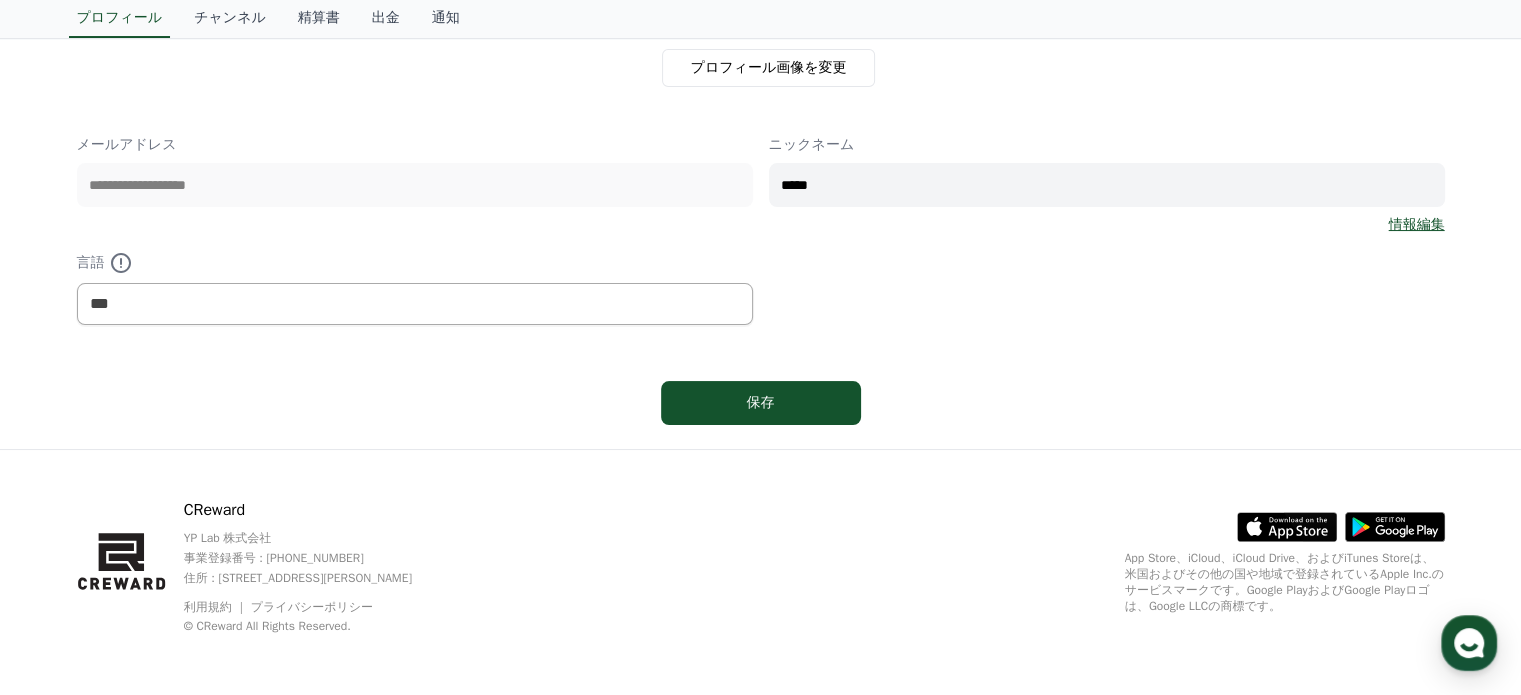 scroll, scrollTop: 0, scrollLeft: 0, axis: both 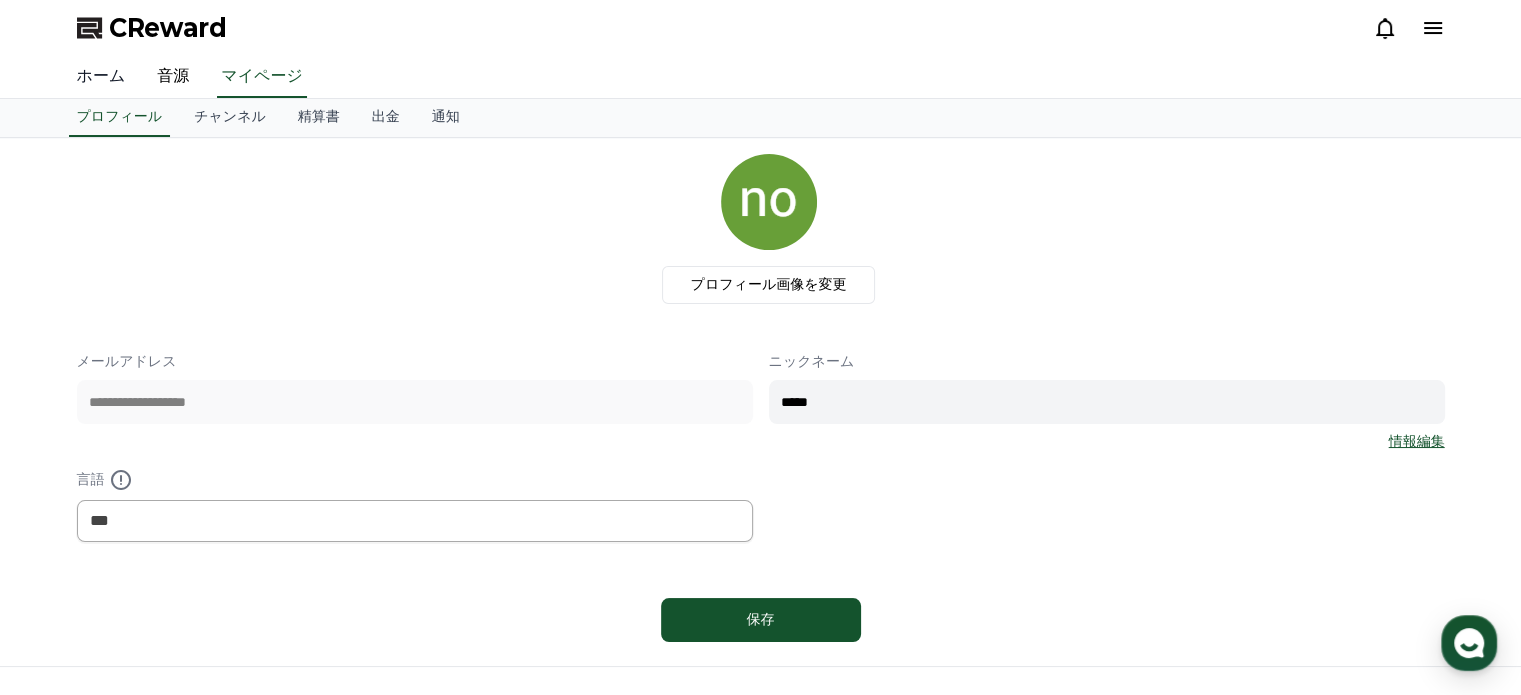 click on "ホーム" at bounding box center [101, 77] 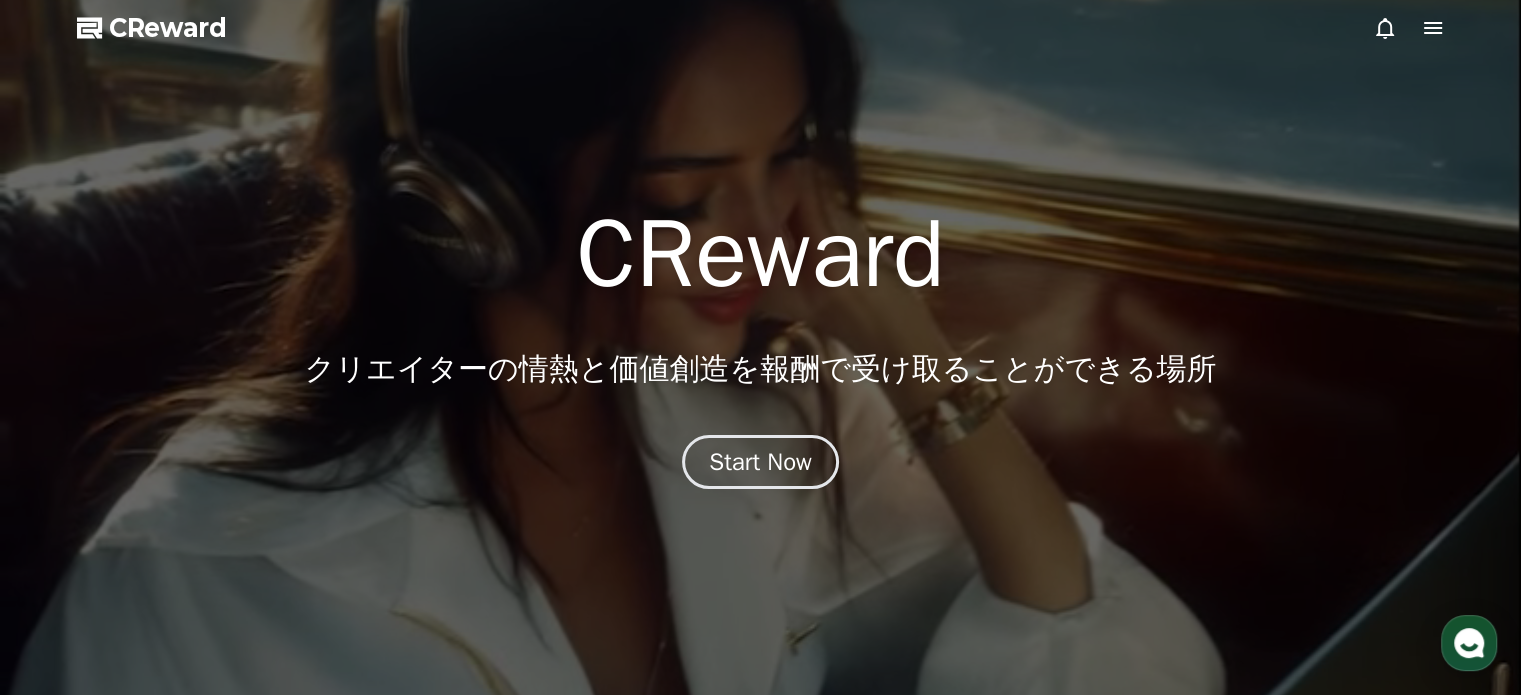 click 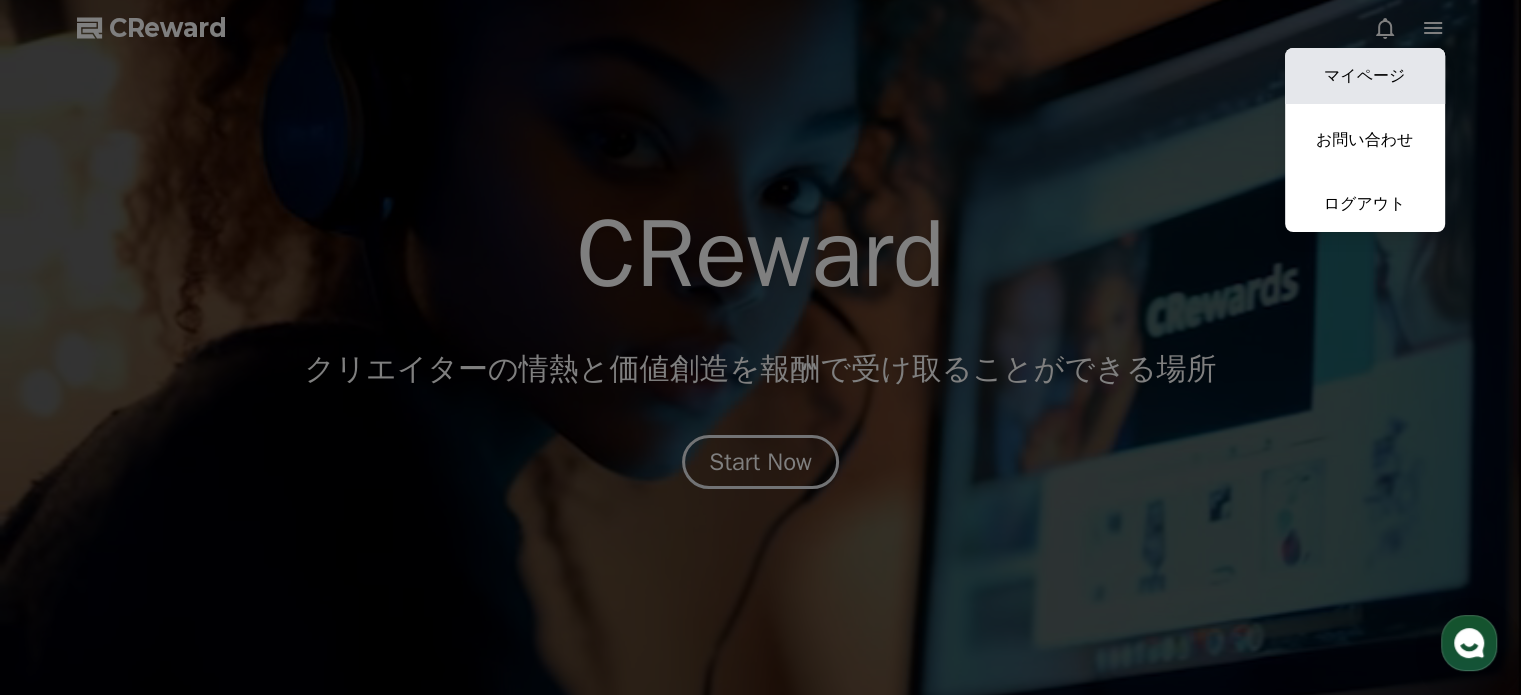 click on "マイページ" at bounding box center (1365, 76) 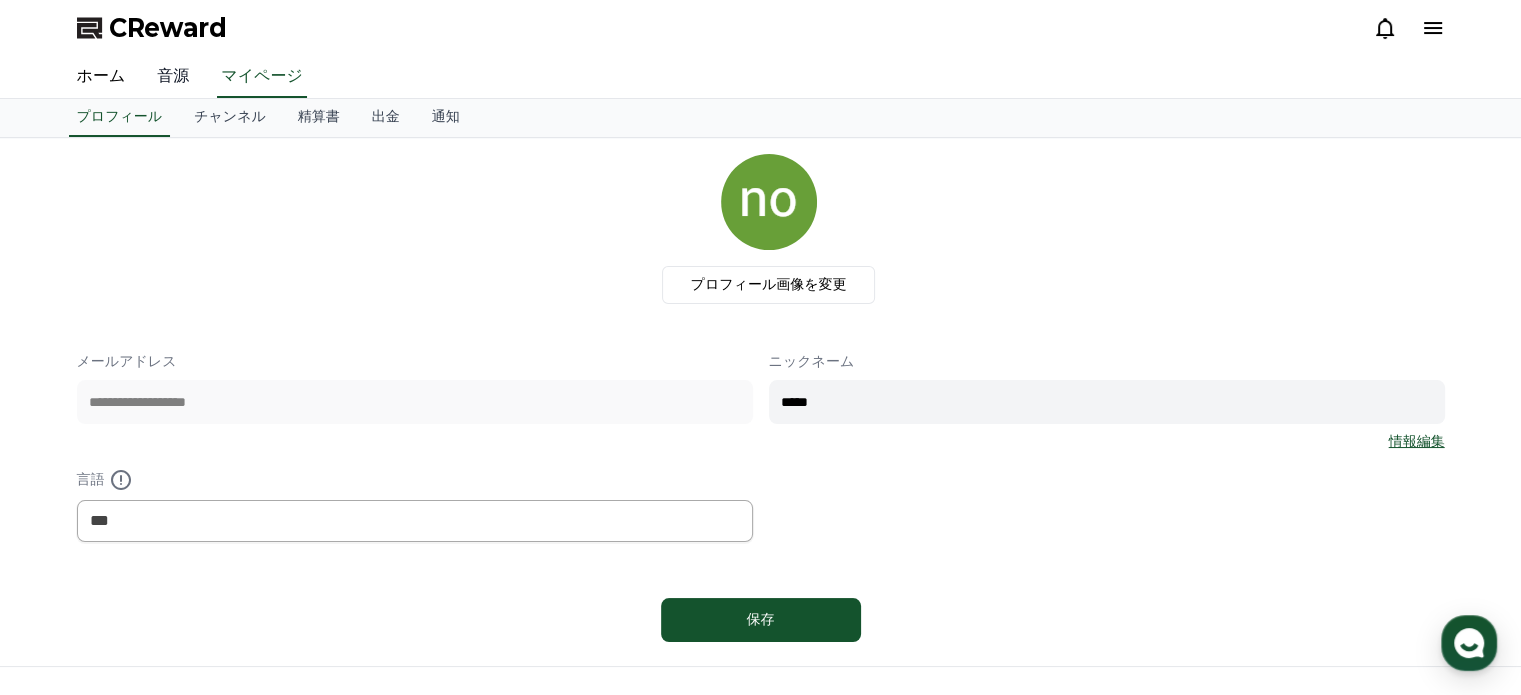 click on "音源" at bounding box center (173, 77) 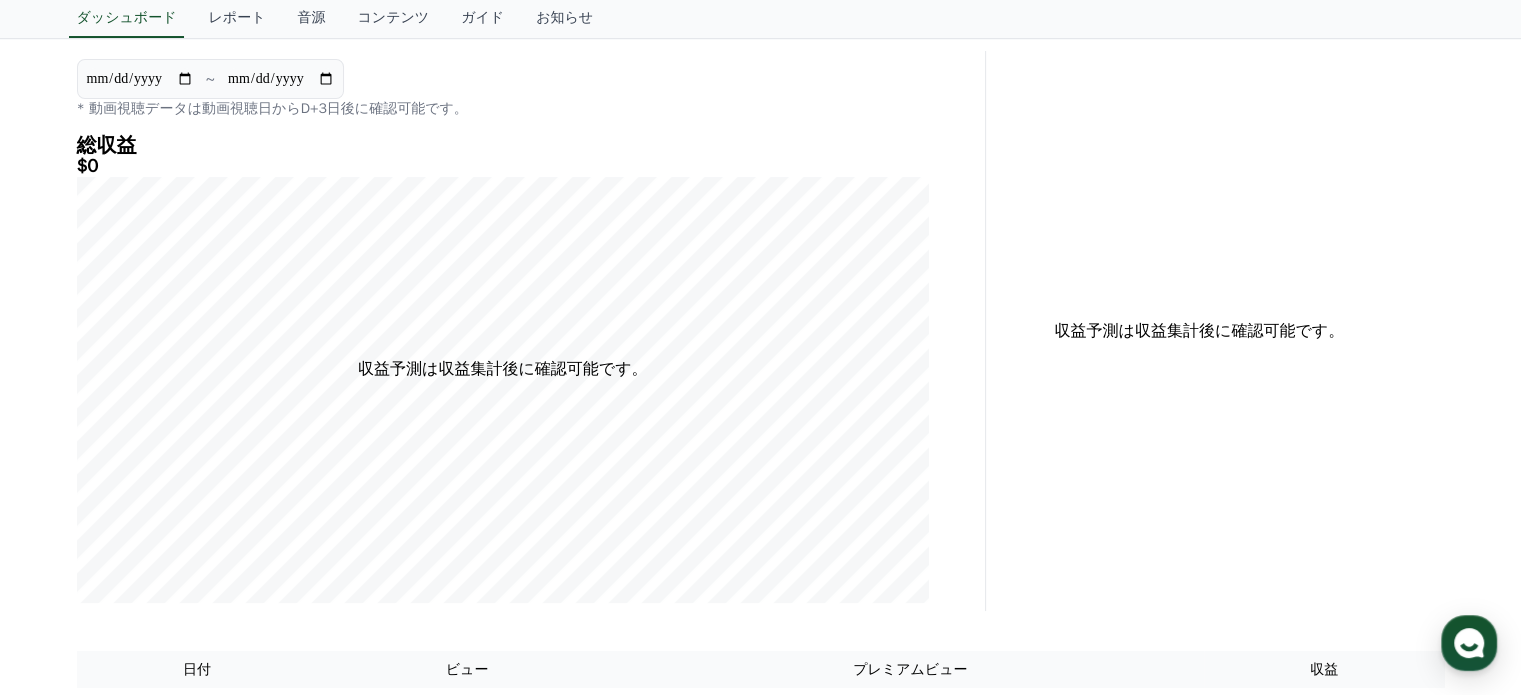 scroll, scrollTop: 0, scrollLeft: 0, axis: both 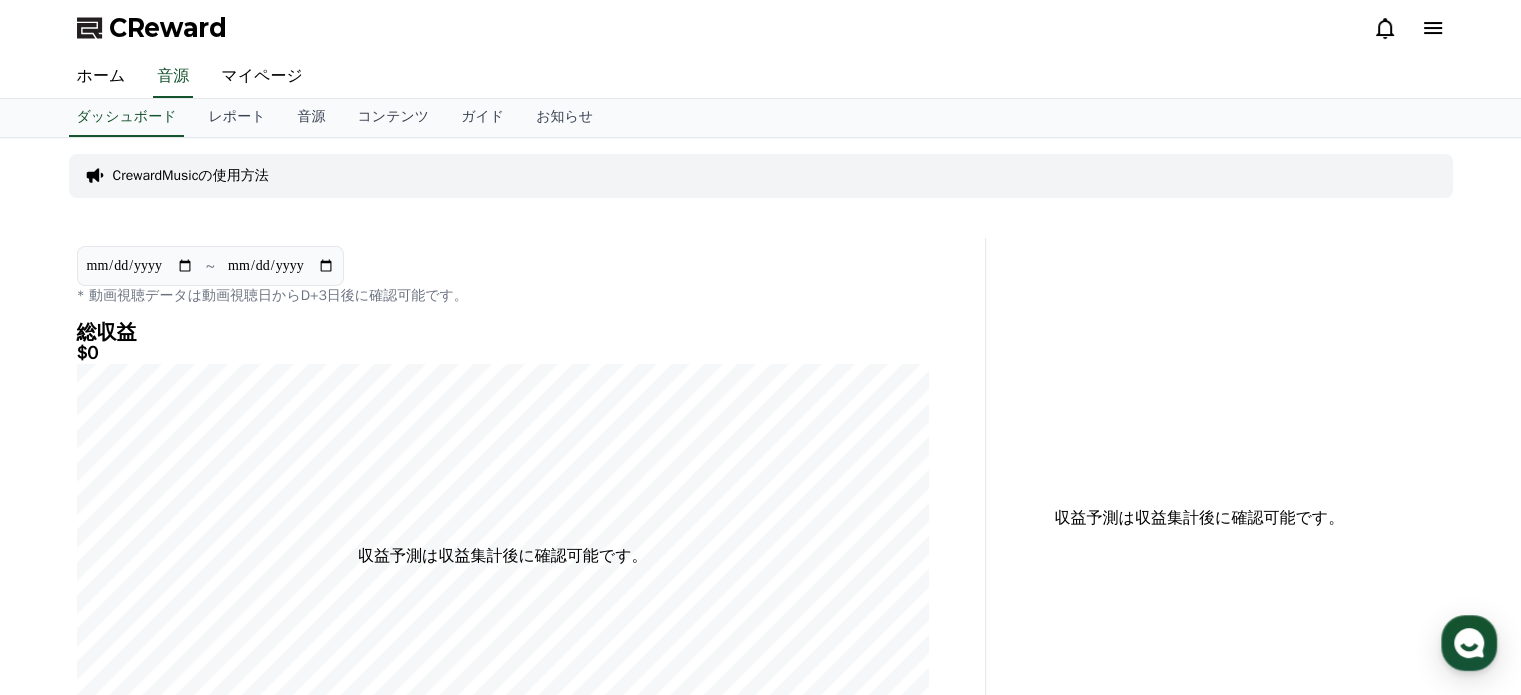 click 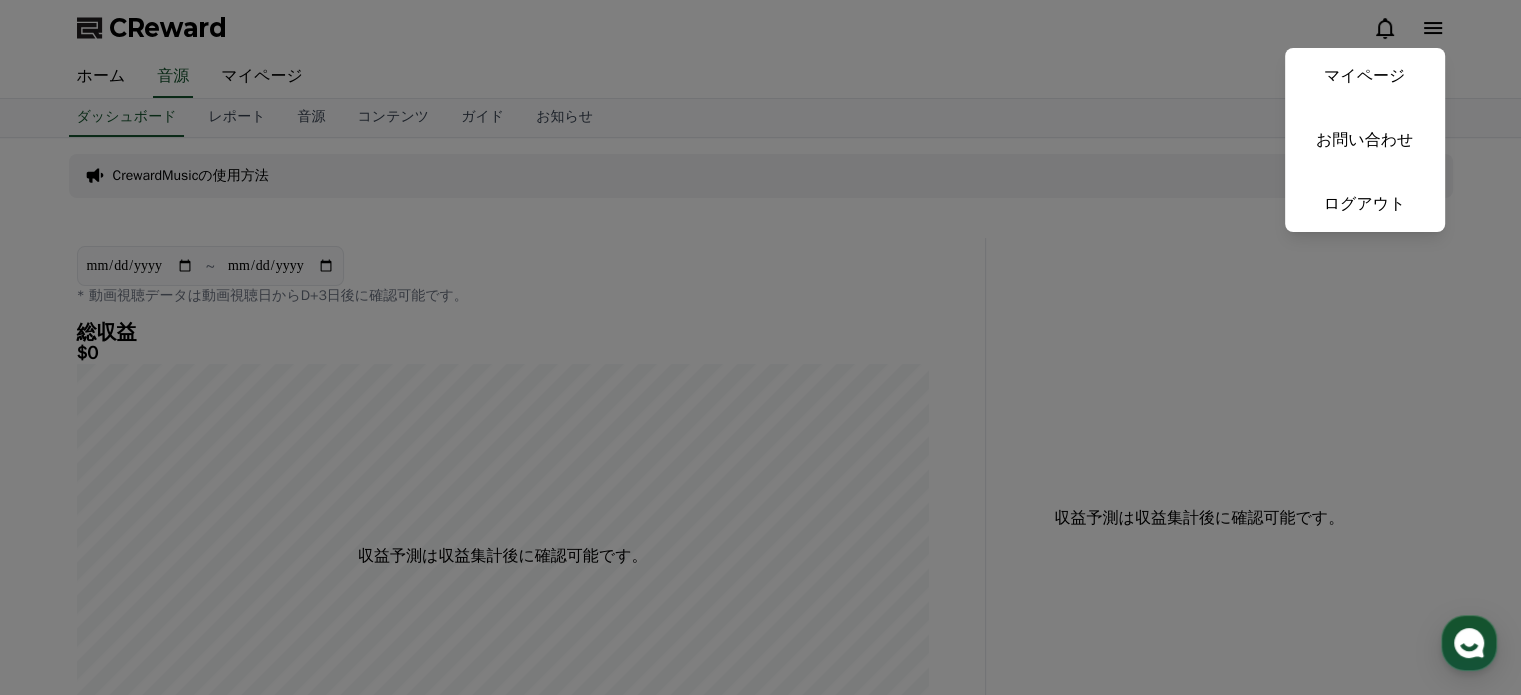 click at bounding box center (760, 347) 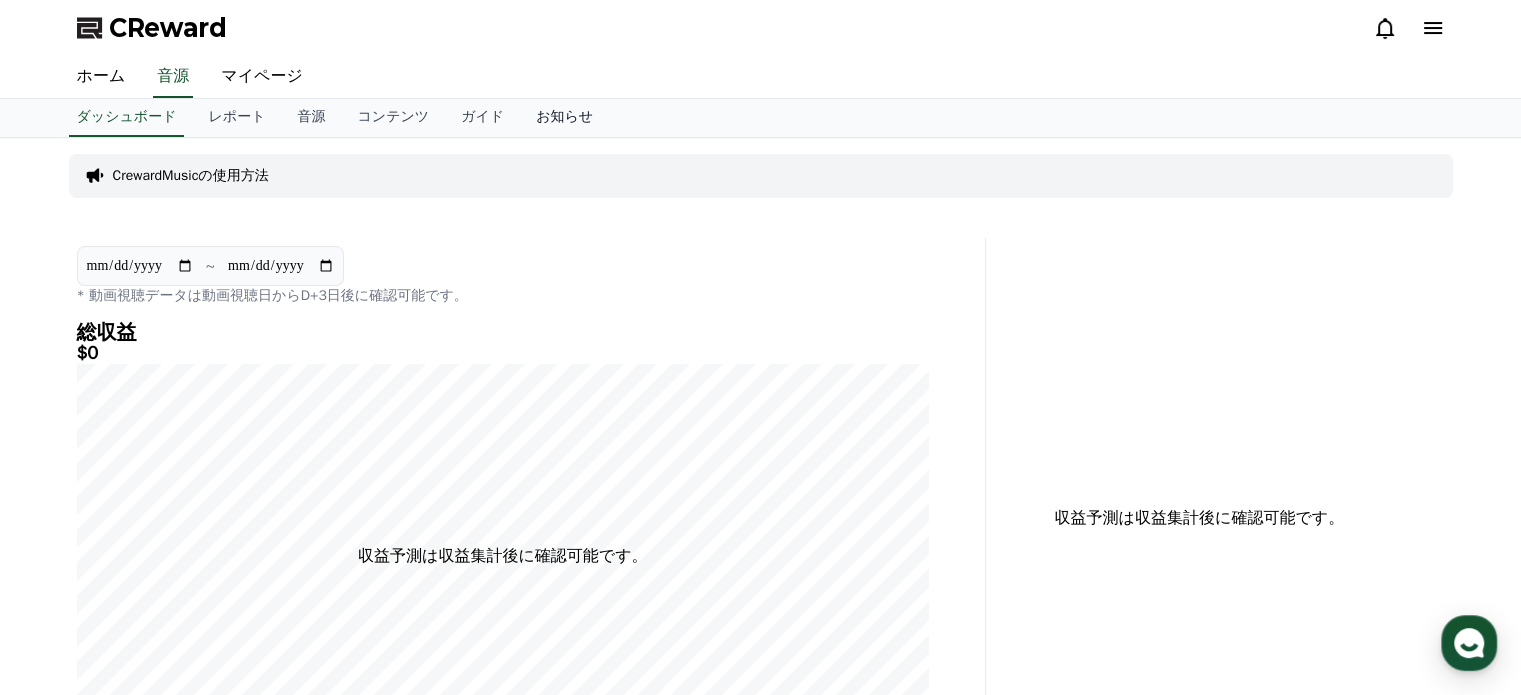 click on "お知らせ" at bounding box center [564, 118] 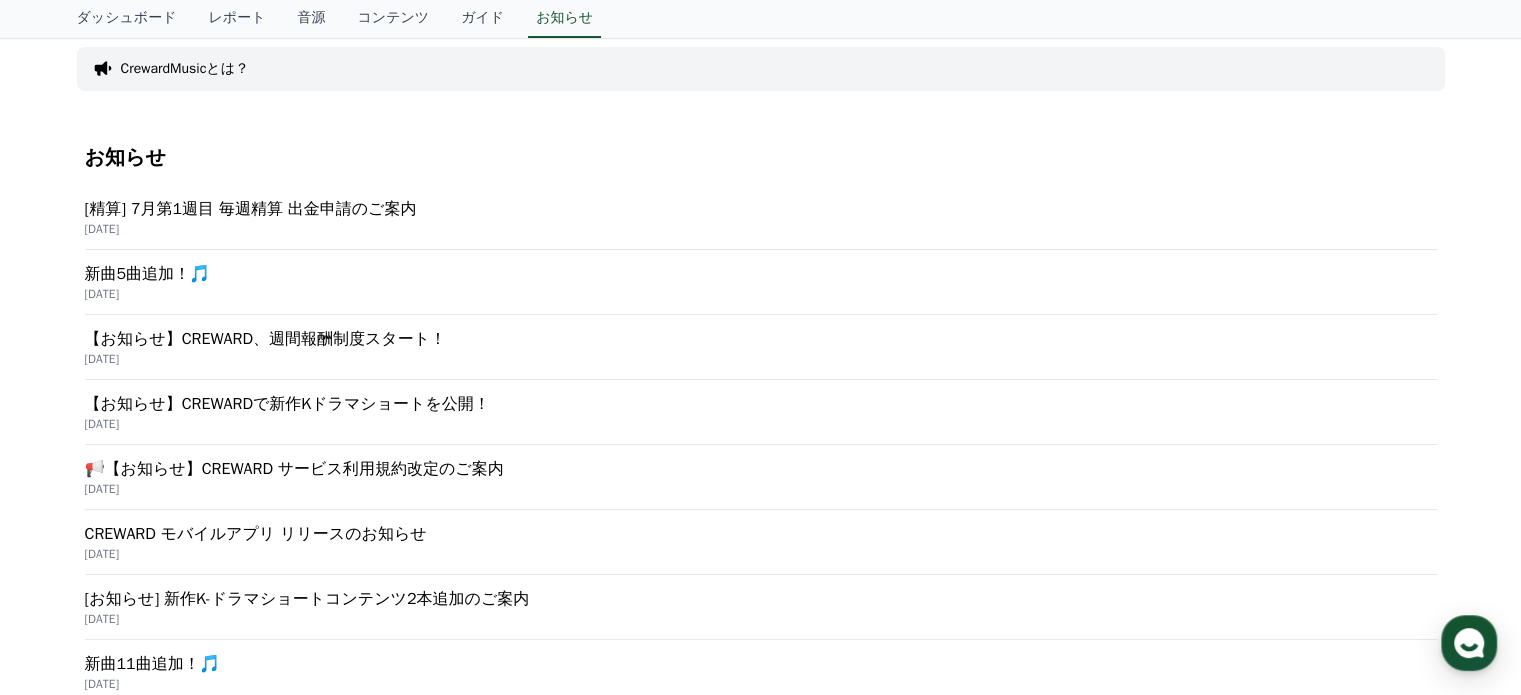 scroll, scrollTop: 0, scrollLeft: 0, axis: both 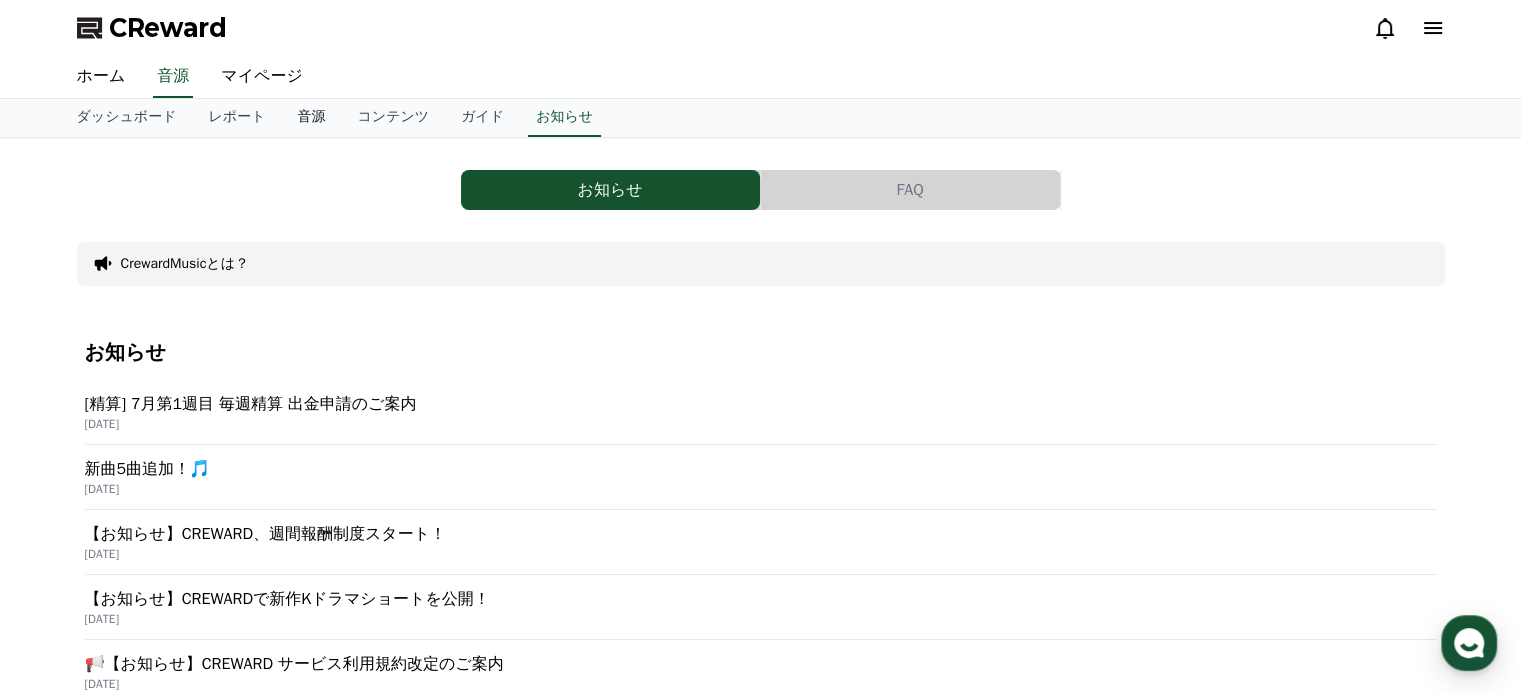 click on "音源" at bounding box center (311, 118) 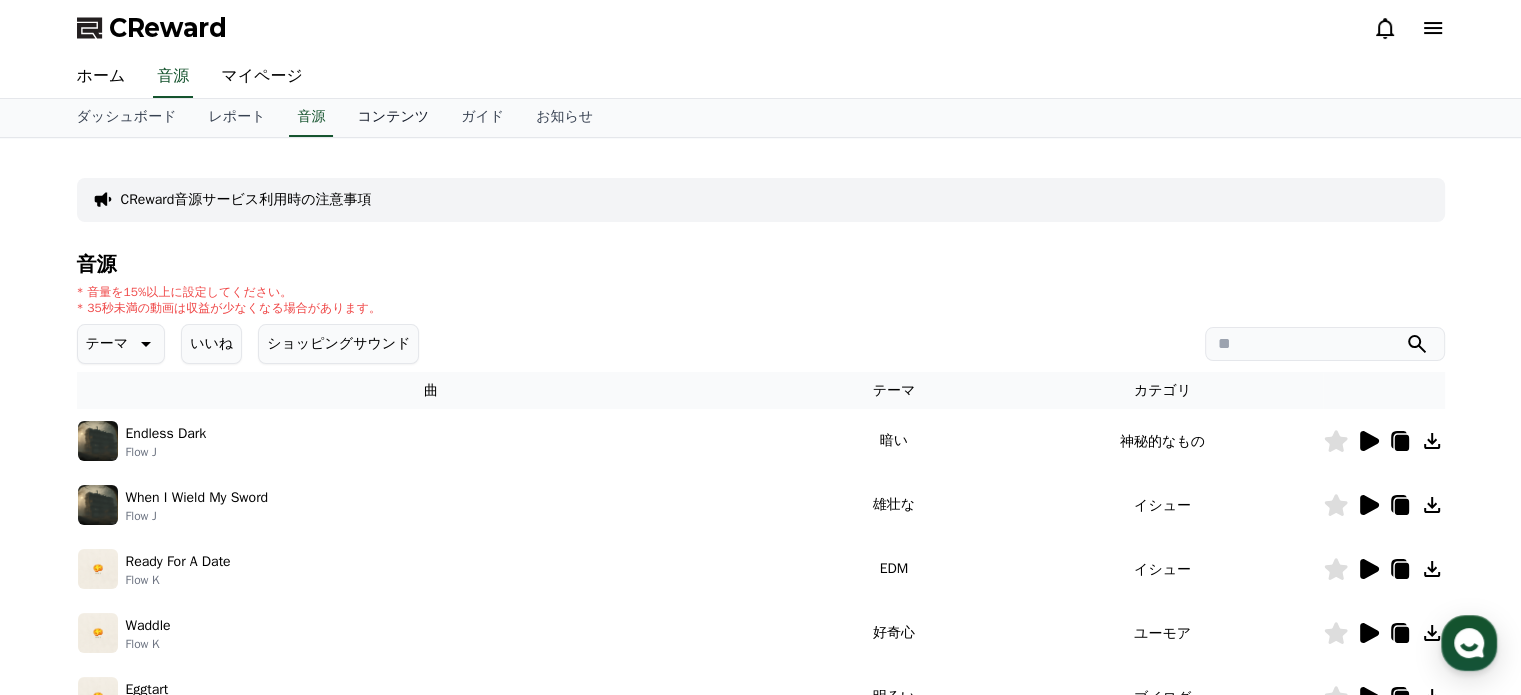 click on "コンテンツ" at bounding box center (393, 118) 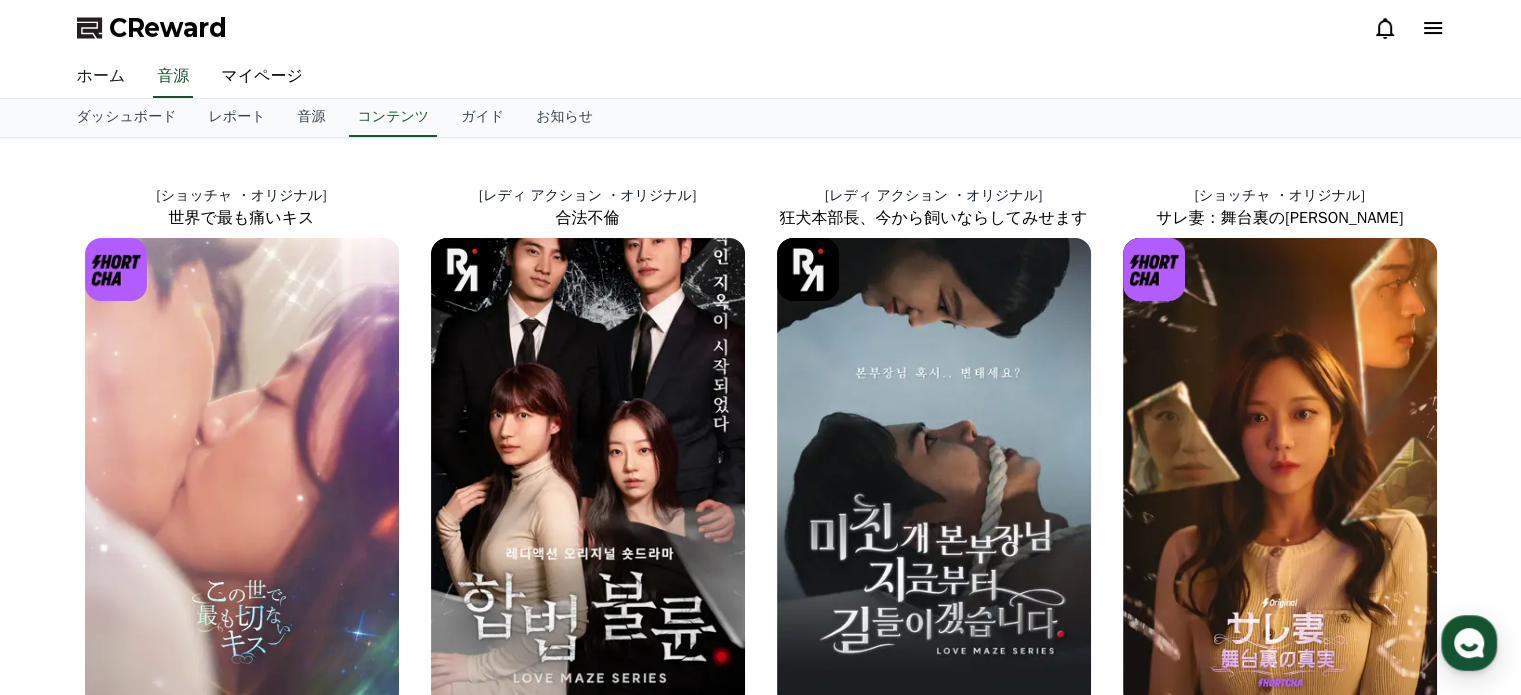 click on "ホーム" at bounding box center (101, 77) 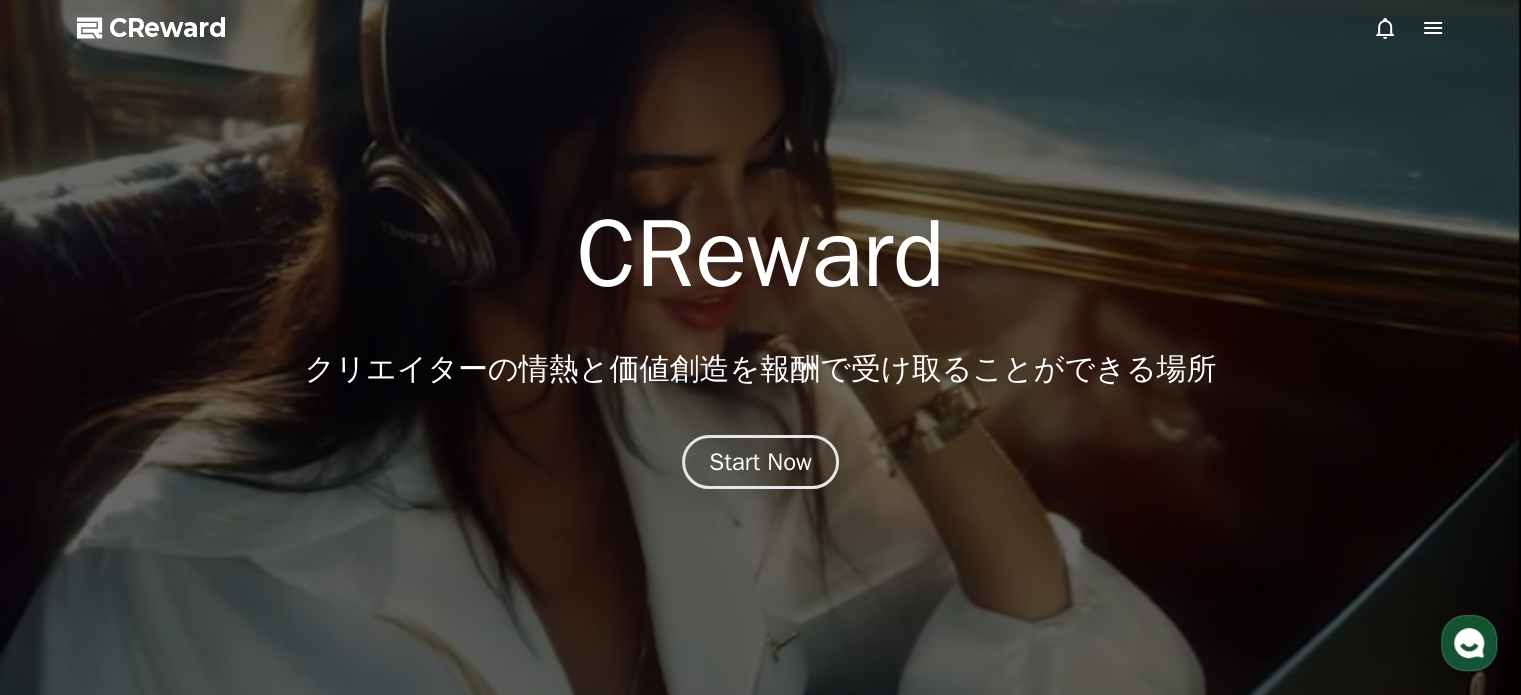 click 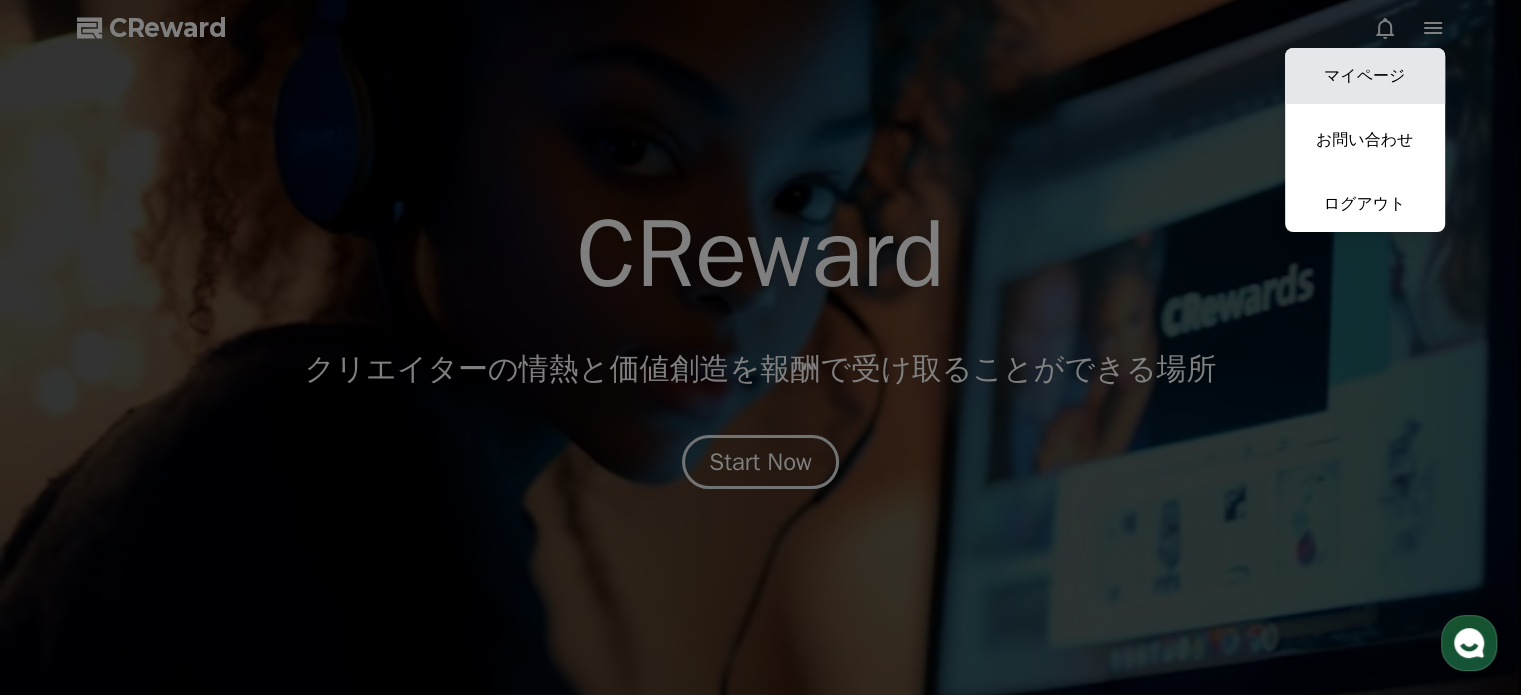 click on "マイページ" at bounding box center (1365, 76) 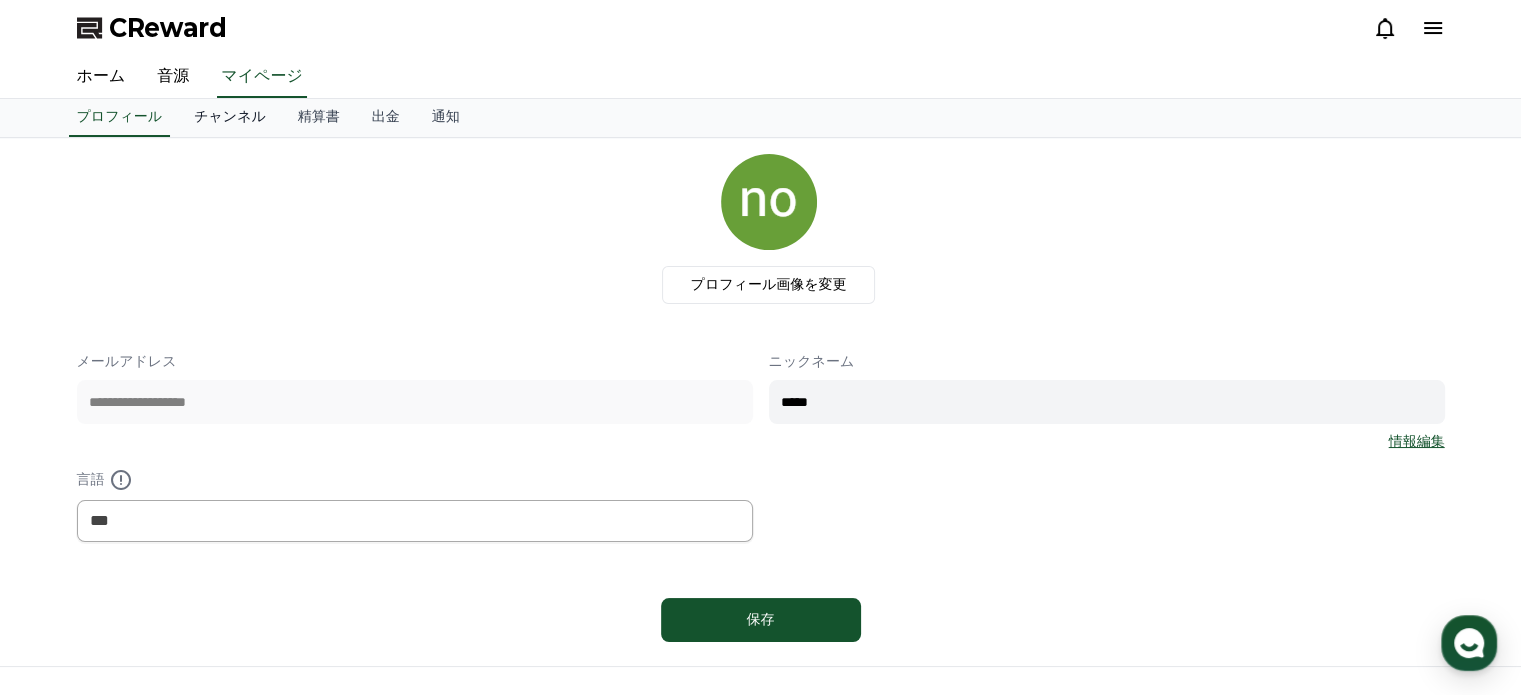 click on "チャンネル" at bounding box center [230, 118] 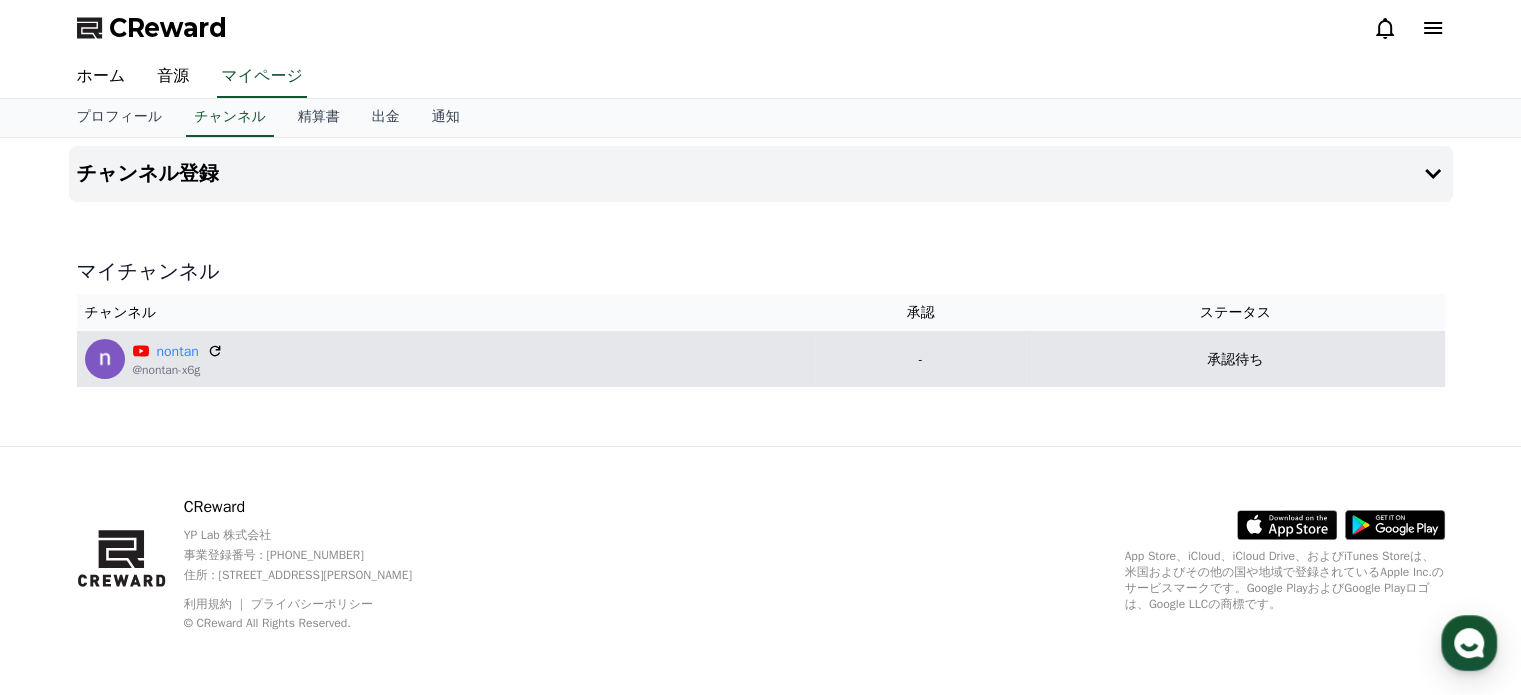 click on "[PERSON_NAME]     @[PERSON_NAME]-x6g" at bounding box center (446, 359) 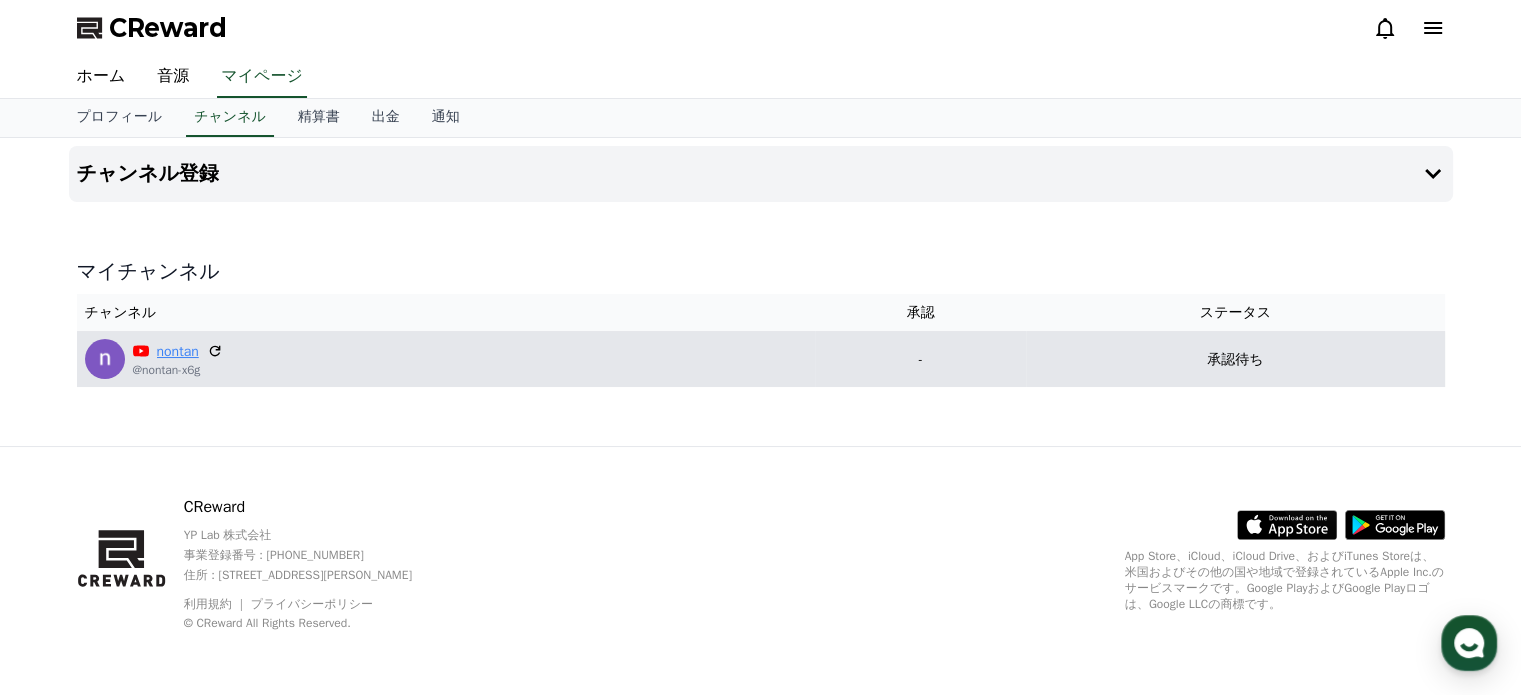 click on "nontan" at bounding box center [178, 351] 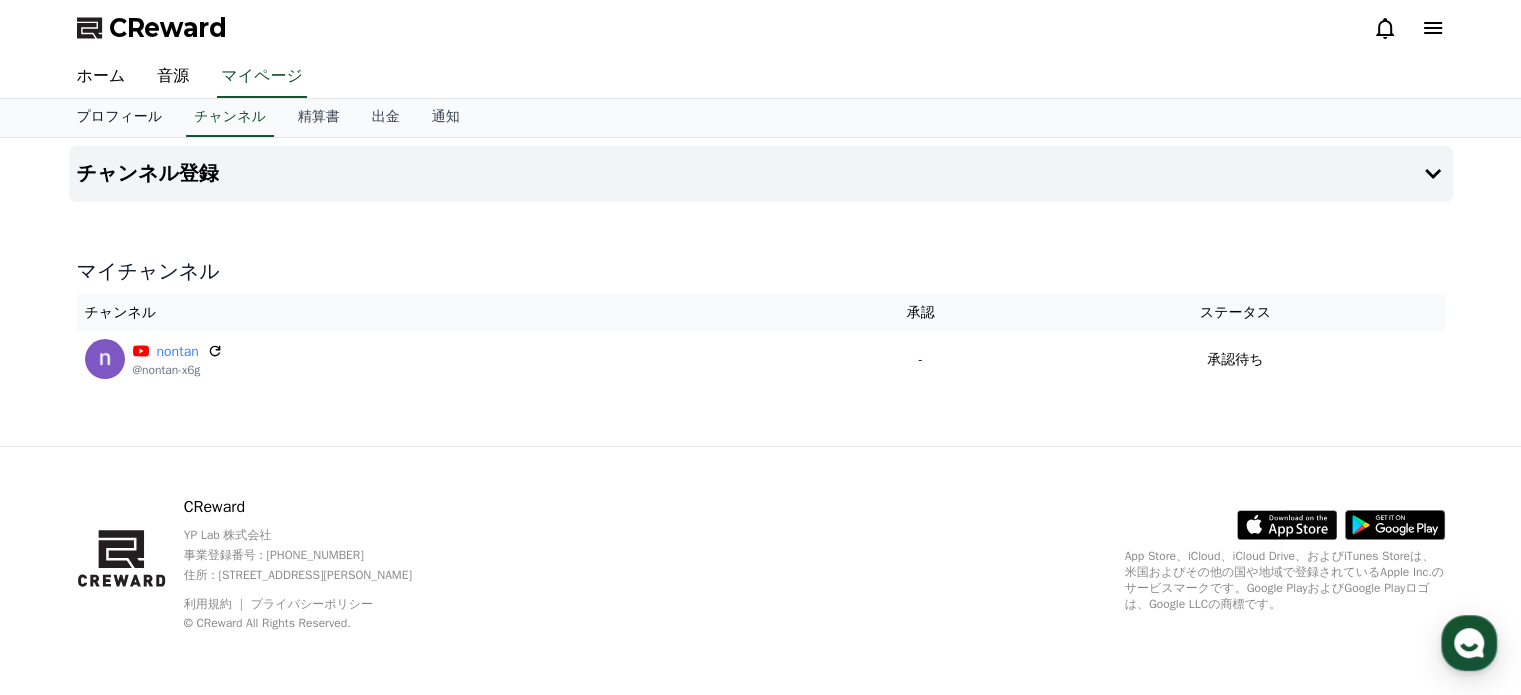 click on "プロフィール" at bounding box center (120, 118) 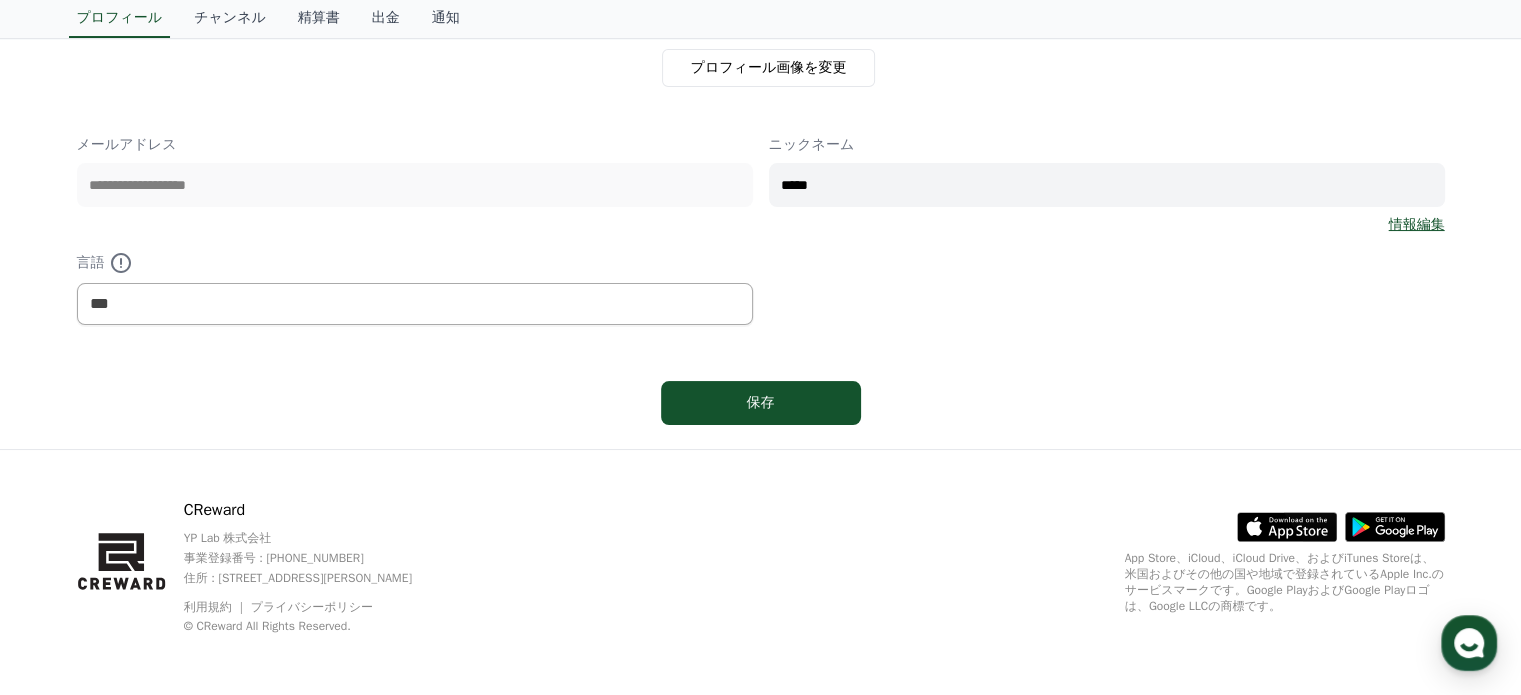scroll, scrollTop: 0, scrollLeft: 0, axis: both 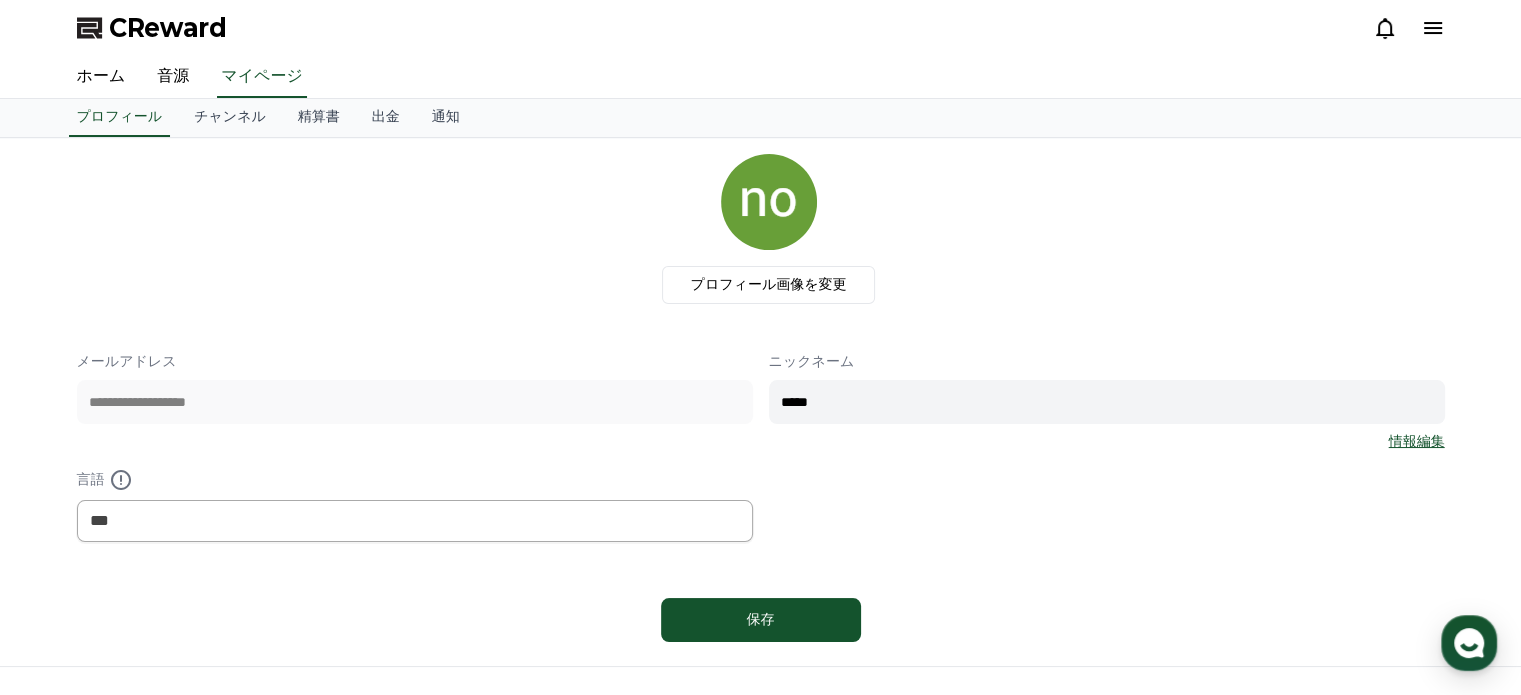 click 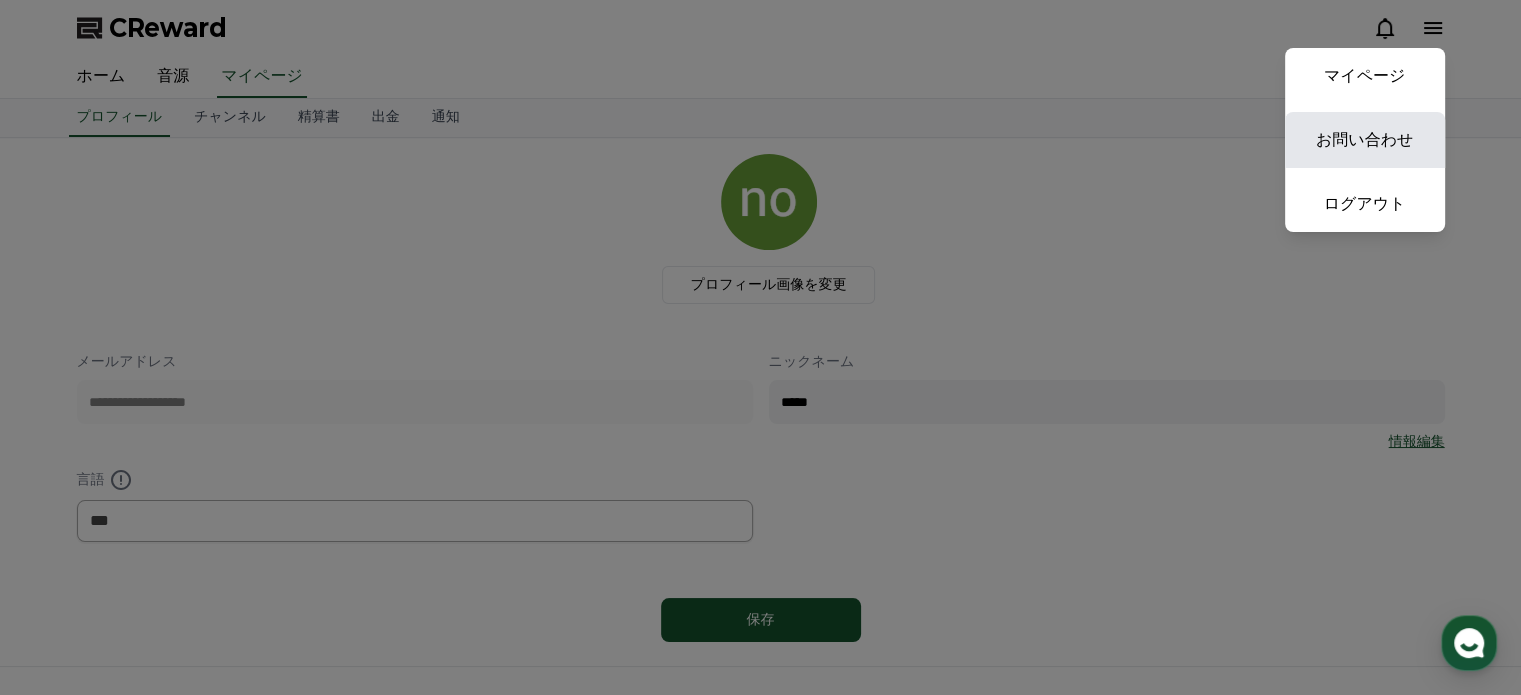 click on "お問い合わせ" at bounding box center (1365, 140) 